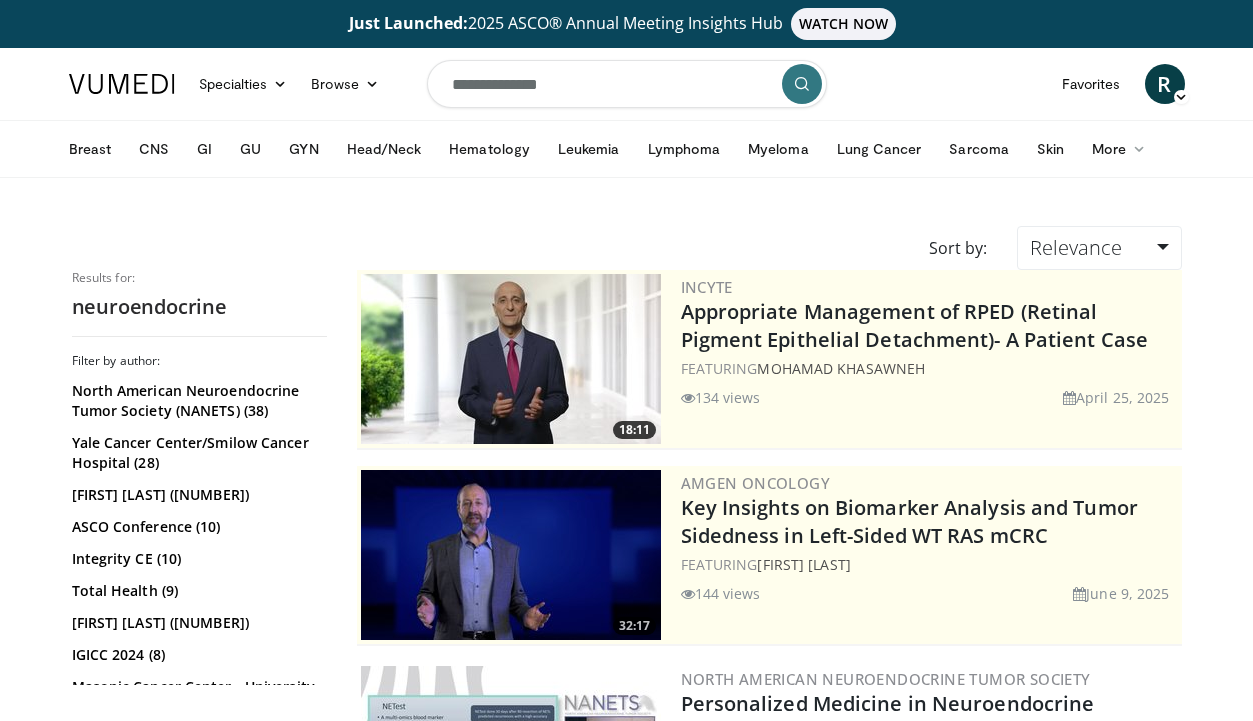 scroll, scrollTop: 0, scrollLeft: 0, axis: both 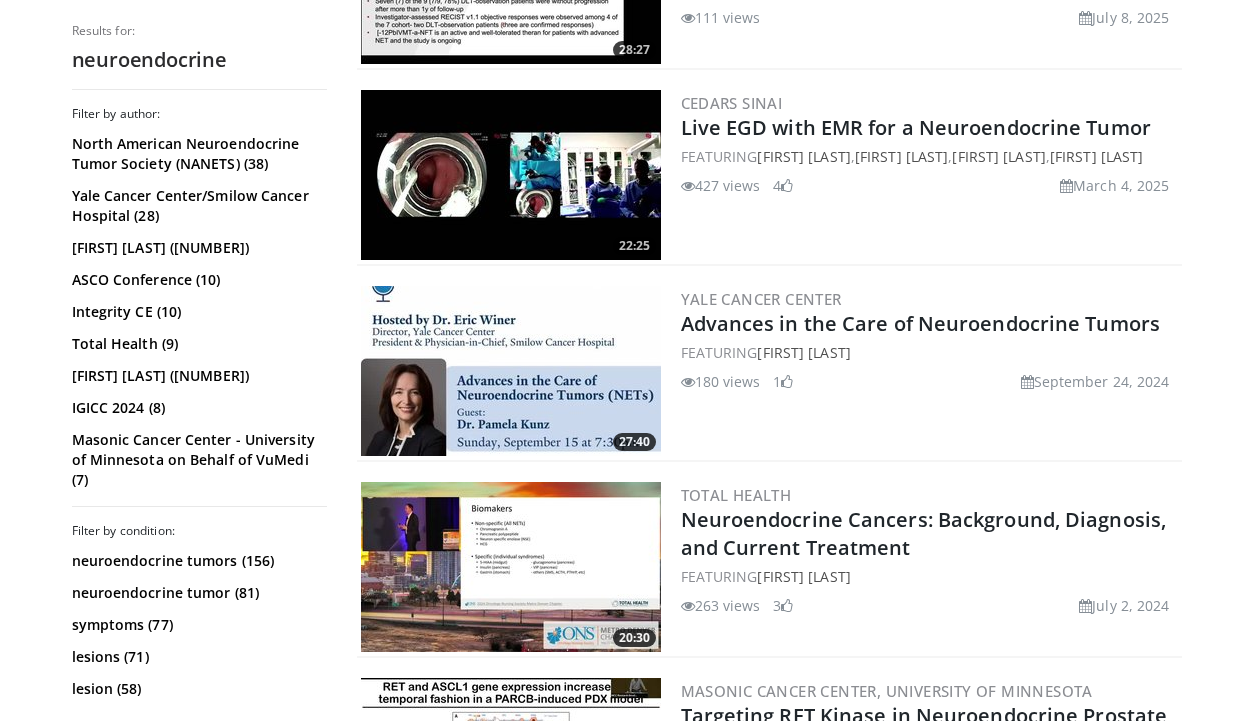 click on "Just Launched:  2025 ASCO® Annual Meeting Insights Hub WATCH NOW
Specialties
Adult & Family Medicine
Allergy, Asthma, Immunology
Anesthesiology
Cardiology
Dental
Dermatology
Endocrinology
Gastroenterology & Hepatology
General Surgery
Hematology & Oncology
Infectious Disease
Nephrology
Neurology
Neurosurgery
Obstetrics & Gynecology
Ophthalmology
Oral Maxillofacial
Orthopaedics
Otolaryngology
Pediatrics
Plastic Surgery" at bounding box center [626, -413] 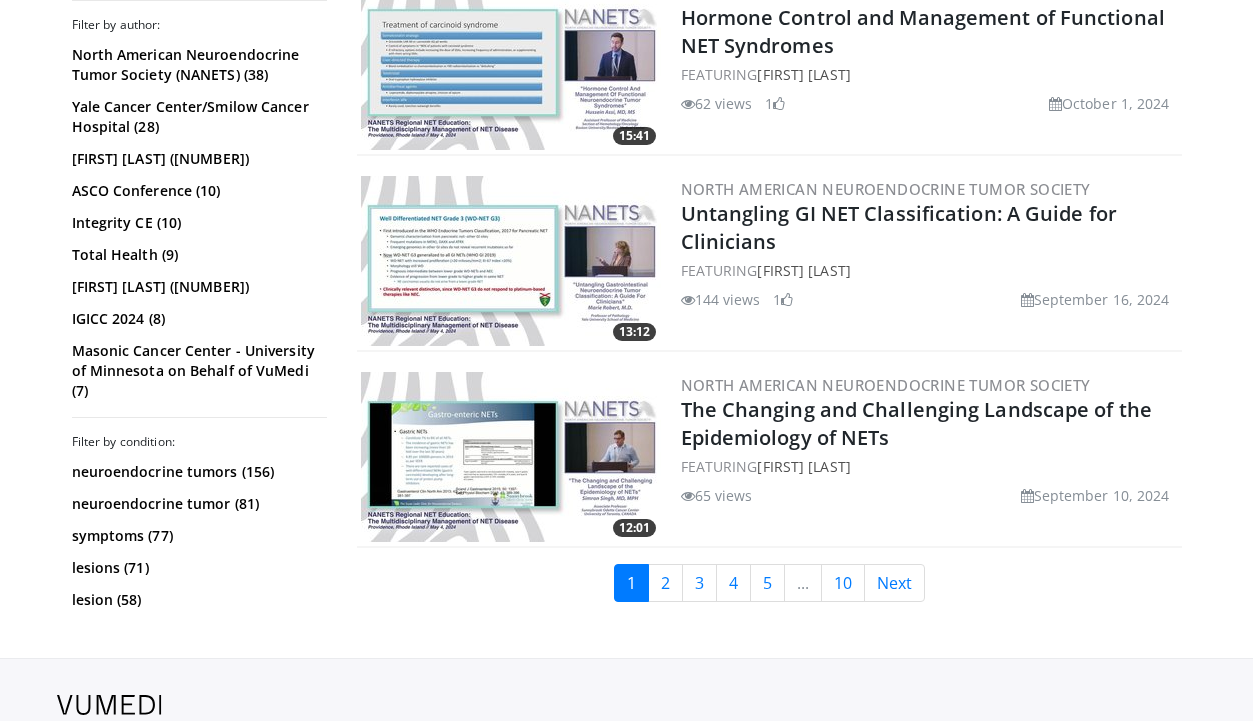 scroll, scrollTop: 5000, scrollLeft: 0, axis: vertical 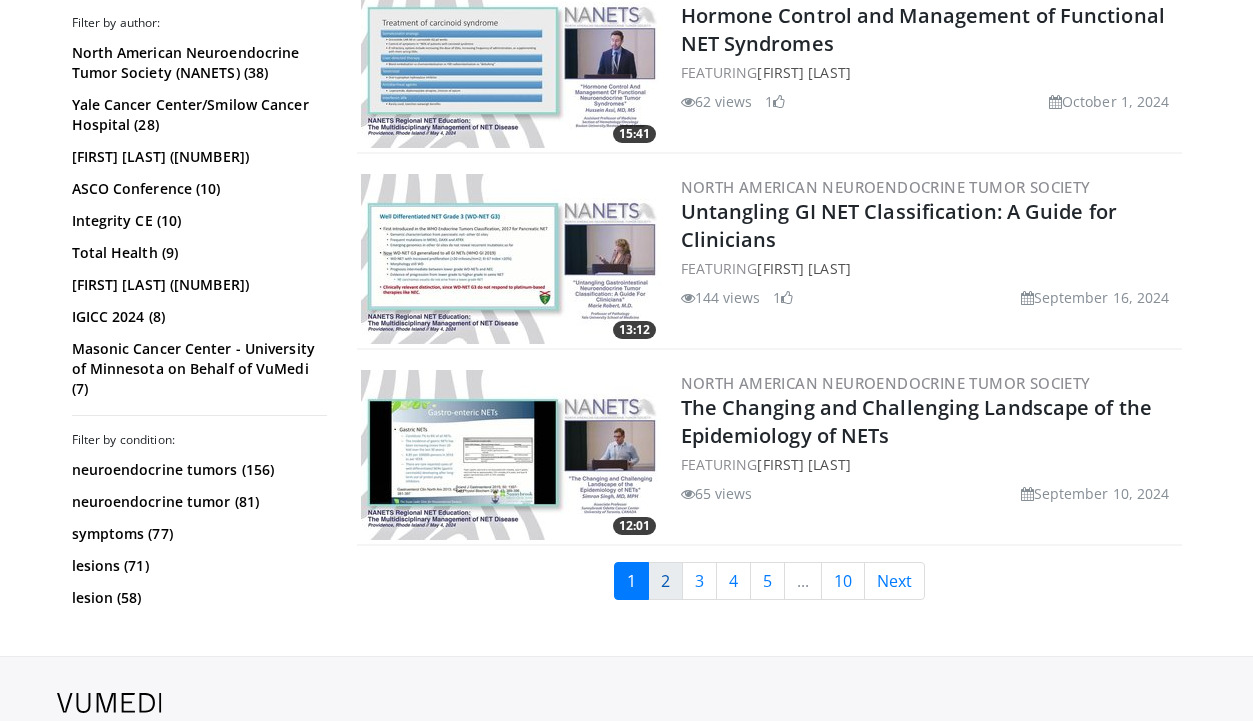 click on "2" at bounding box center [665, 581] 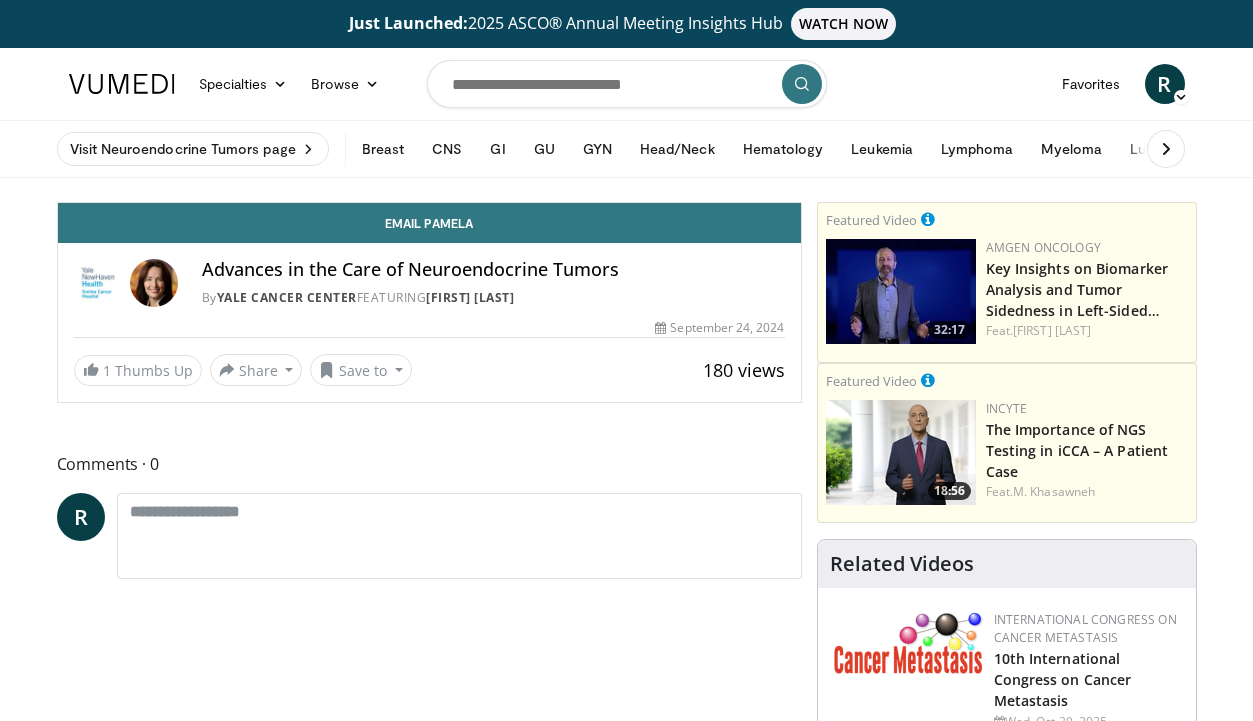 scroll, scrollTop: 0, scrollLeft: 0, axis: both 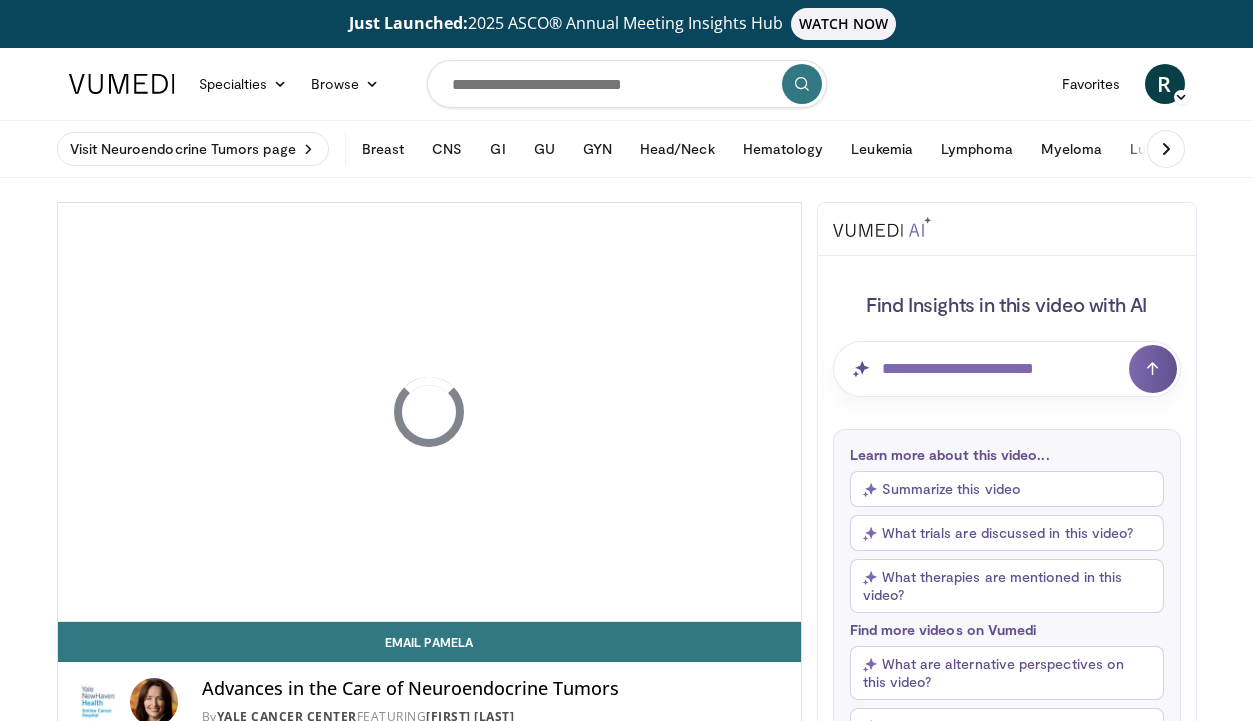 click on "Just Launched:  2025 ASCO® Annual Meeting Insights Hub WATCH NOW
Specialties
Adult & Family Medicine
Allergy, Asthma, Immunology
Anesthesiology
Cardiology
Dental
Dermatology
Endocrinology
Gastroenterology & Hepatology
General Surgery
Hematology & Oncology
Infectious Disease
Nephrology
Neurology
Neurosurgery
Obstetrics & Gynecology
Ophthalmology
Oral Maxillofacial
Orthopaedics
Otolaryngology
Pediatrics
Plastic Surgery" at bounding box center (626, 2226) 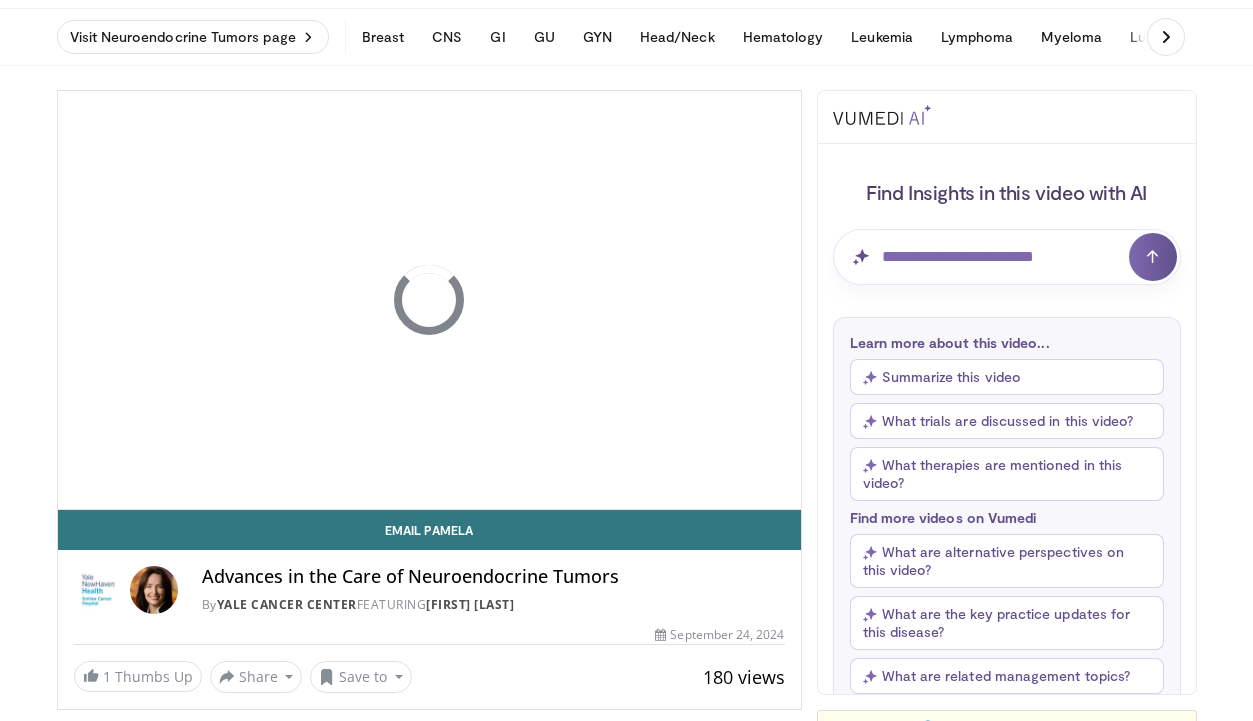 scroll, scrollTop: 120, scrollLeft: 0, axis: vertical 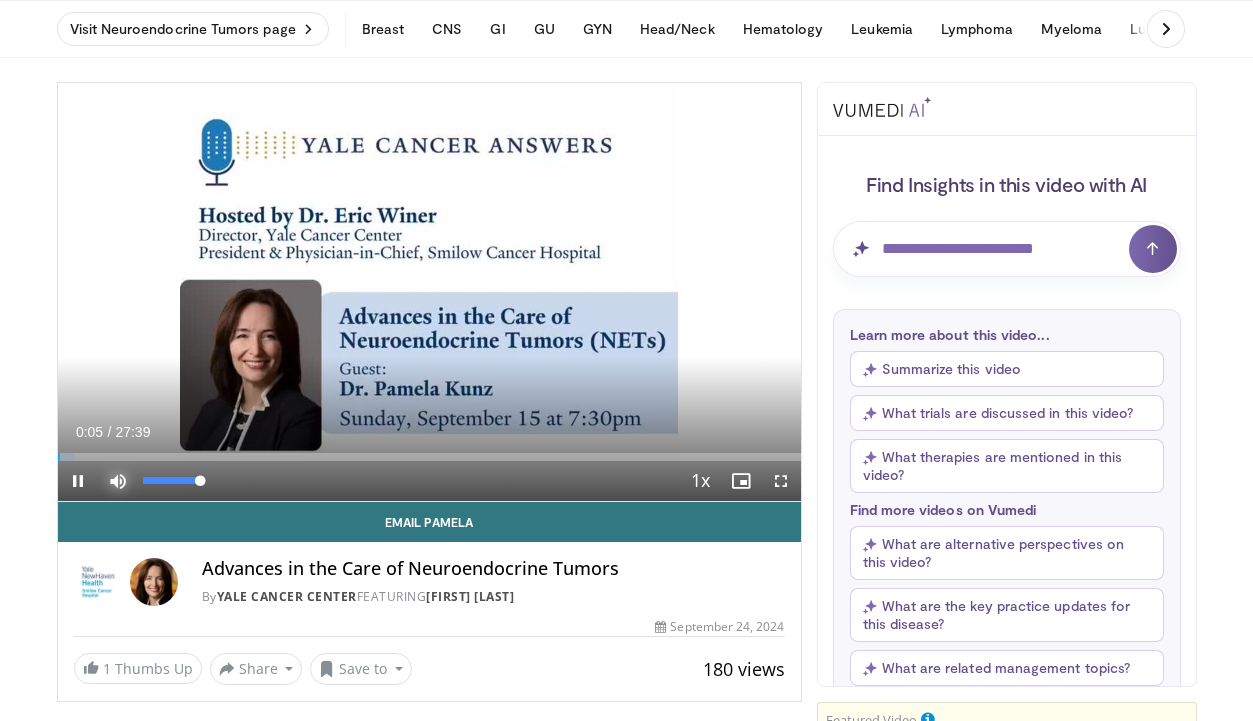 click at bounding box center [118, 481] 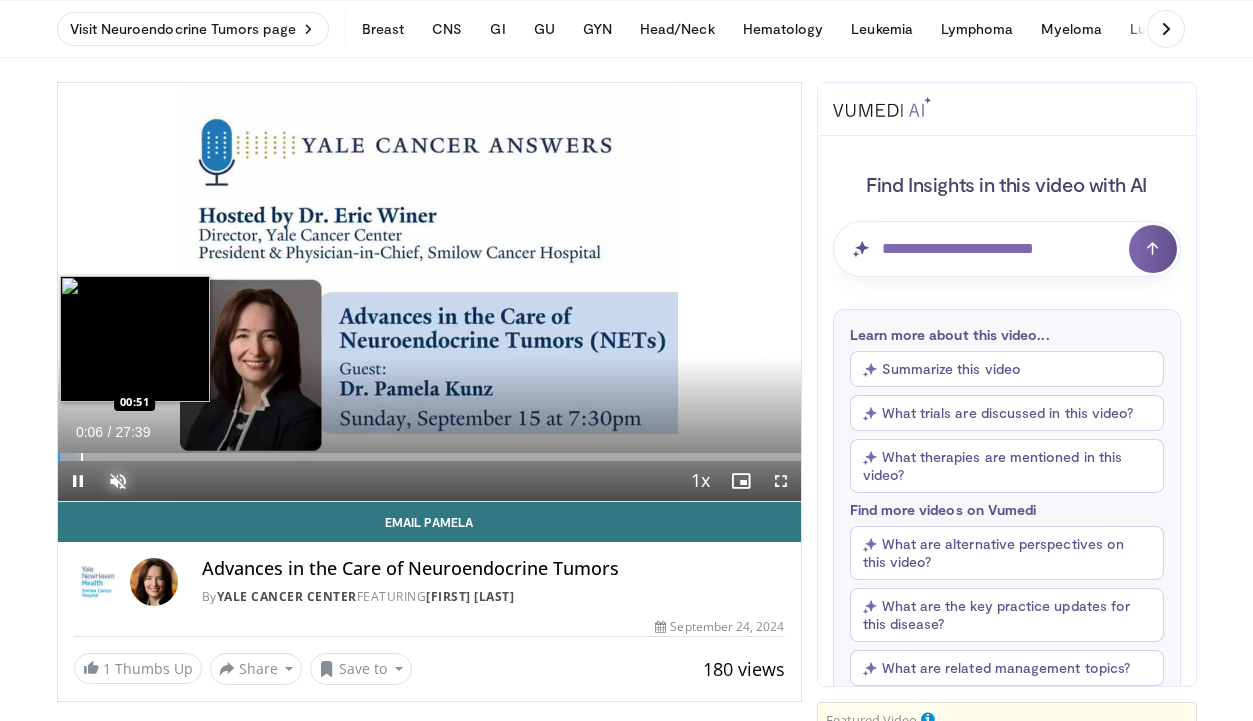 click on "Loaded :  2.41% 00:06 00:51" at bounding box center (429, 457) 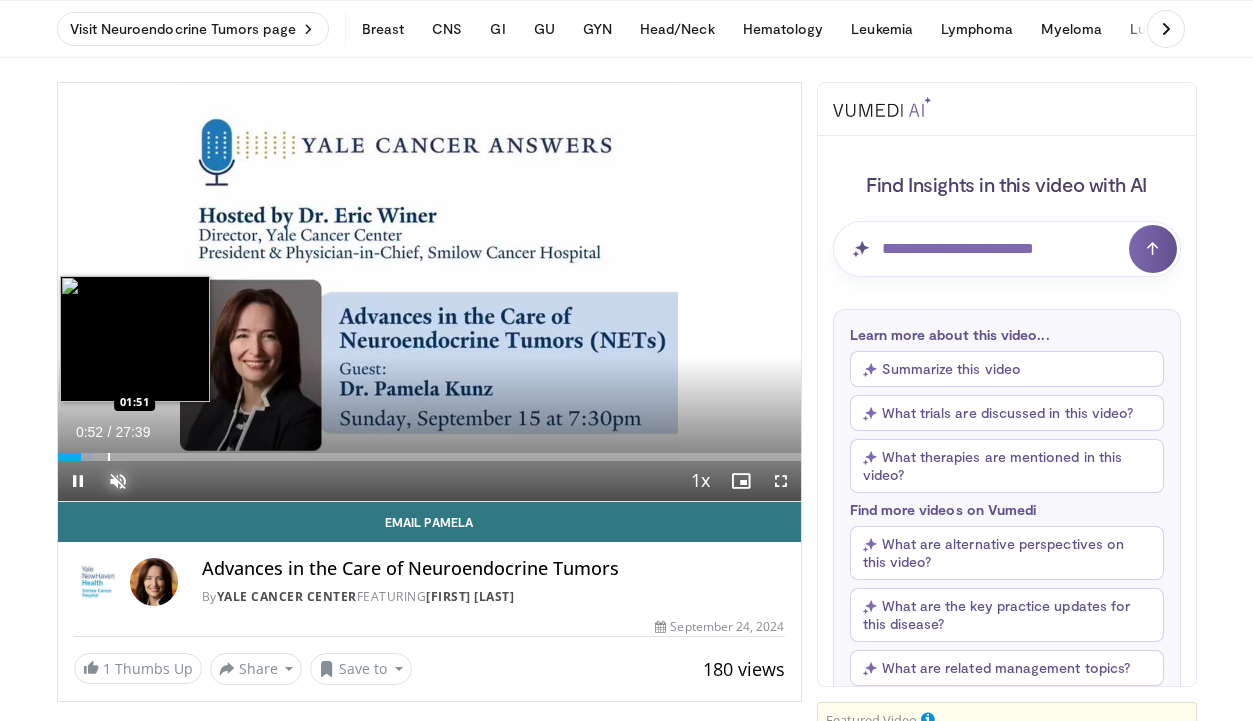 click at bounding box center (109, 457) 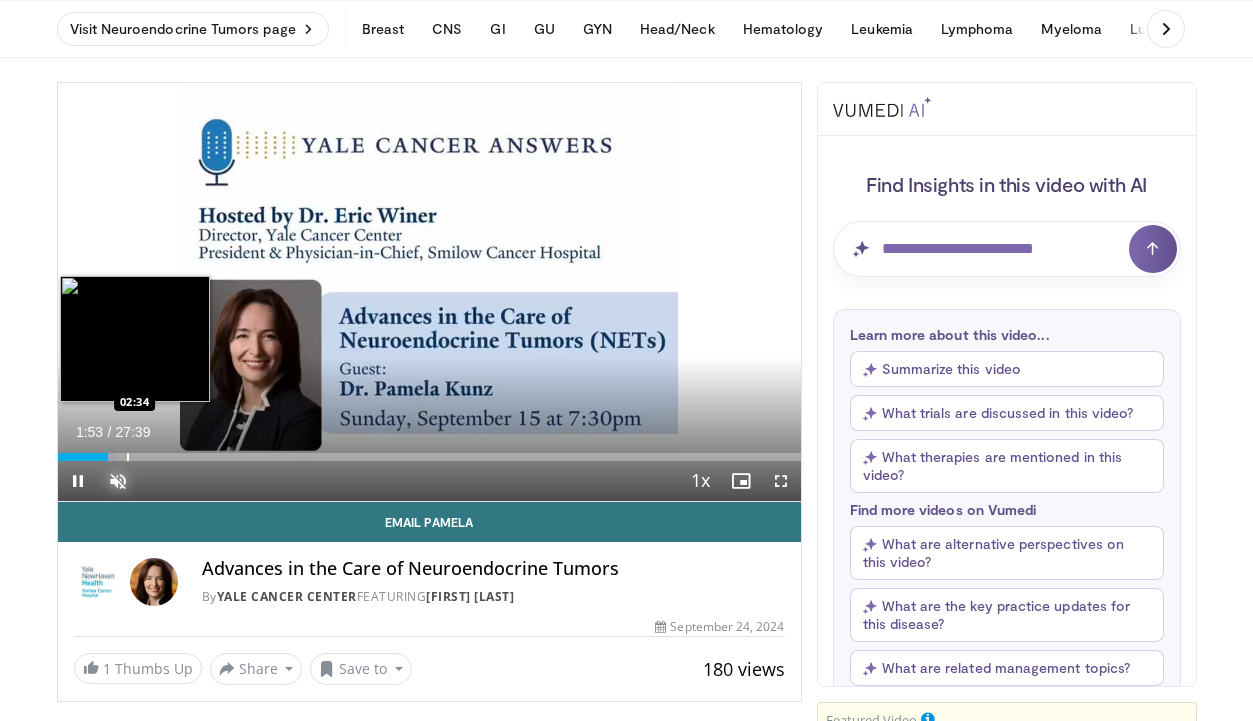 click at bounding box center (128, 457) 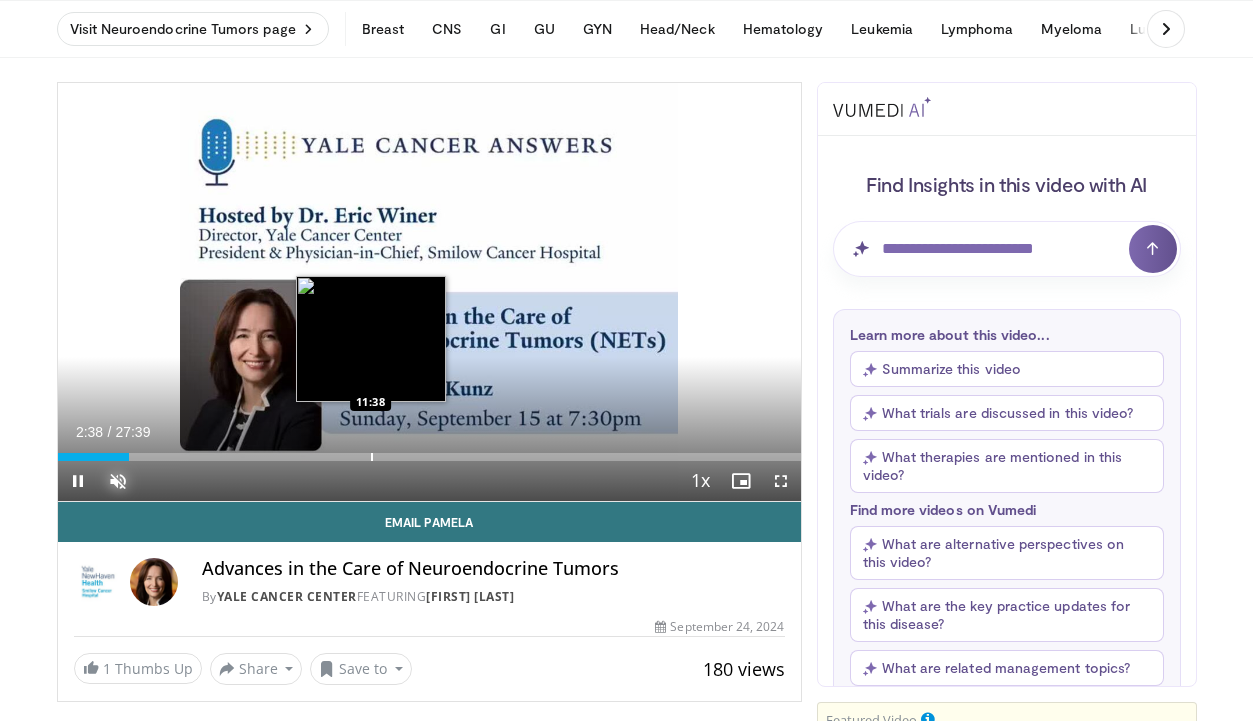 click at bounding box center (372, 457) 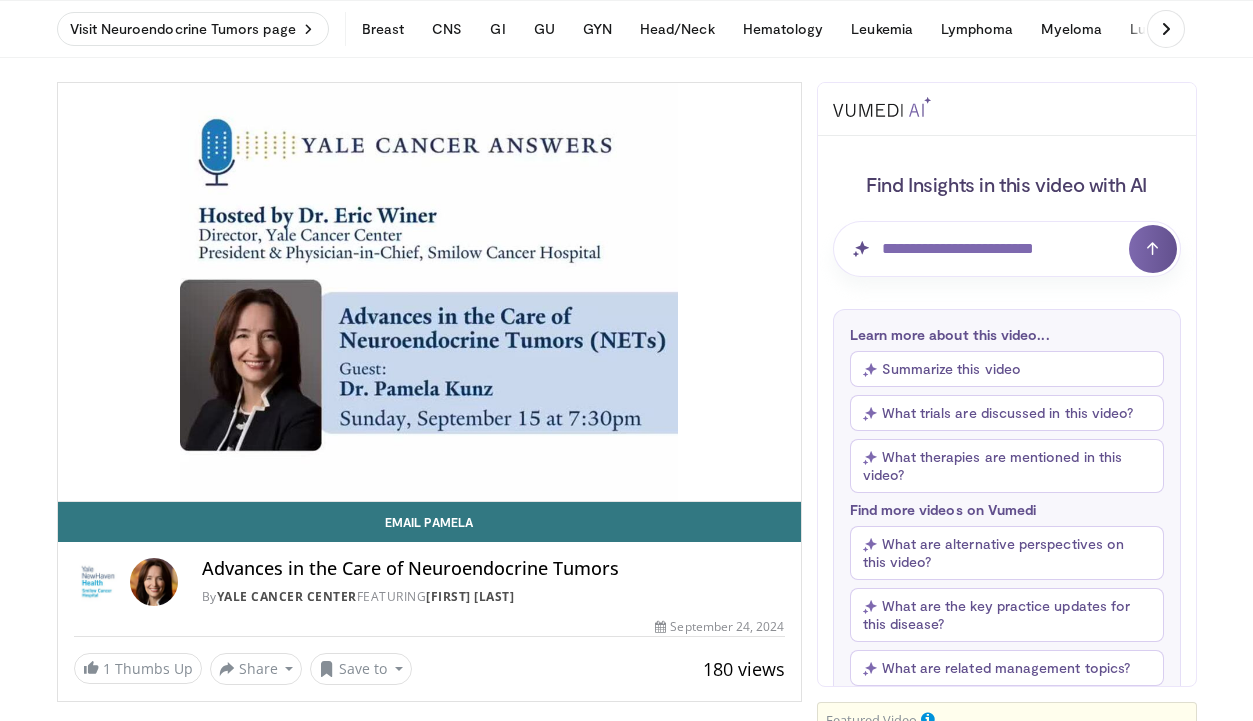 click on "Find Insights in this video with AI
Learn more about this video...
Summarize this video
What trials are discussed in this video?
What therapies are mentioned in this video?
Find more videos on Vumedi
What are alternative perspectives on this video?
What are the key practice updates for this disease?
What are related management topics?" at bounding box center (1007, 427) 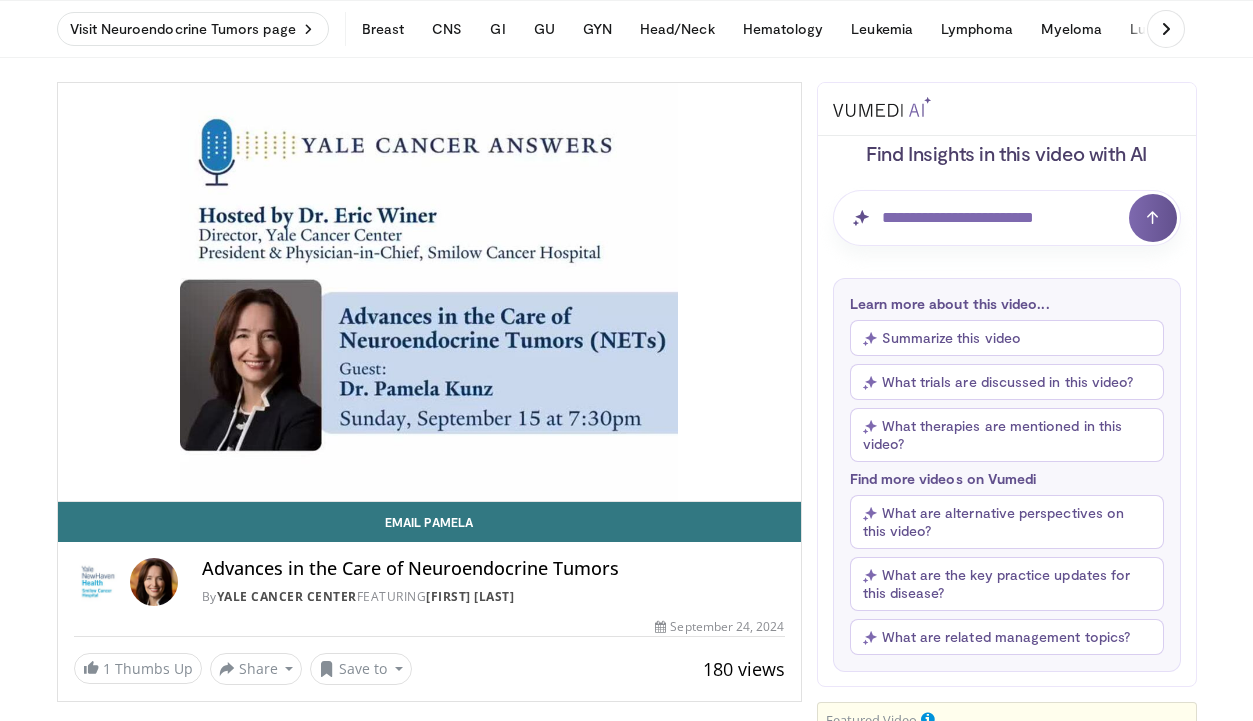 scroll, scrollTop: 32, scrollLeft: 0, axis: vertical 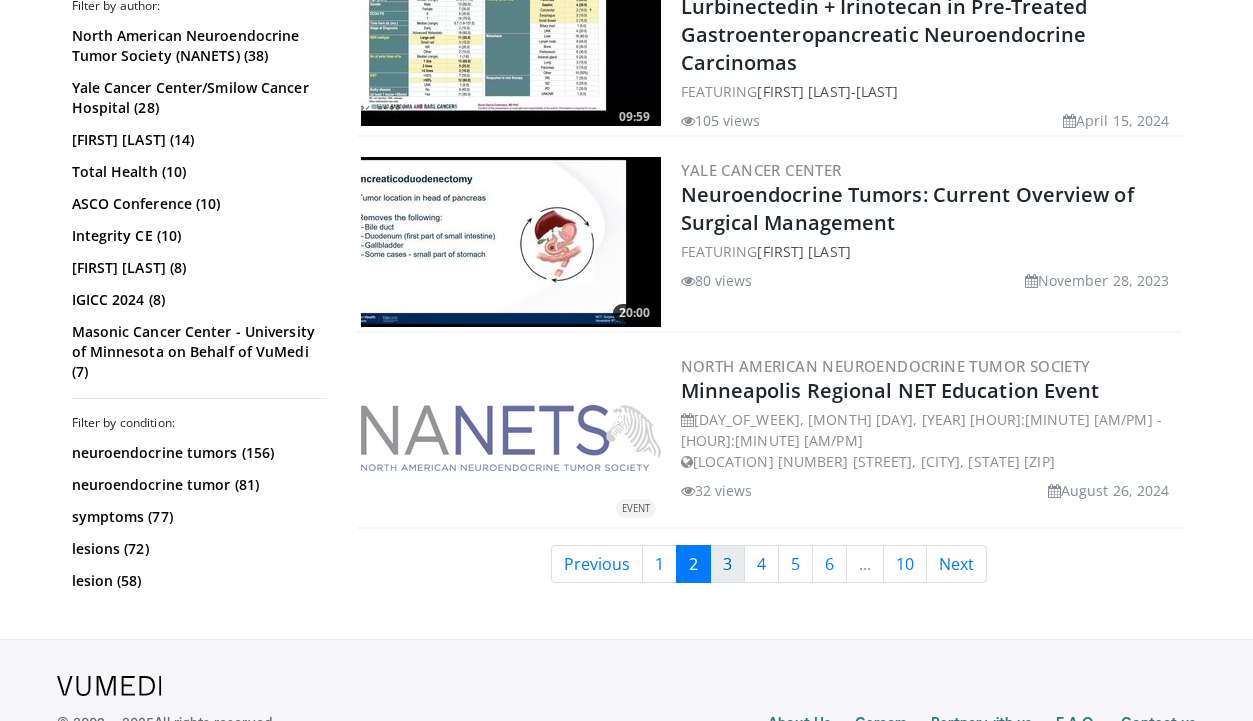 click on "3" at bounding box center [727, 564] 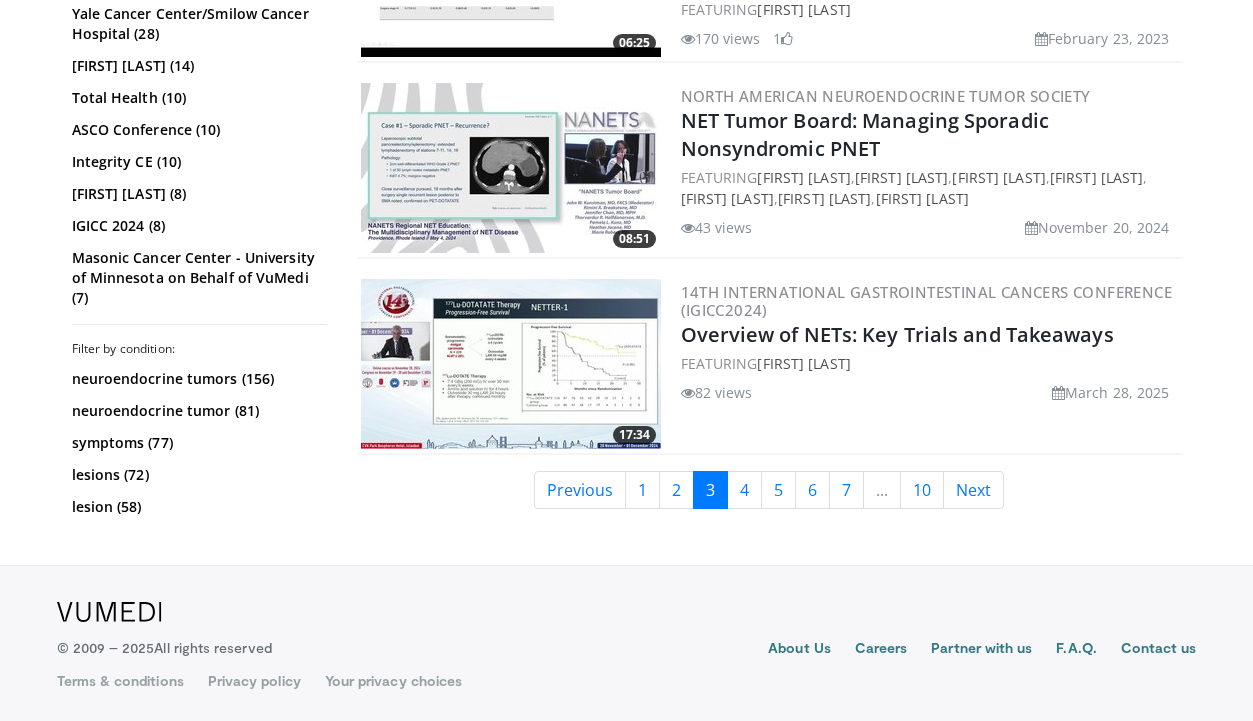 scroll, scrollTop: 5119, scrollLeft: 0, axis: vertical 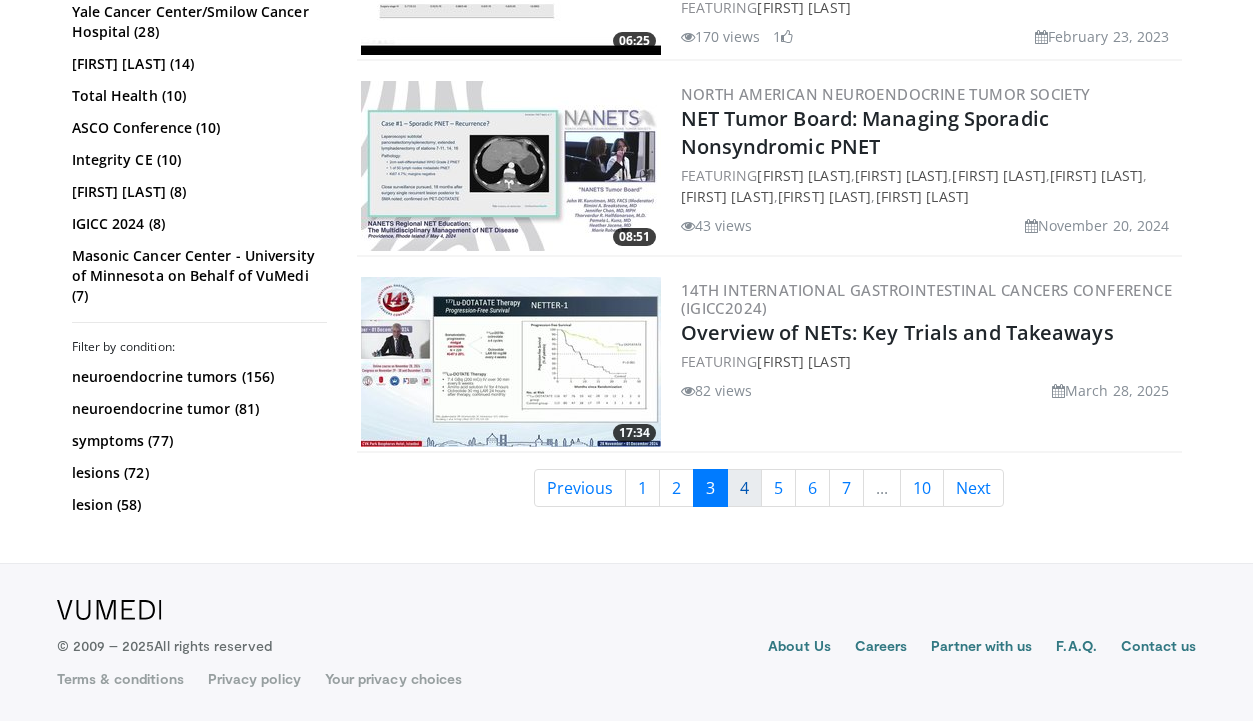 click on "4" at bounding box center (744, 488) 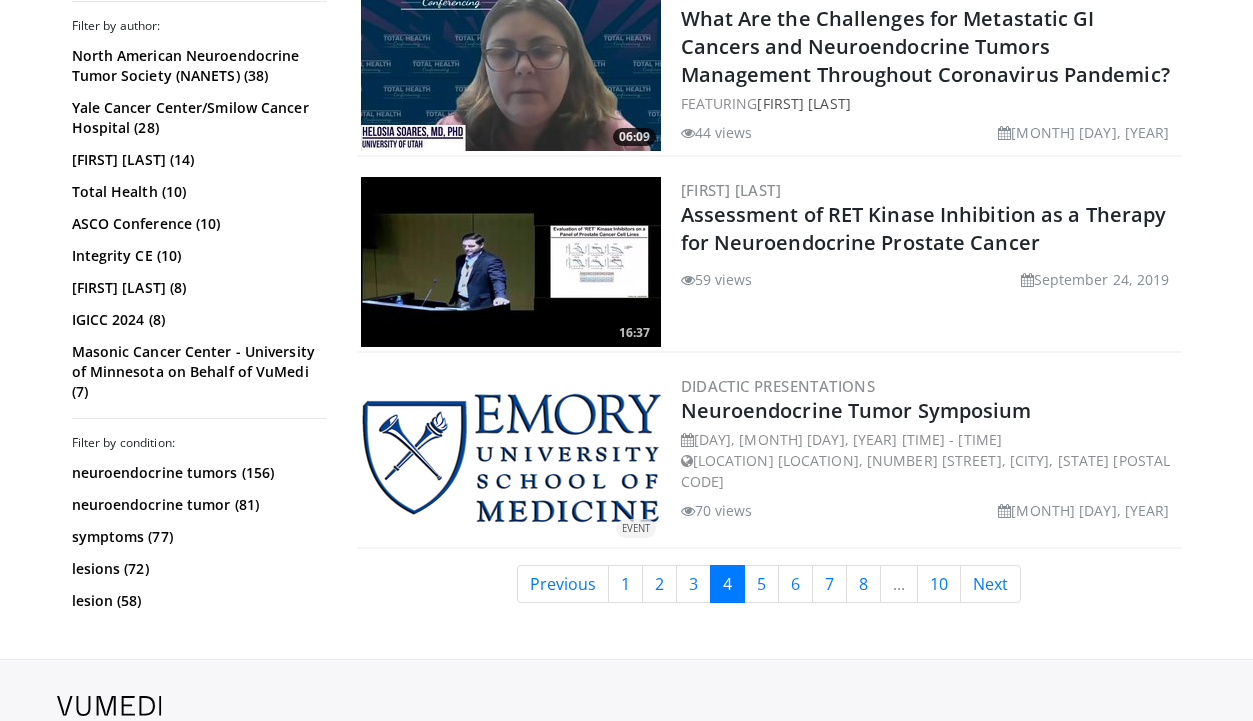 scroll, scrollTop: 5080, scrollLeft: 0, axis: vertical 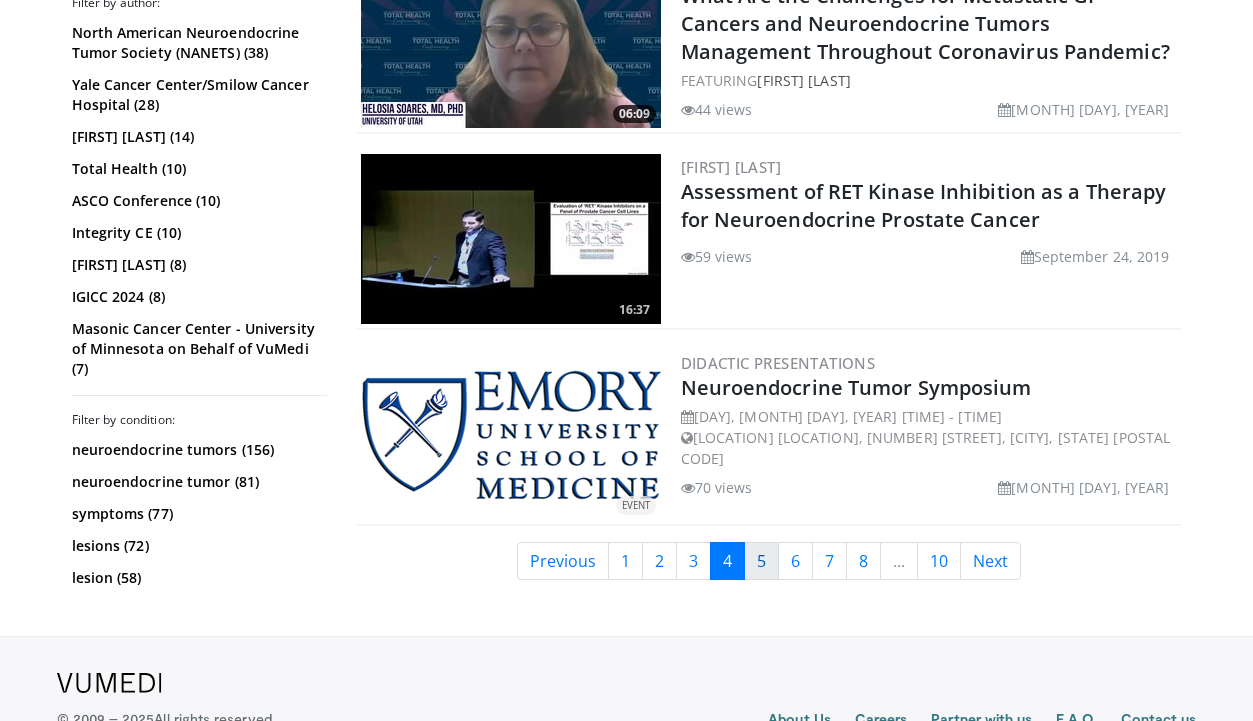 click on "5" at bounding box center (761, 561) 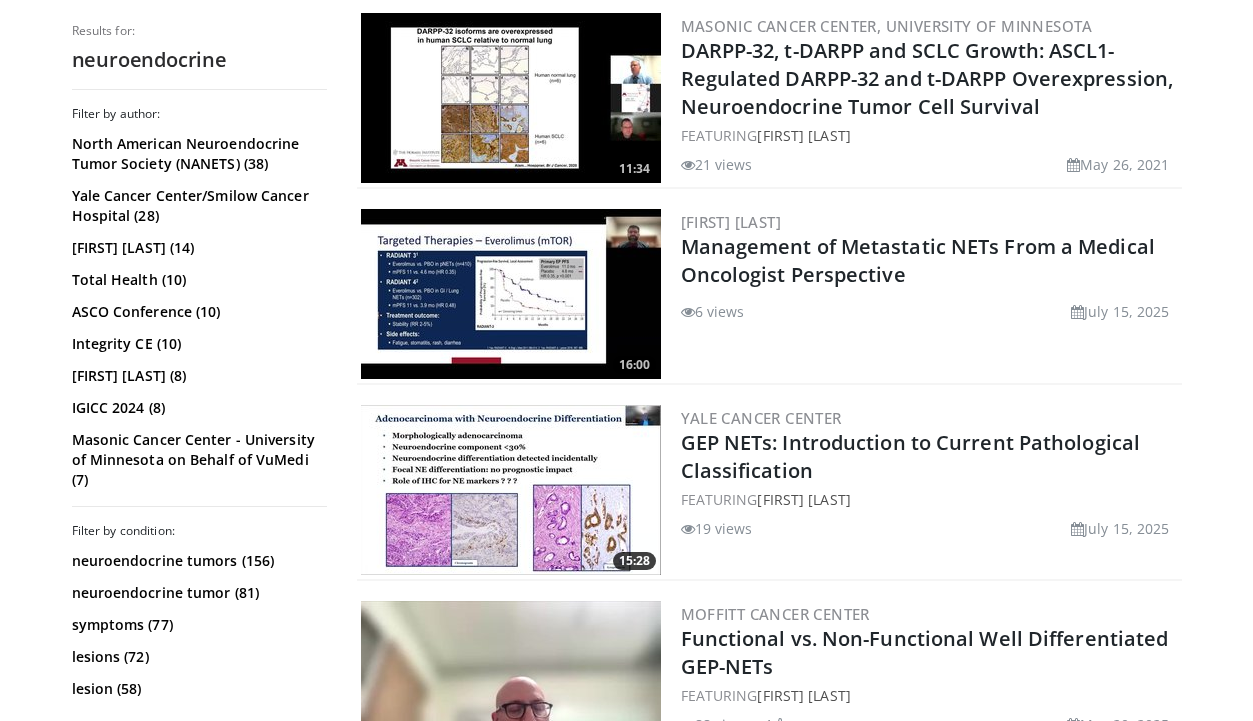 scroll, scrollTop: 1880, scrollLeft: 0, axis: vertical 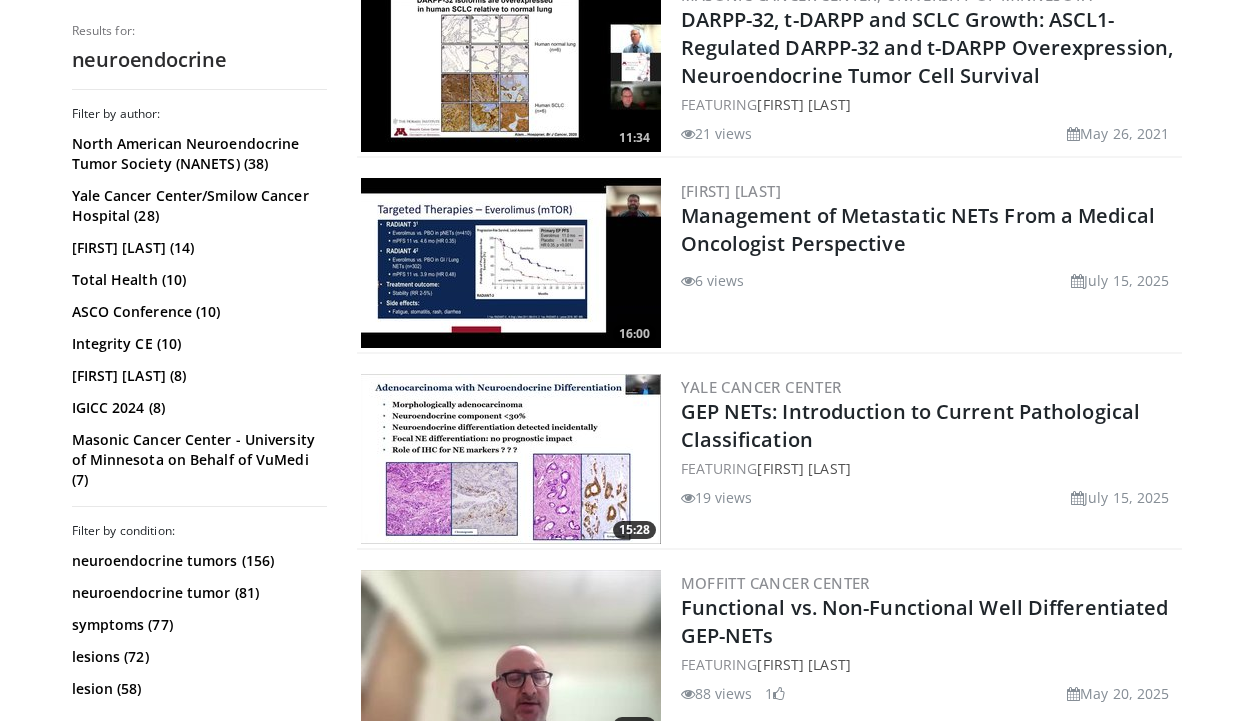 click on "Just Launched:  2025 ASCO® Annual Meeting Insights Hub WATCH NOW
Specialties
Adult & Family Medicine
Allergy, Asthma, Immunology
Anesthesiology
Cardiology
Dental
Dermatology
Endocrinology
Gastroenterology & Hepatology
General Surgery
Hematology & Oncology
Infectious Disease
Nephrology
Neurology
Neurosurgery
Obstetrics & Gynecology
Ophthalmology
Oral Maxillofacial
Orthopaedics
Otolaryngology
Pediatrics
Plastic Surgery" at bounding box center (626, 1047) 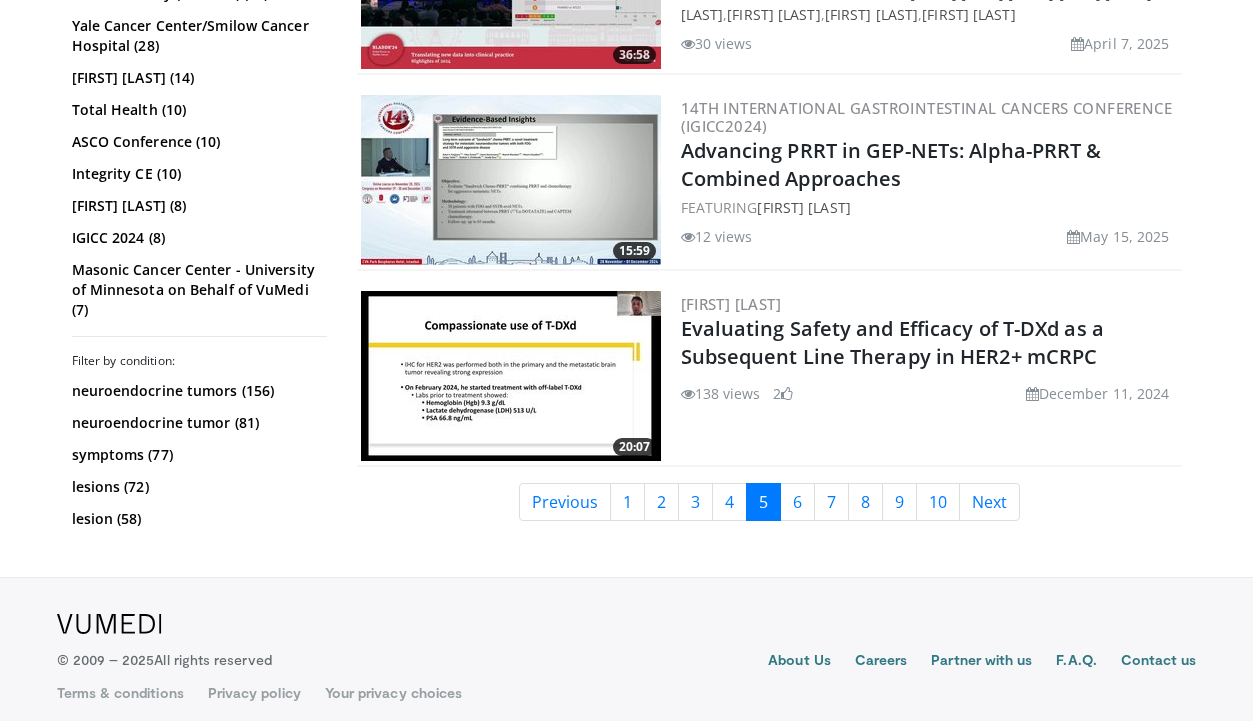 scroll, scrollTop: 5139, scrollLeft: 0, axis: vertical 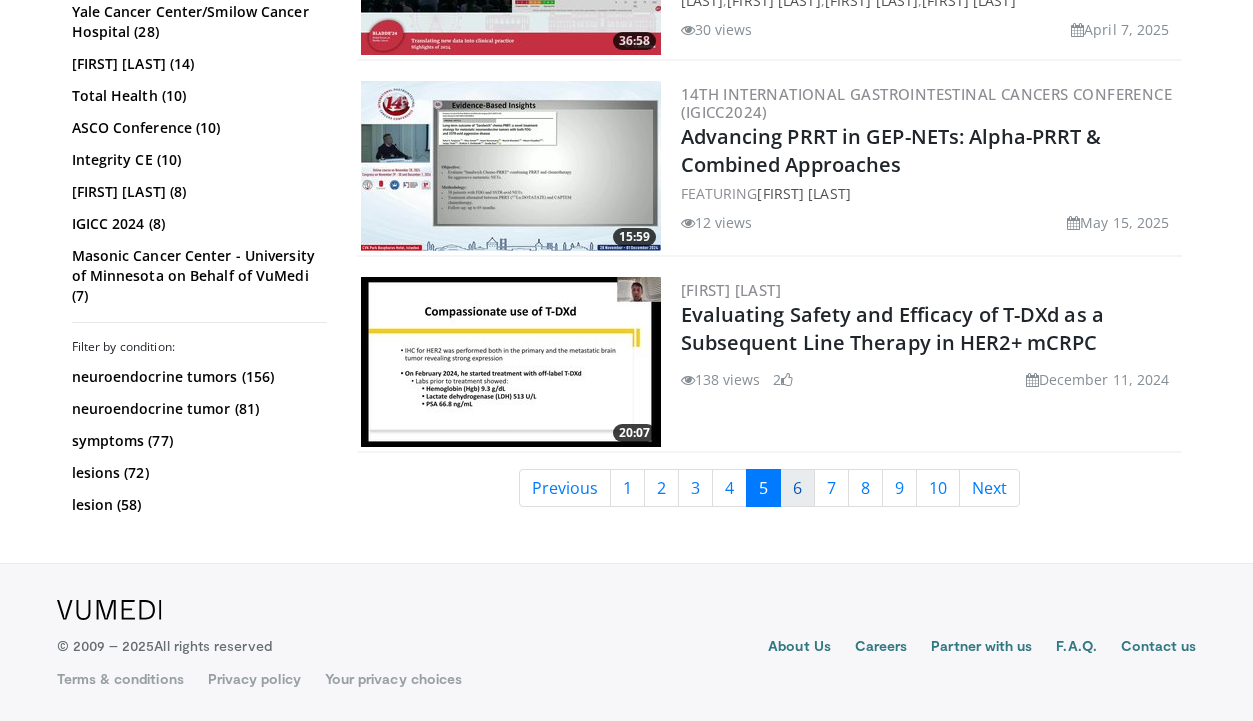 click on "6" at bounding box center [797, 488] 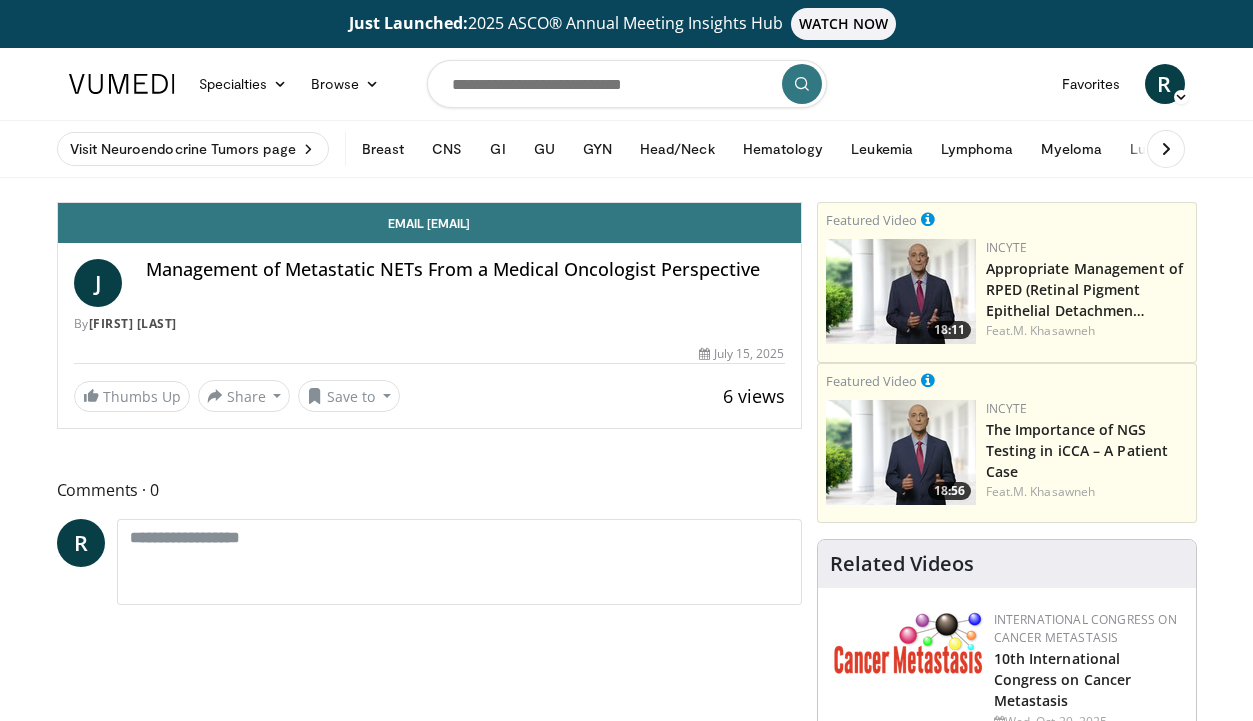 scroll, scrollTop: 0, scrollLeft: 0, axis: both 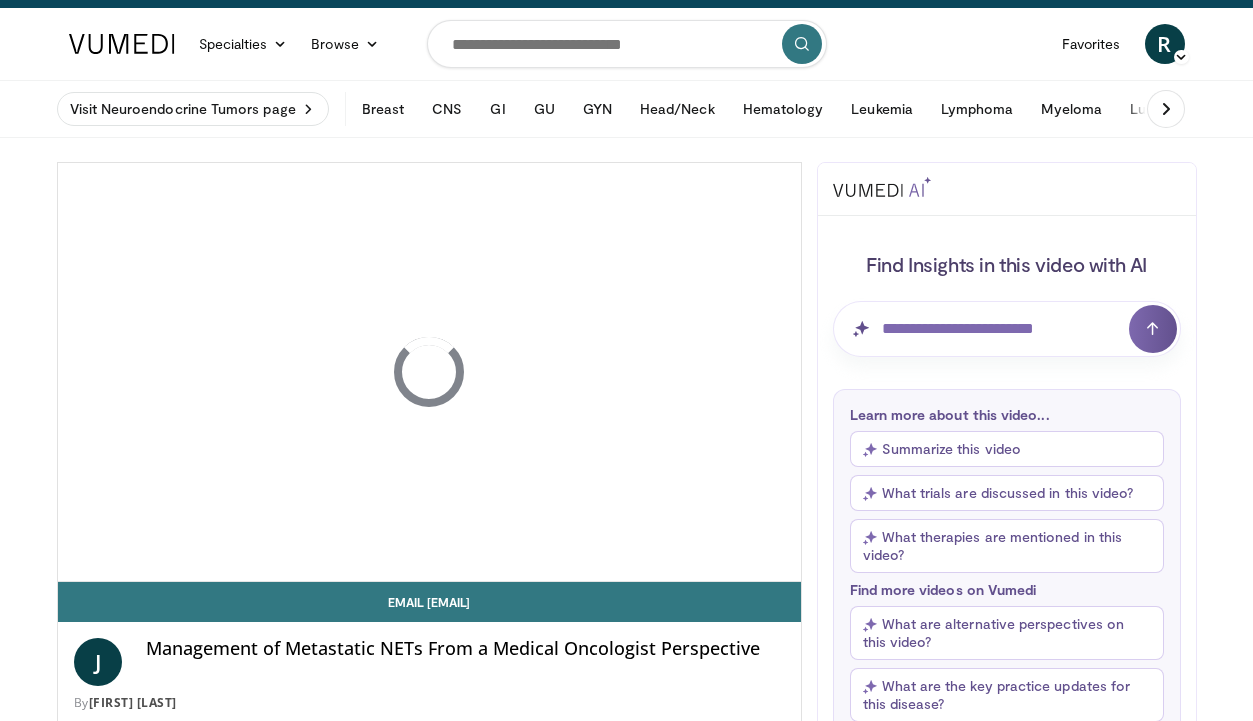 click on "**********" at bounding box center (437, 2188) 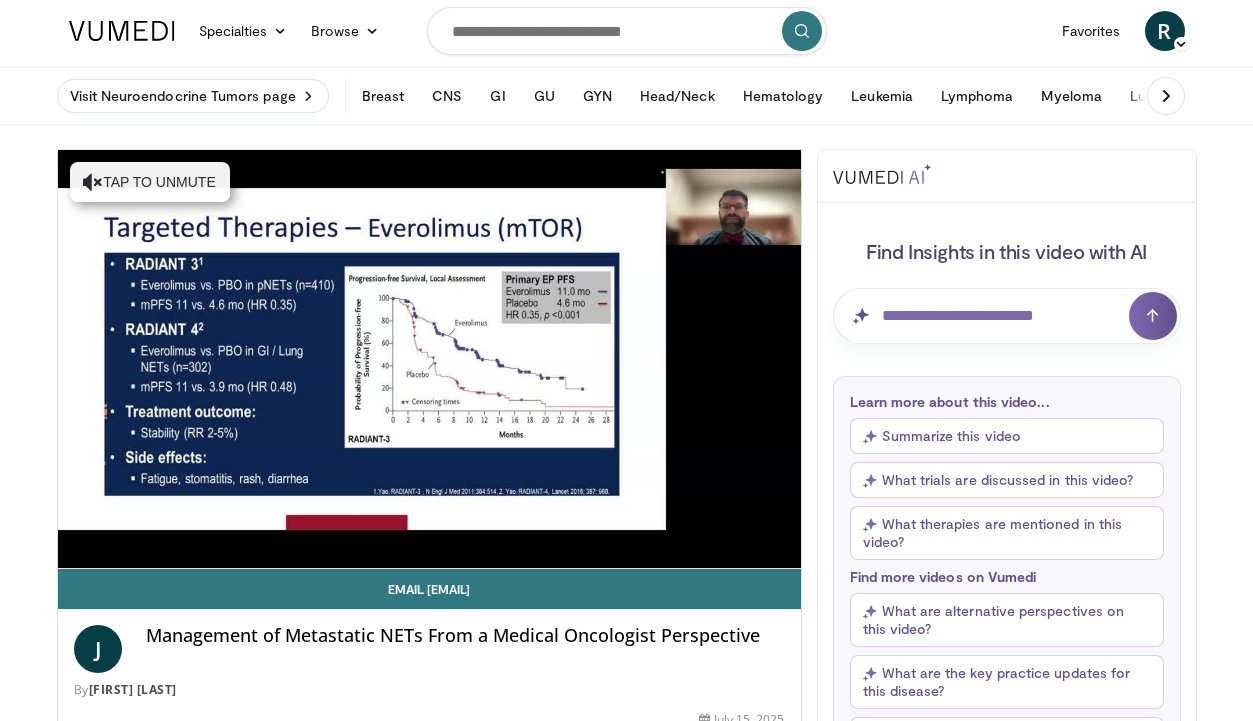 scroll, scrollTop: 0, scrollLeft: 0, axis: both 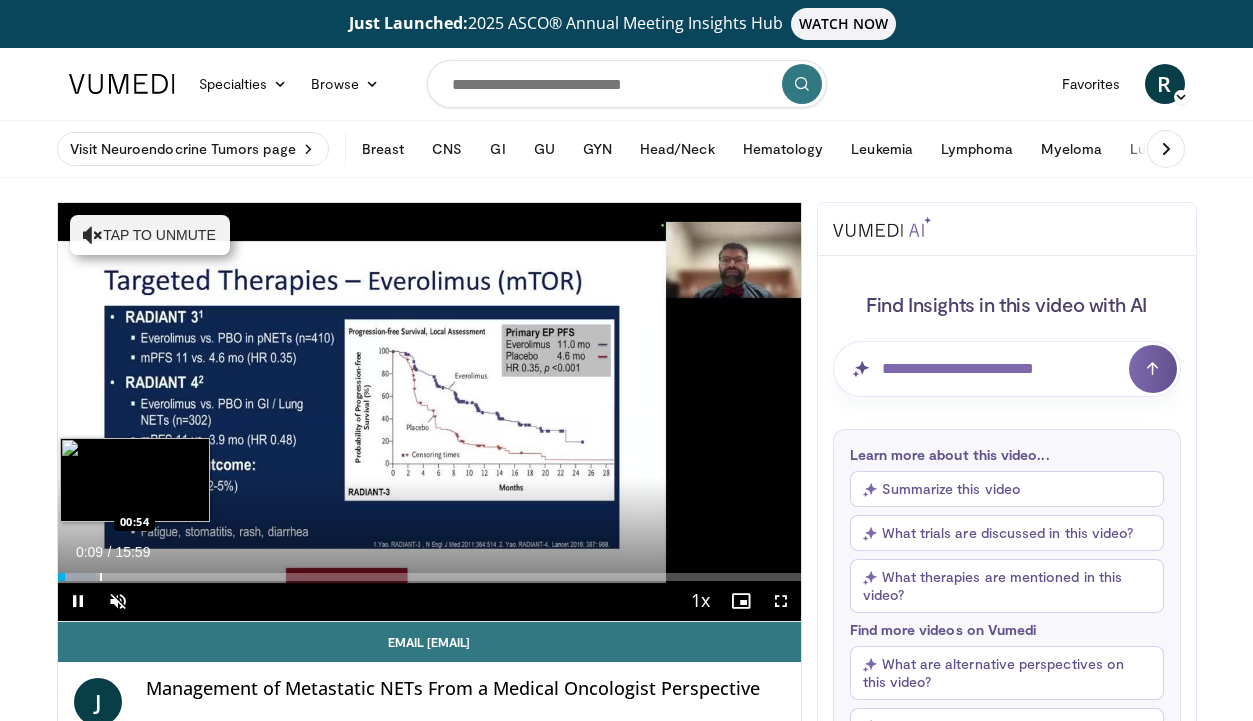 click at bounding box center [101, 577] 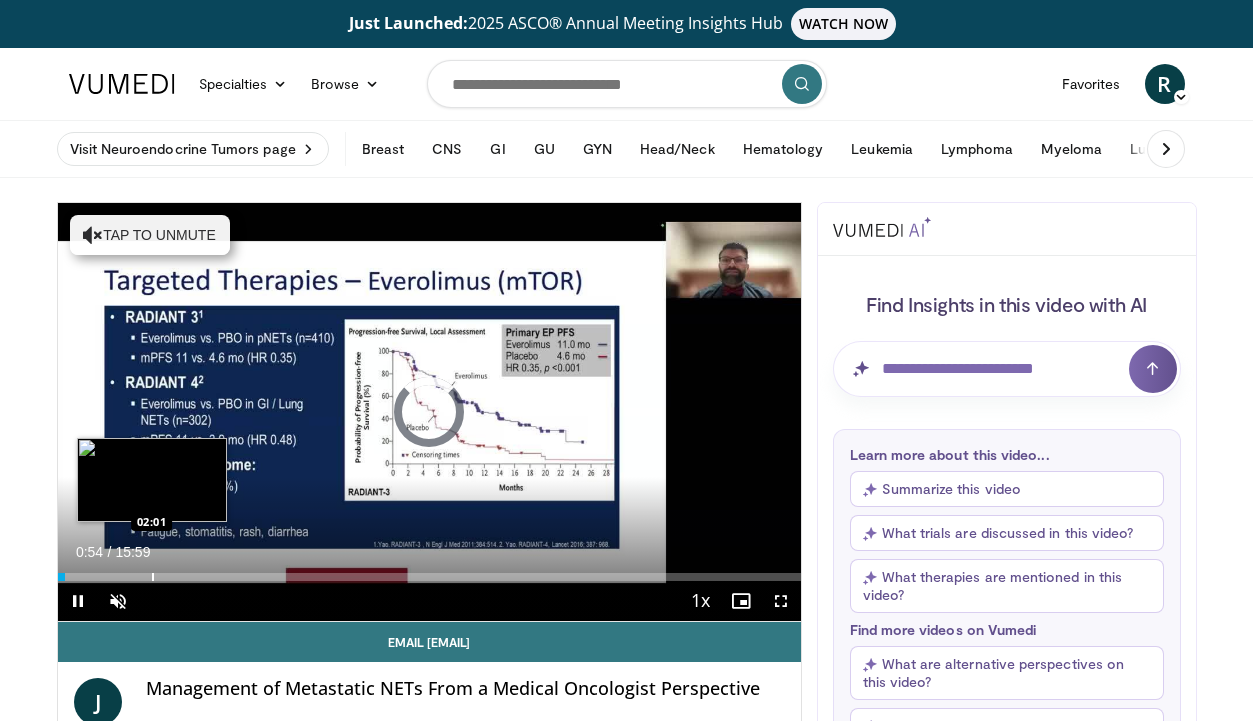 click at bounding box center (153, 577) 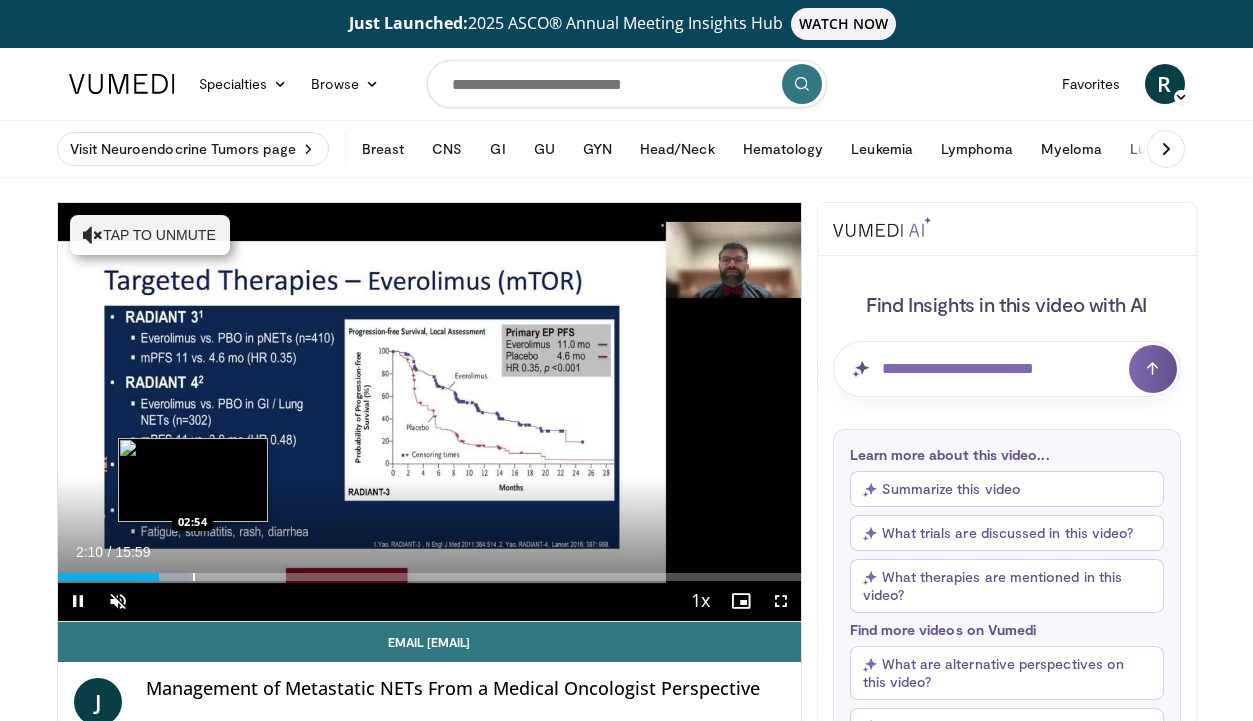 click at bounding box center (194, 577) 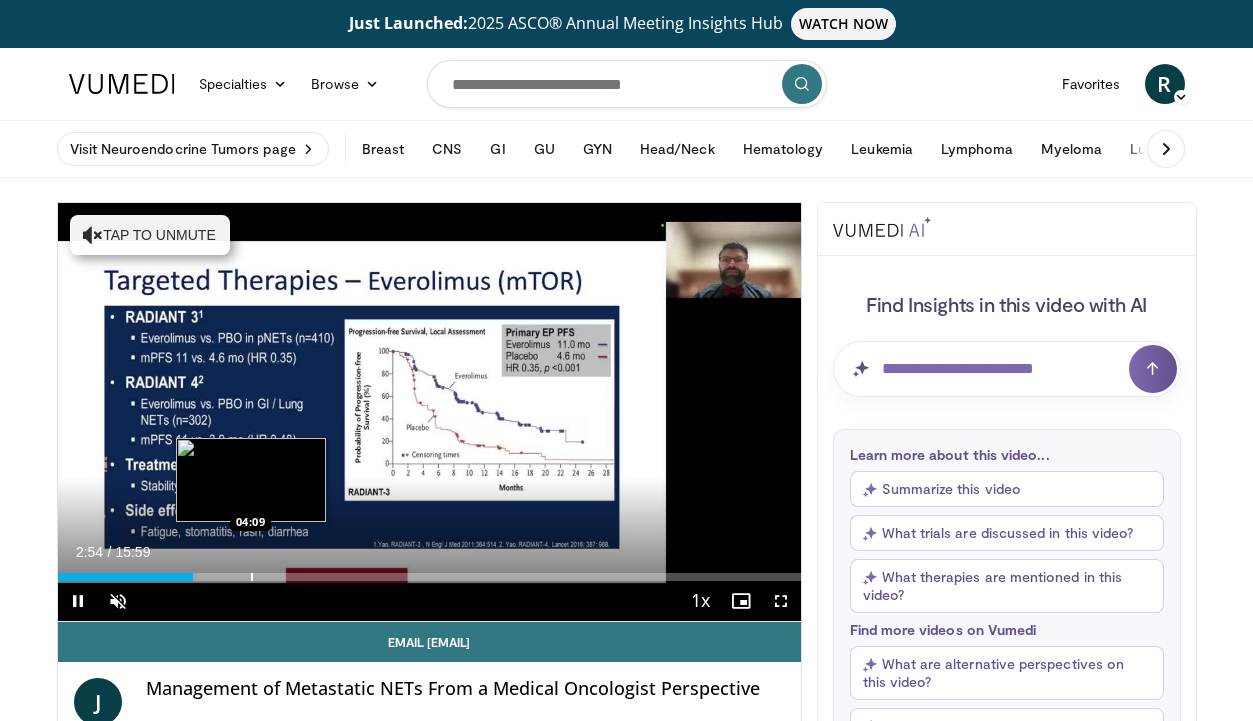 click at bounding box center (252, 577) 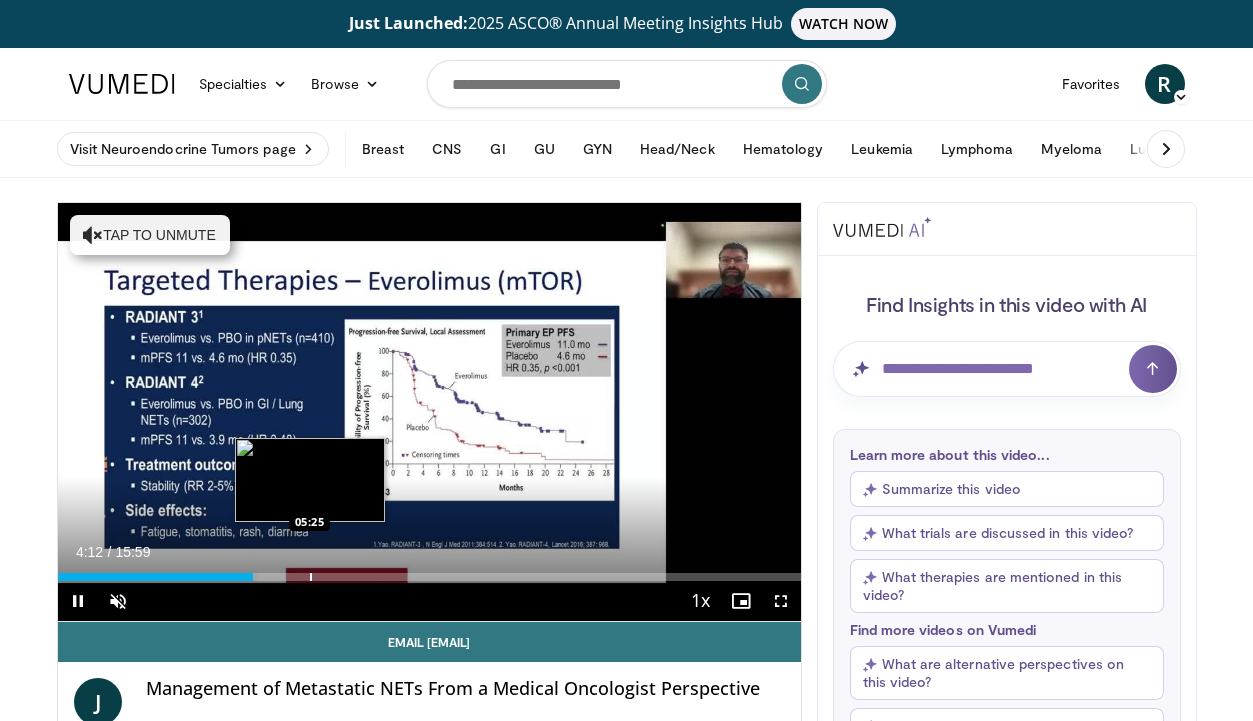 click at bounding box center [311, 577] 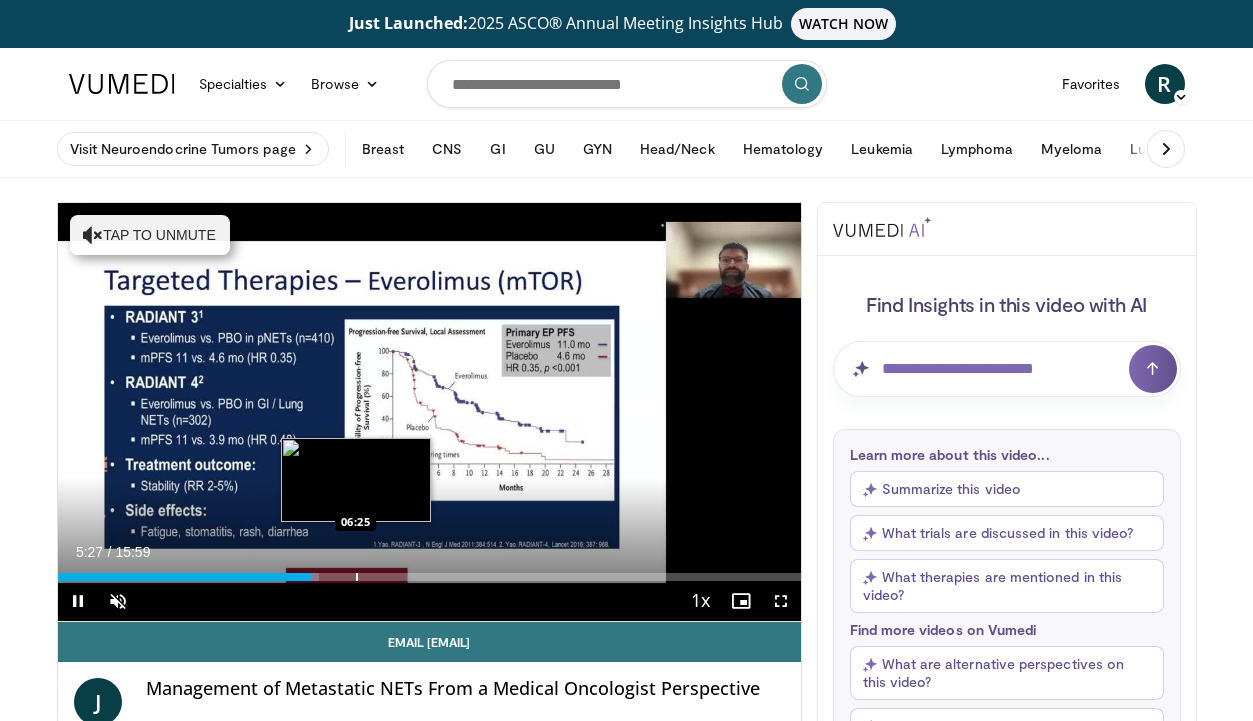 click at bounding box center [357, 577] 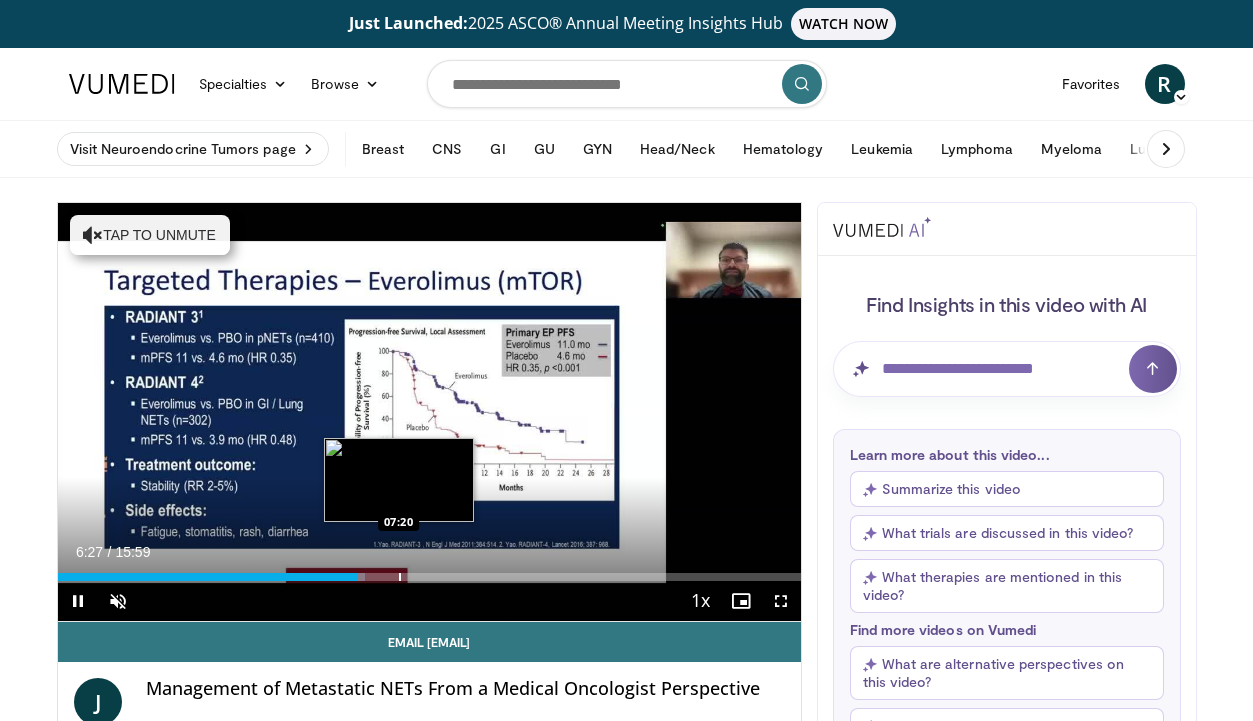 click at bounding box center (400, 577) 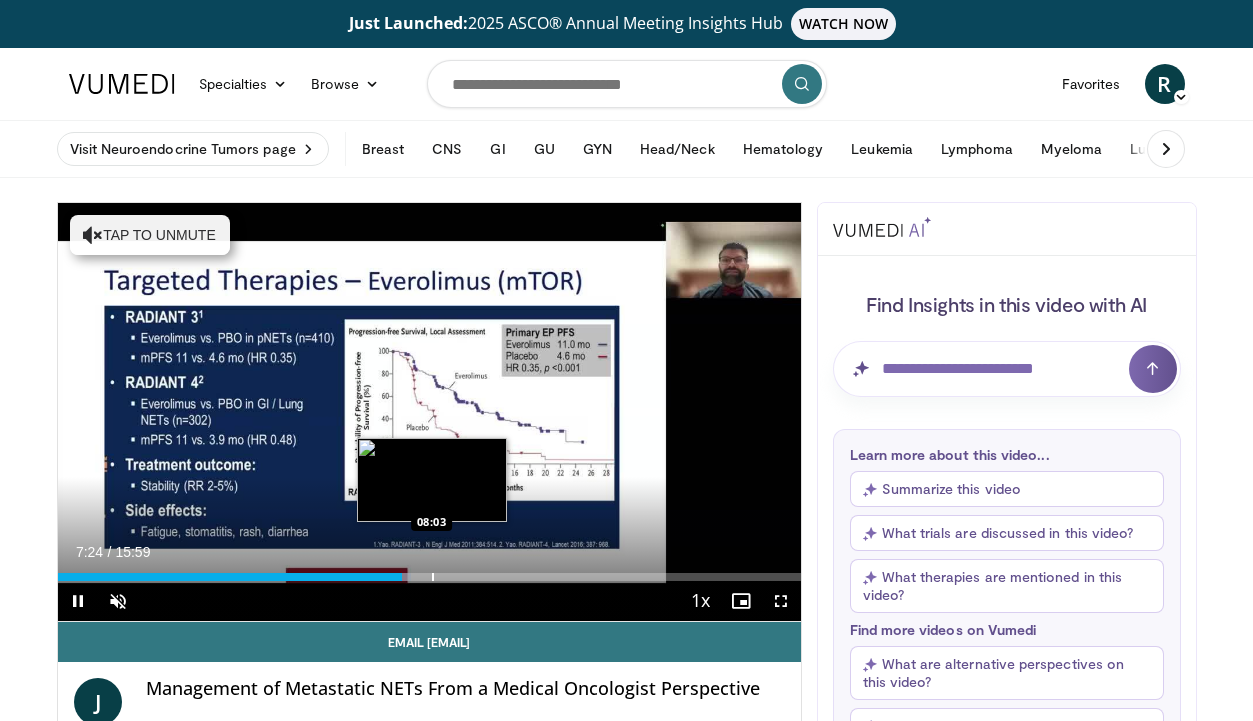 click at bounding box center (433, 577) 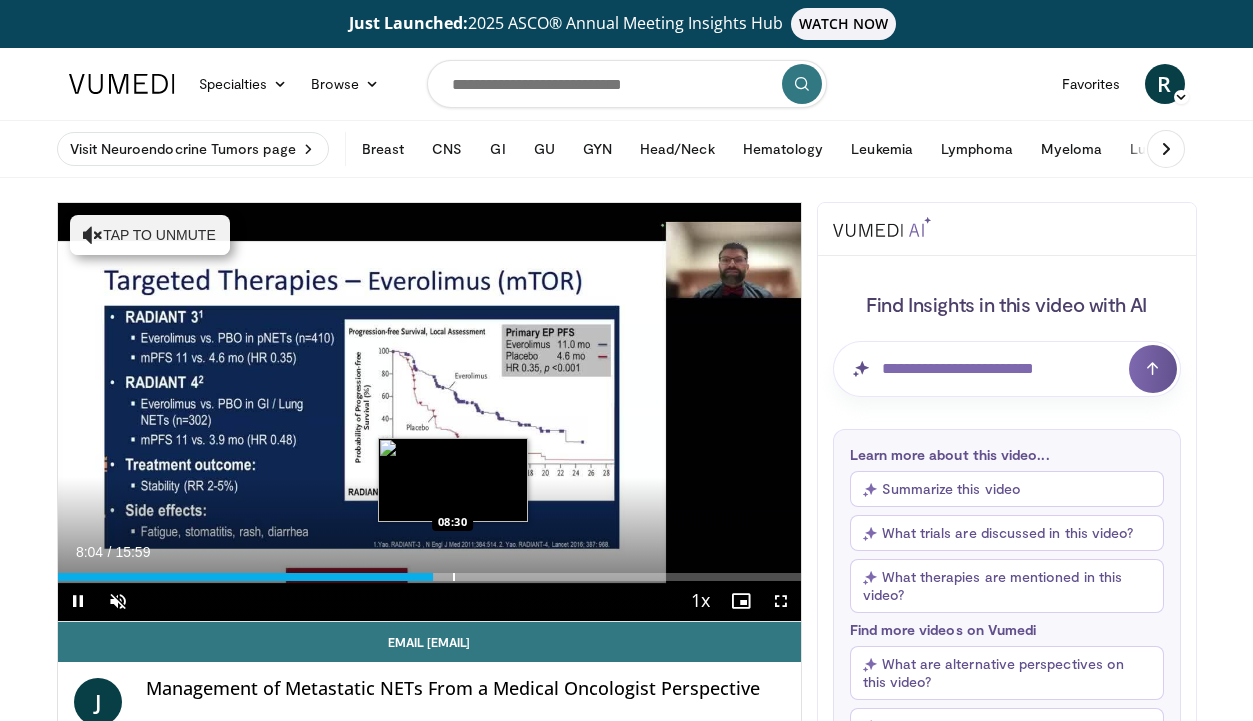 click at bounding box center [454, 577] 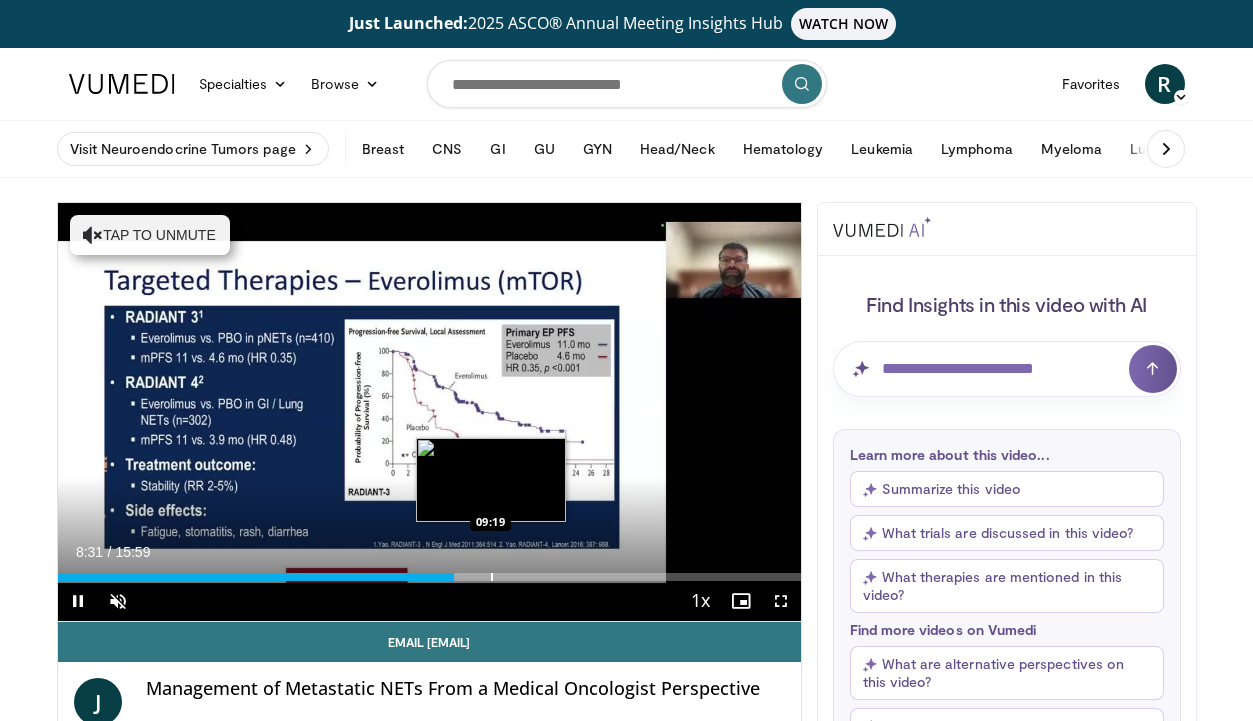 click at bounding box center (492, 577) 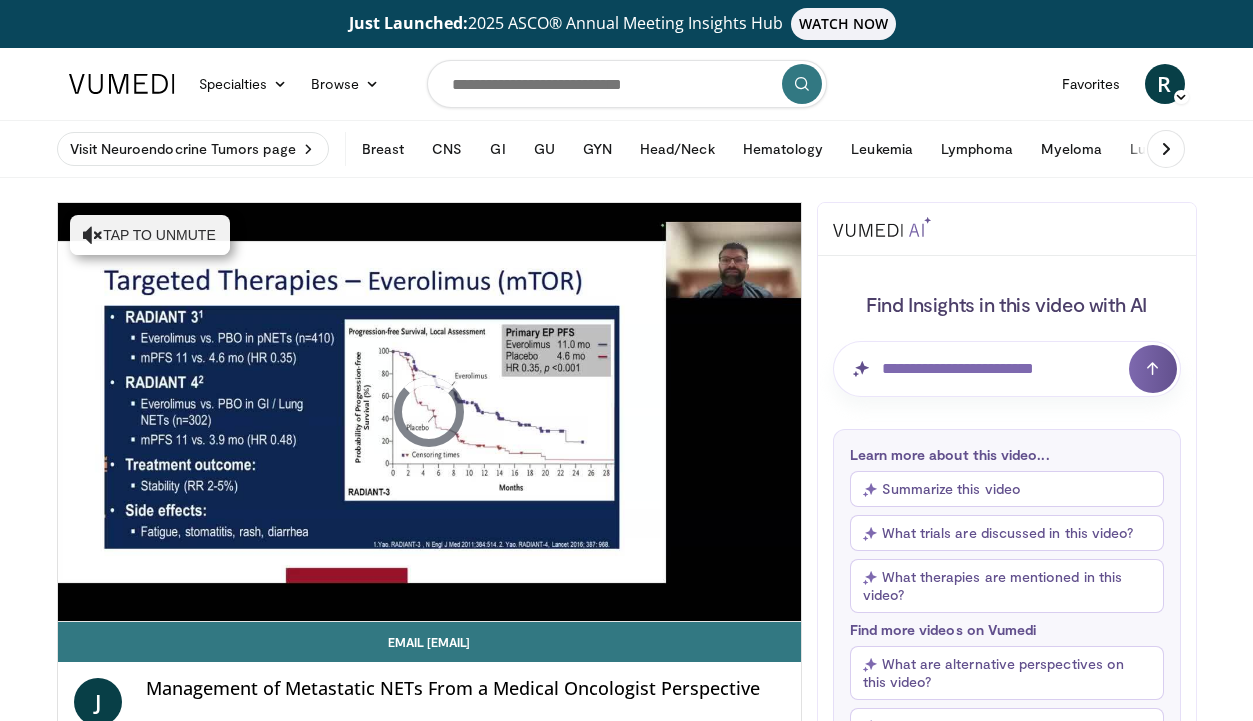click on "10 seconds
Tap to unmute" at bounding box center (429, 412) 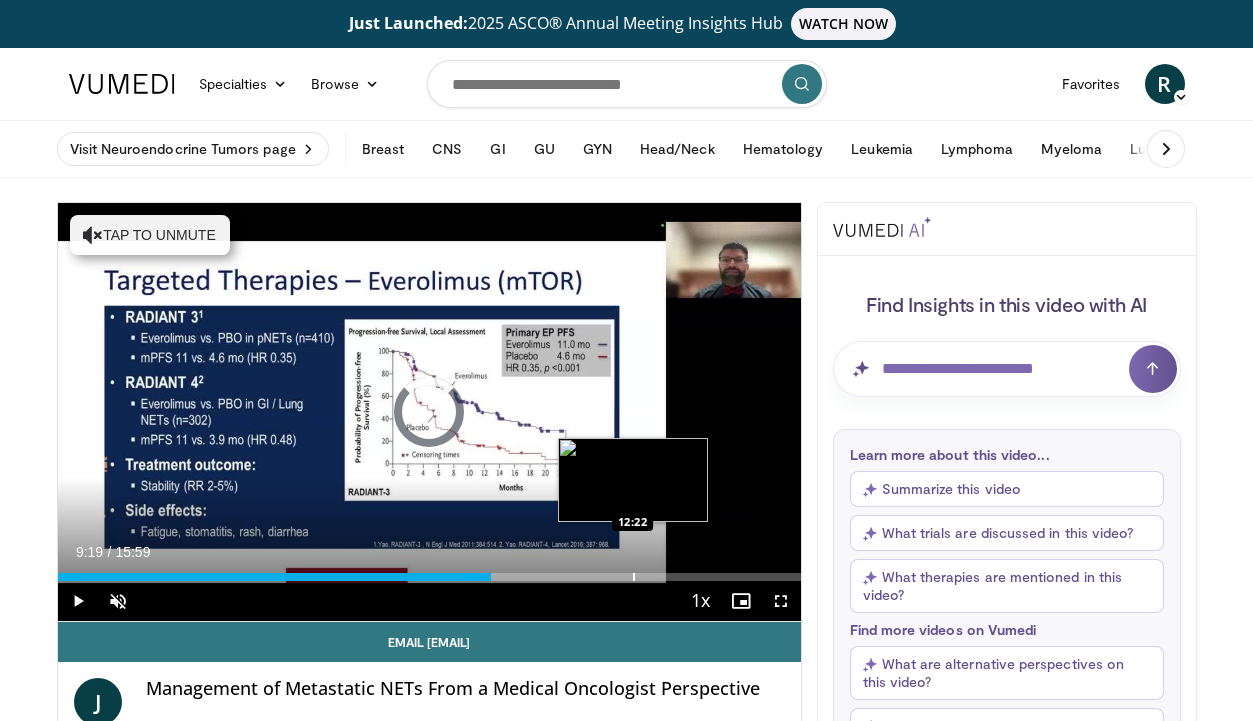 click on "Loaded :  0.00% 09:19 12:22" at bounding box center (429, 571) 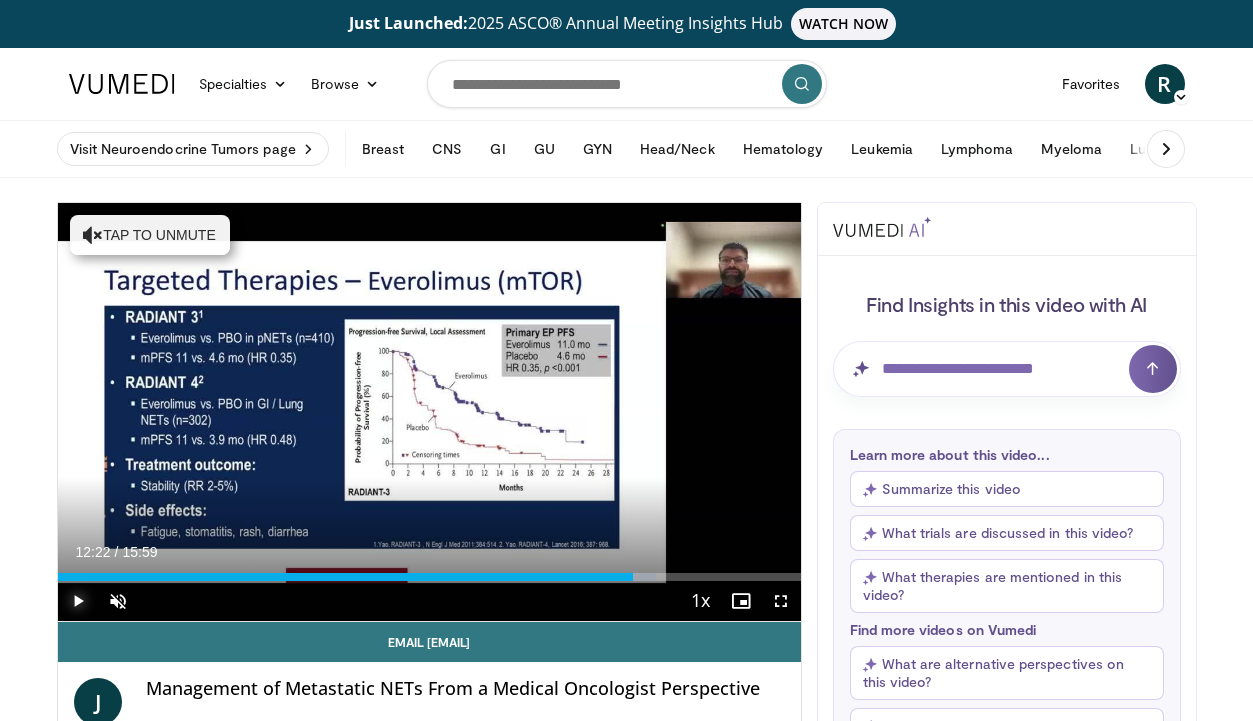 click at bounding box center [78, 601] 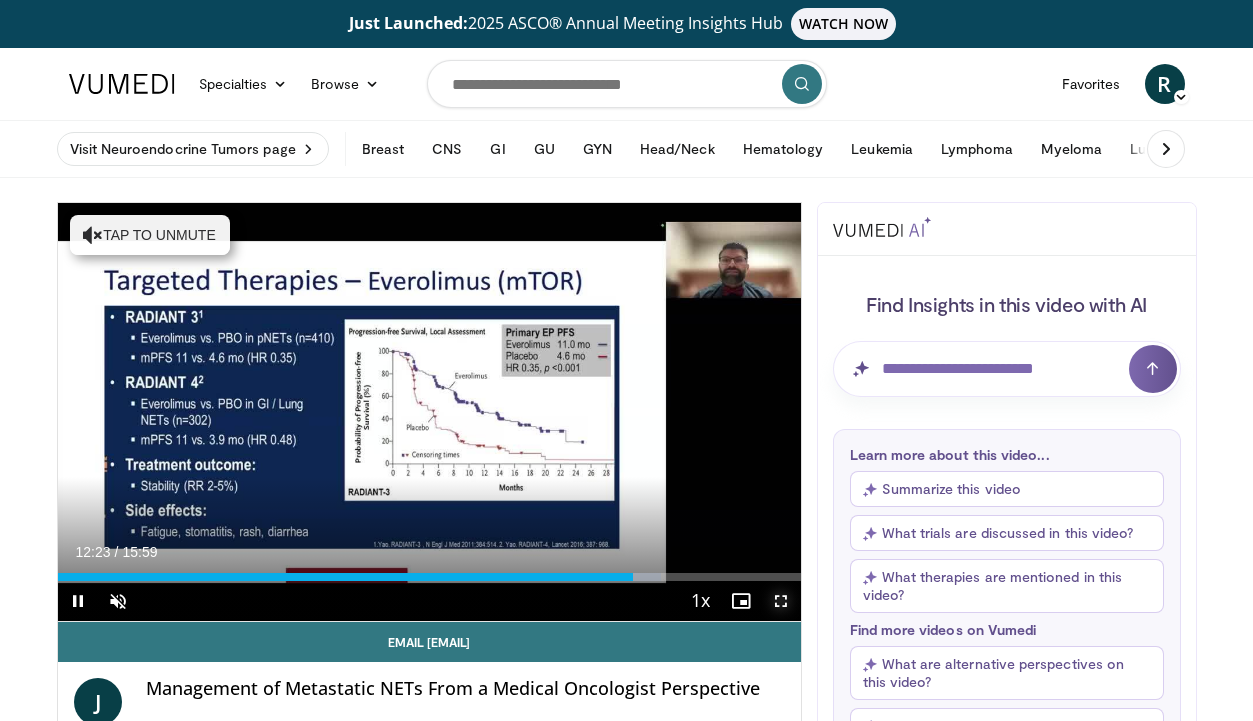 click at bounding box center (781, 601) 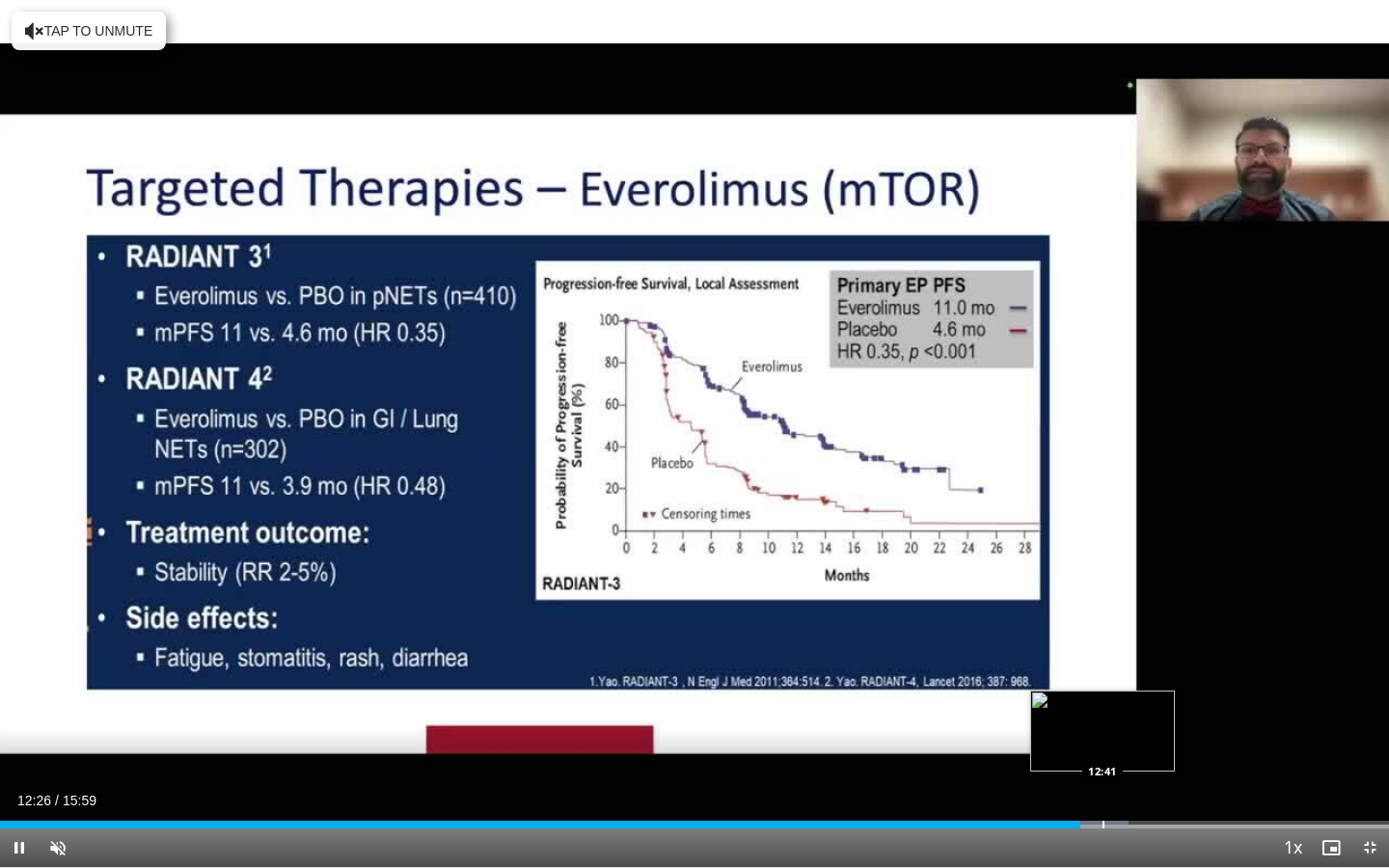 click at bounding box center (1103, 825) 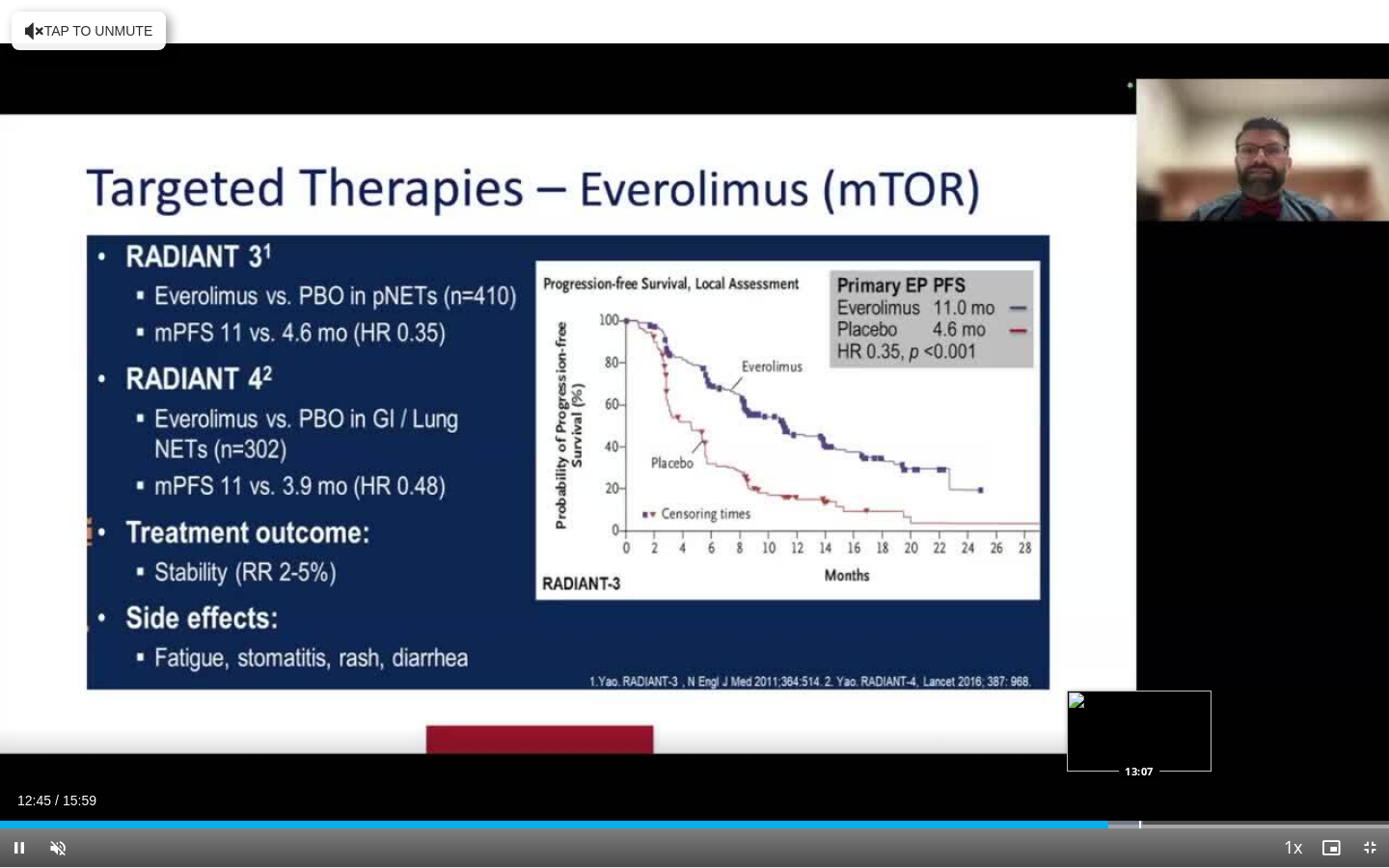 click at bounding box center [1140, 825] 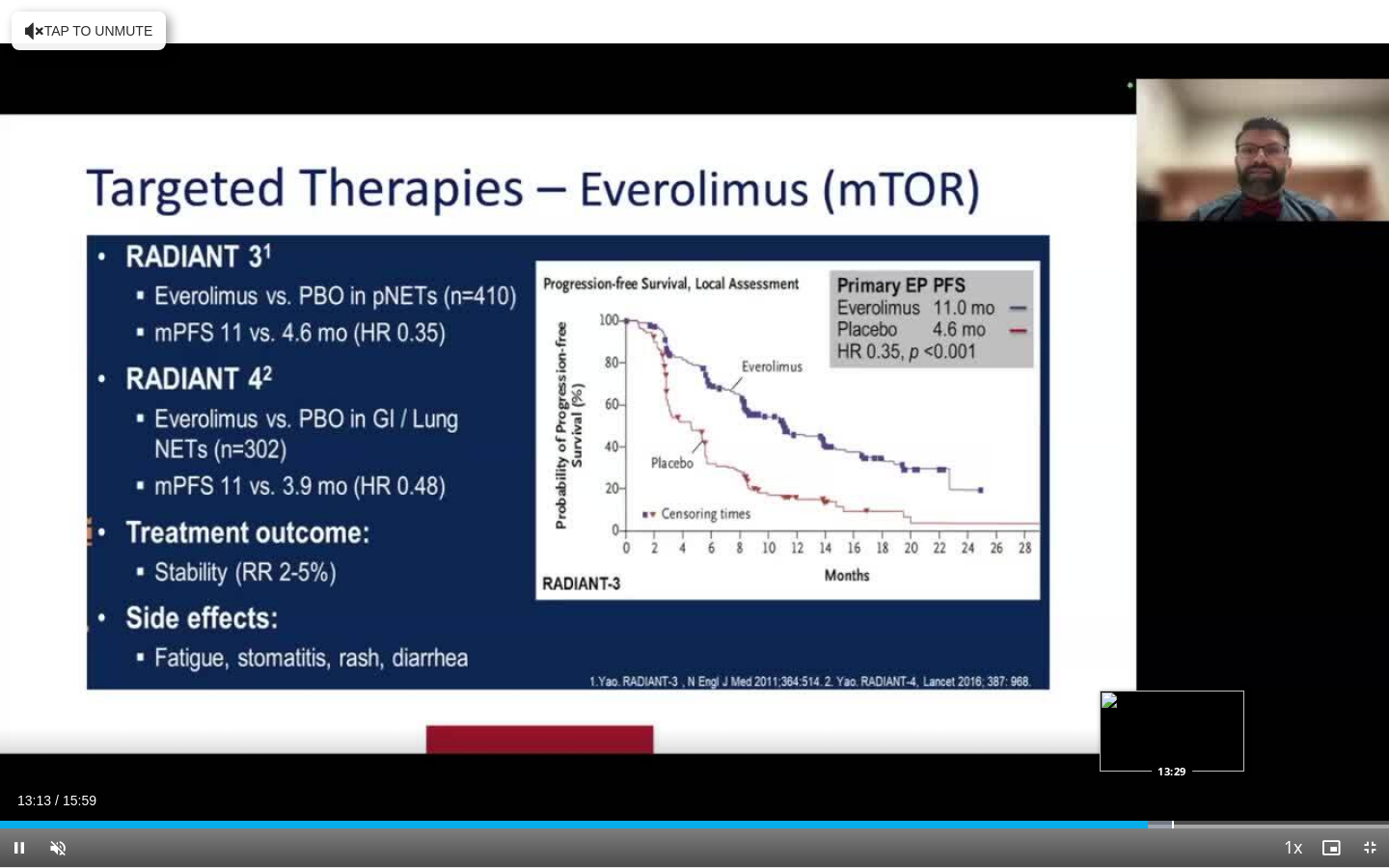 click at bounding box center [1173, 825] 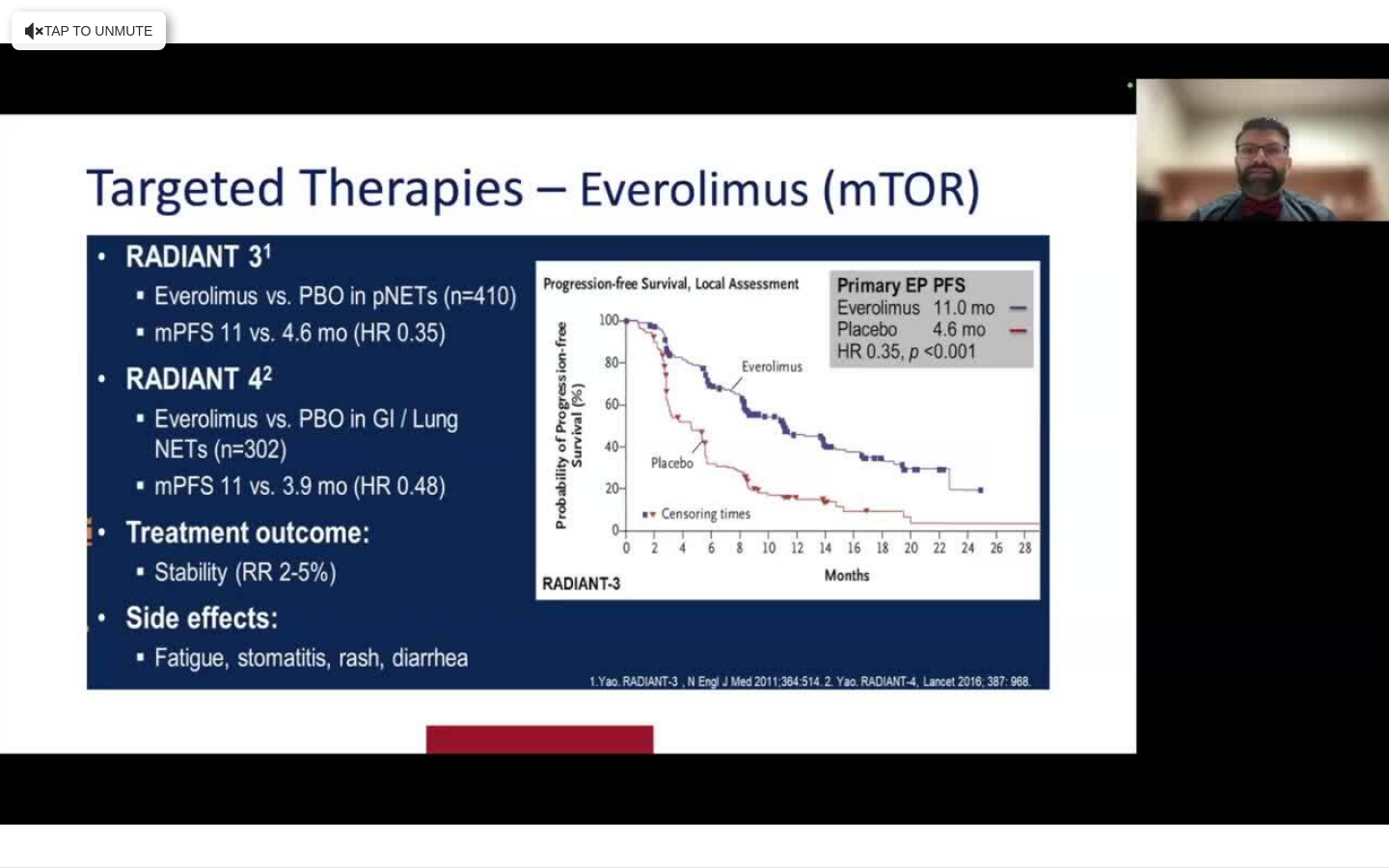 click on "10 seconds
Tap to unmute" at bounding box center (694, 433) 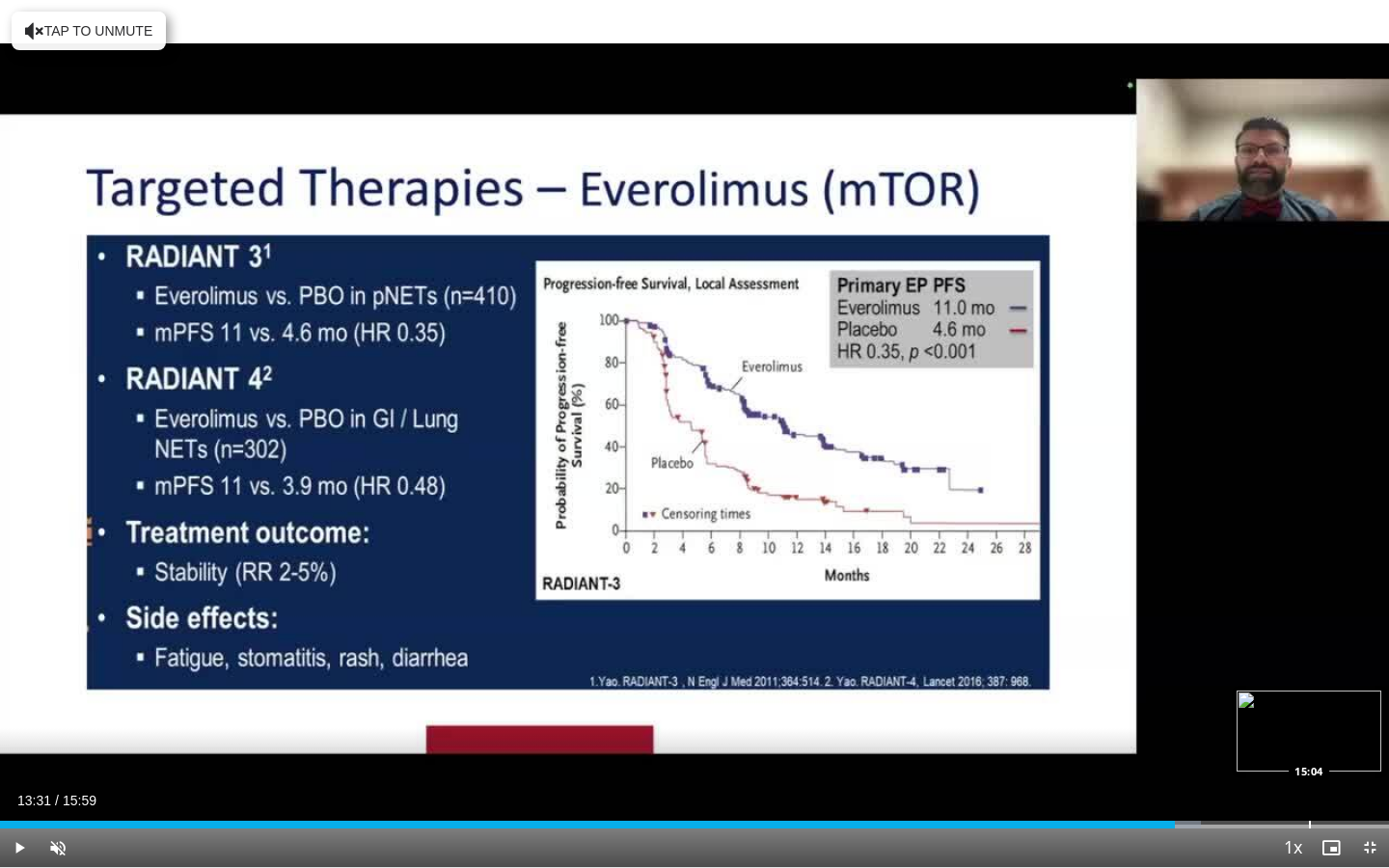 click at bounding box center (1310, 825) 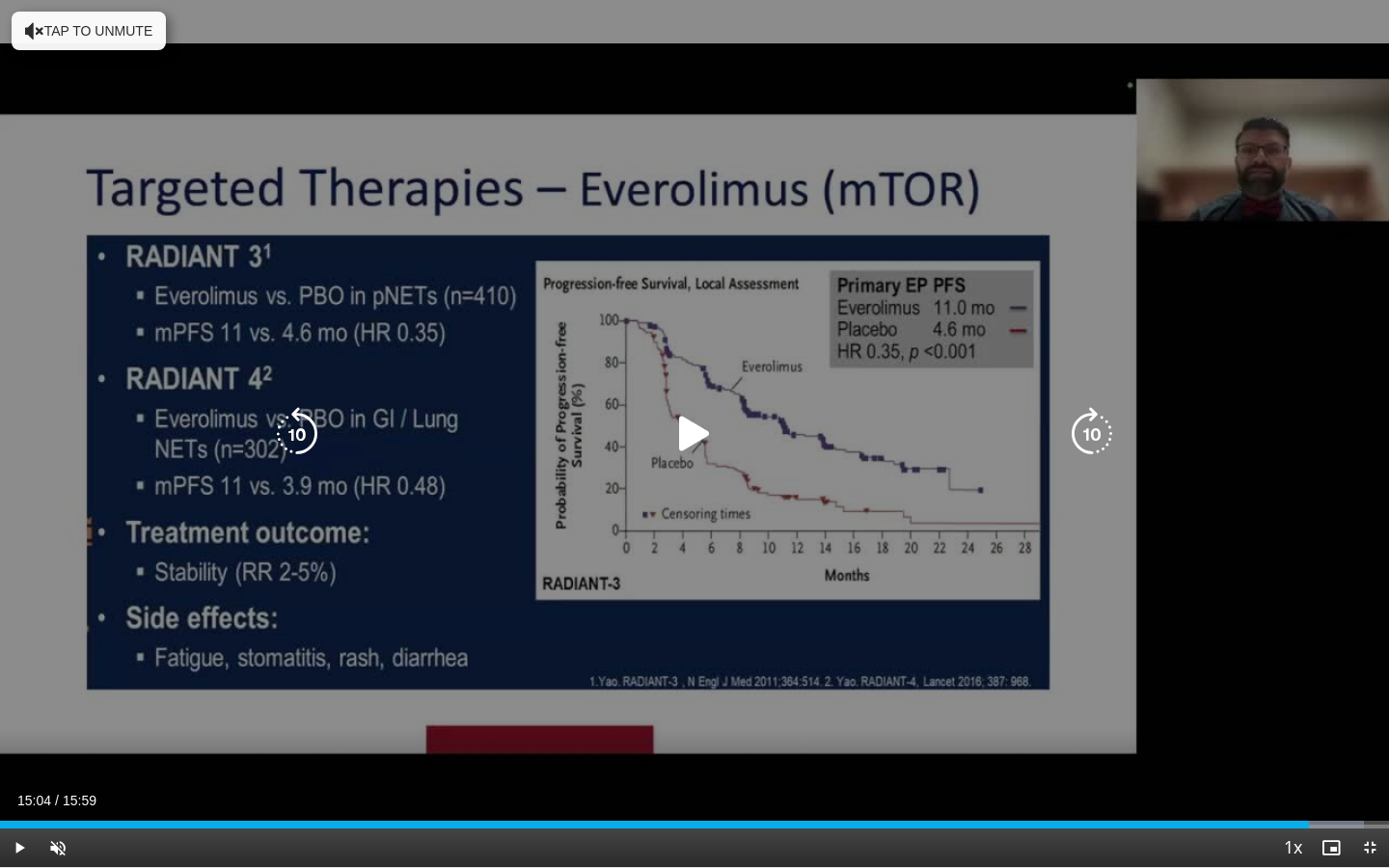 click at bounding box center [694, 434] 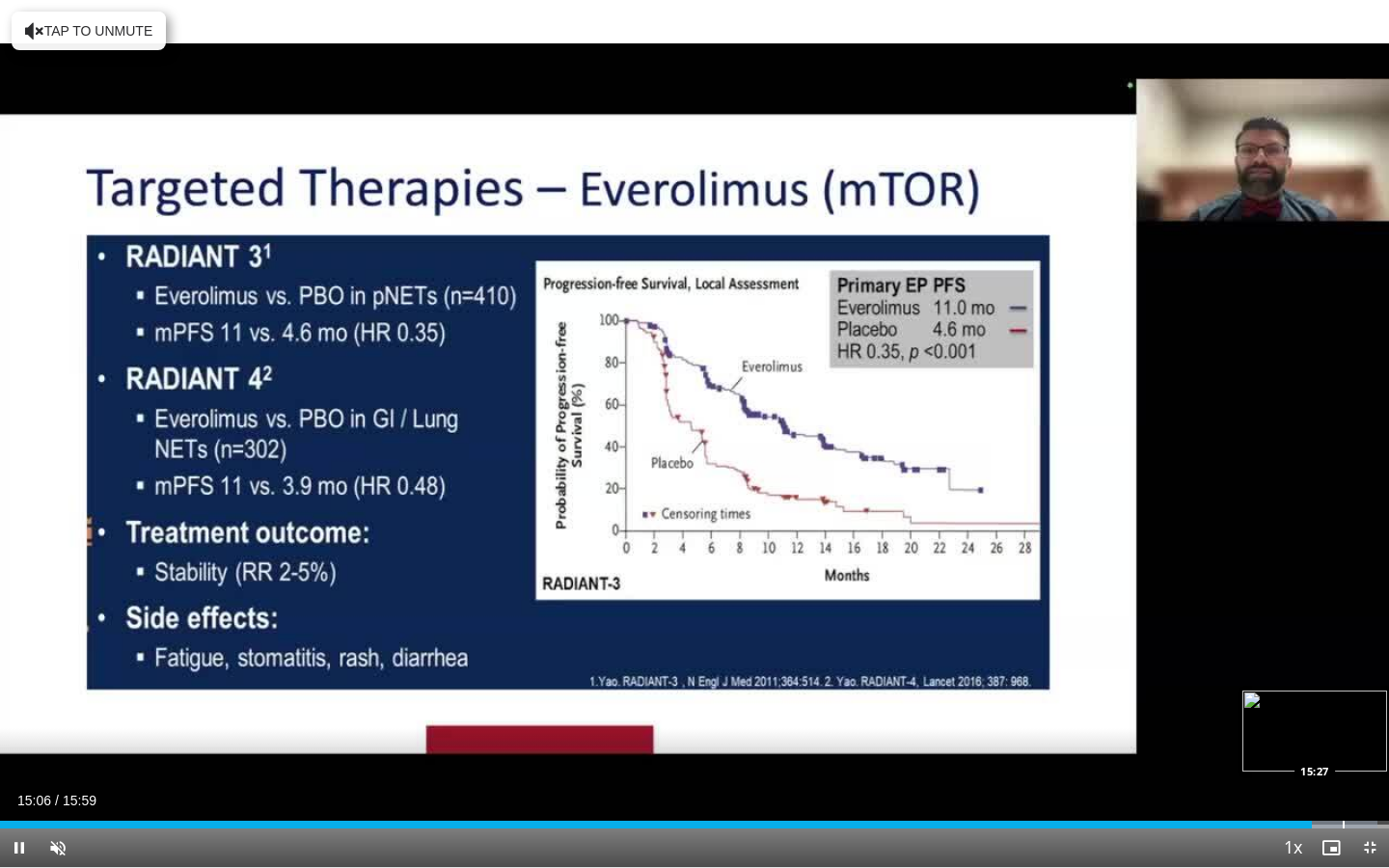 click at bounding box center (1344, 825) 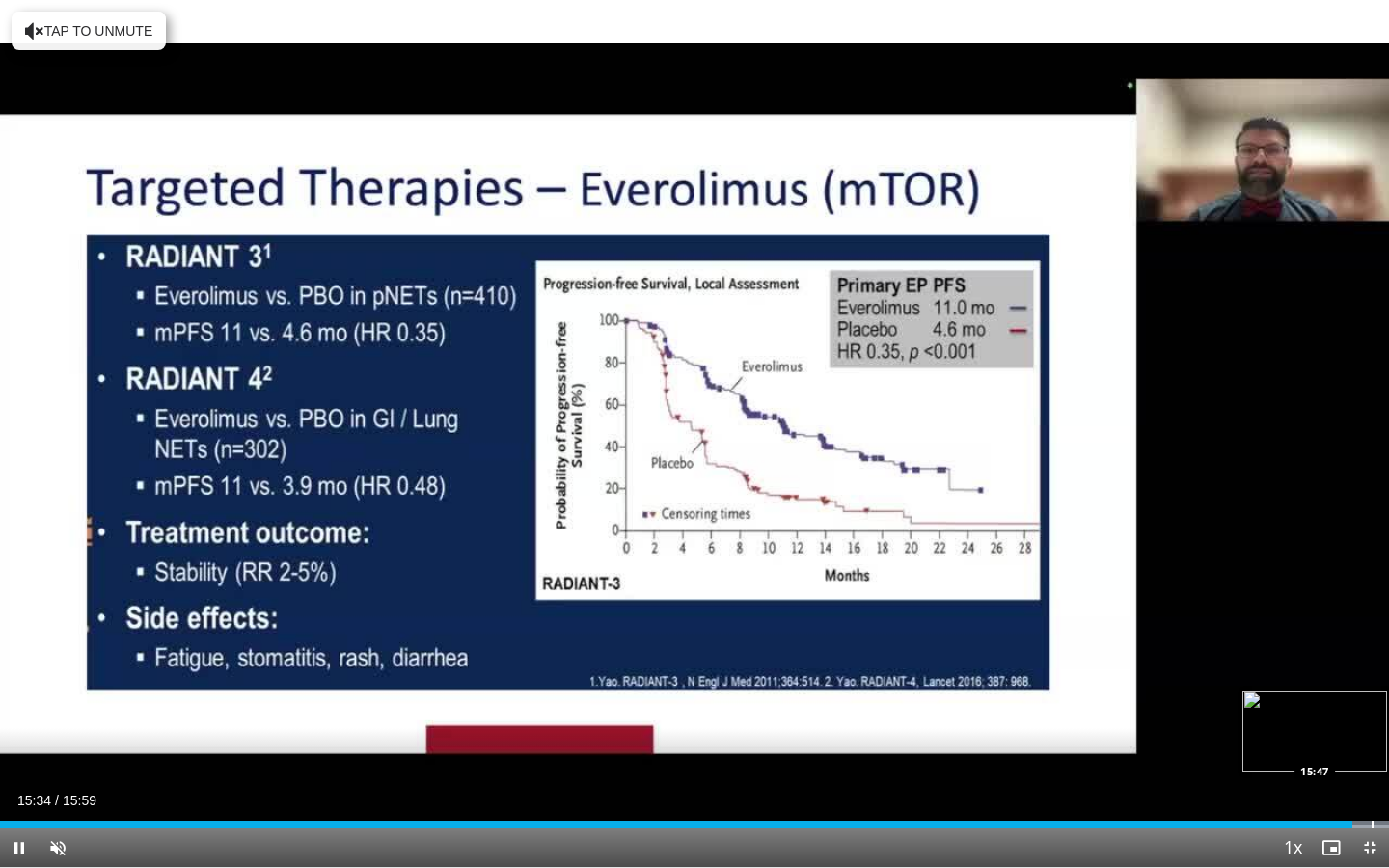 click at bounding box center [1373, 825] 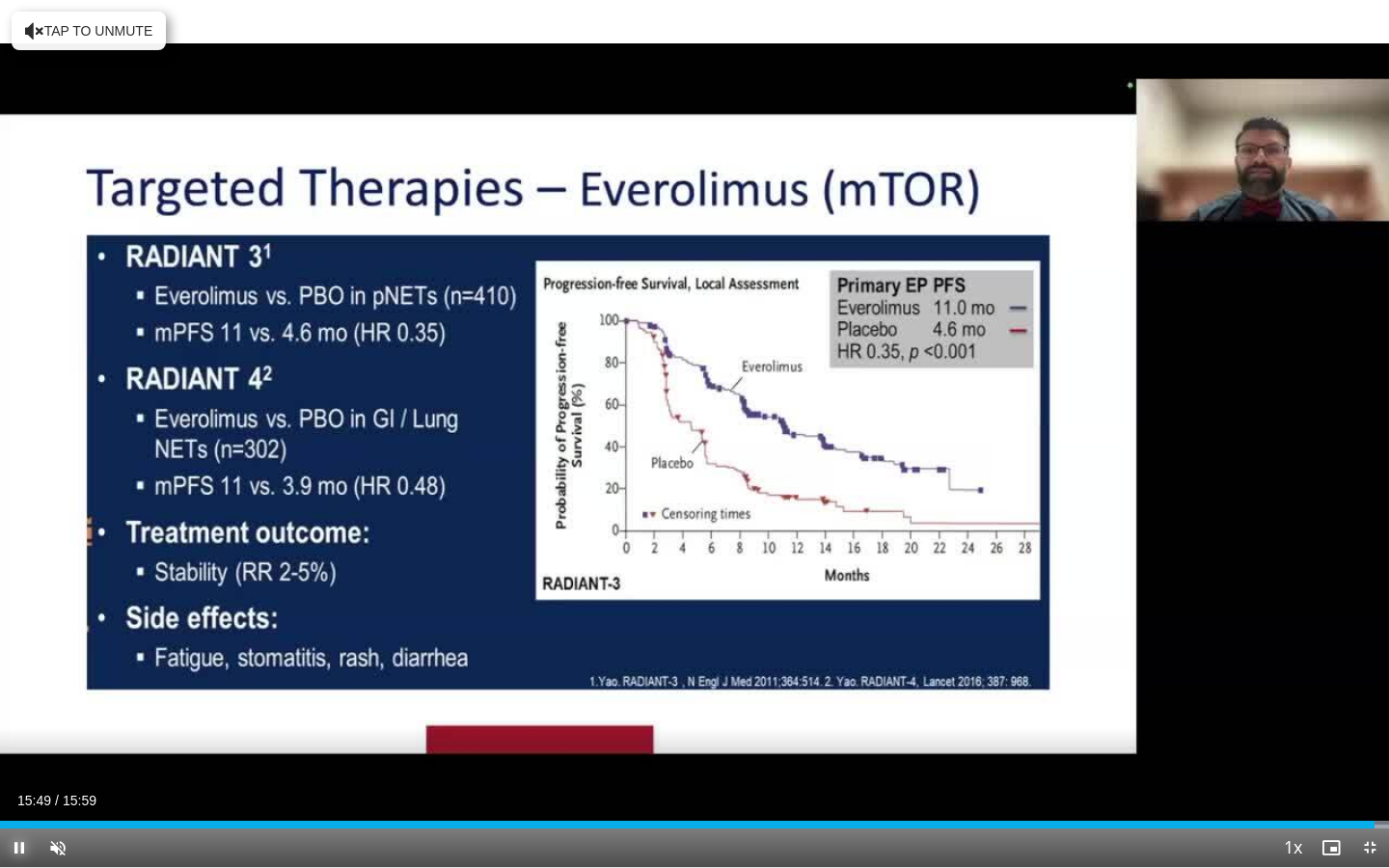 click at bounding box center (19, 848) 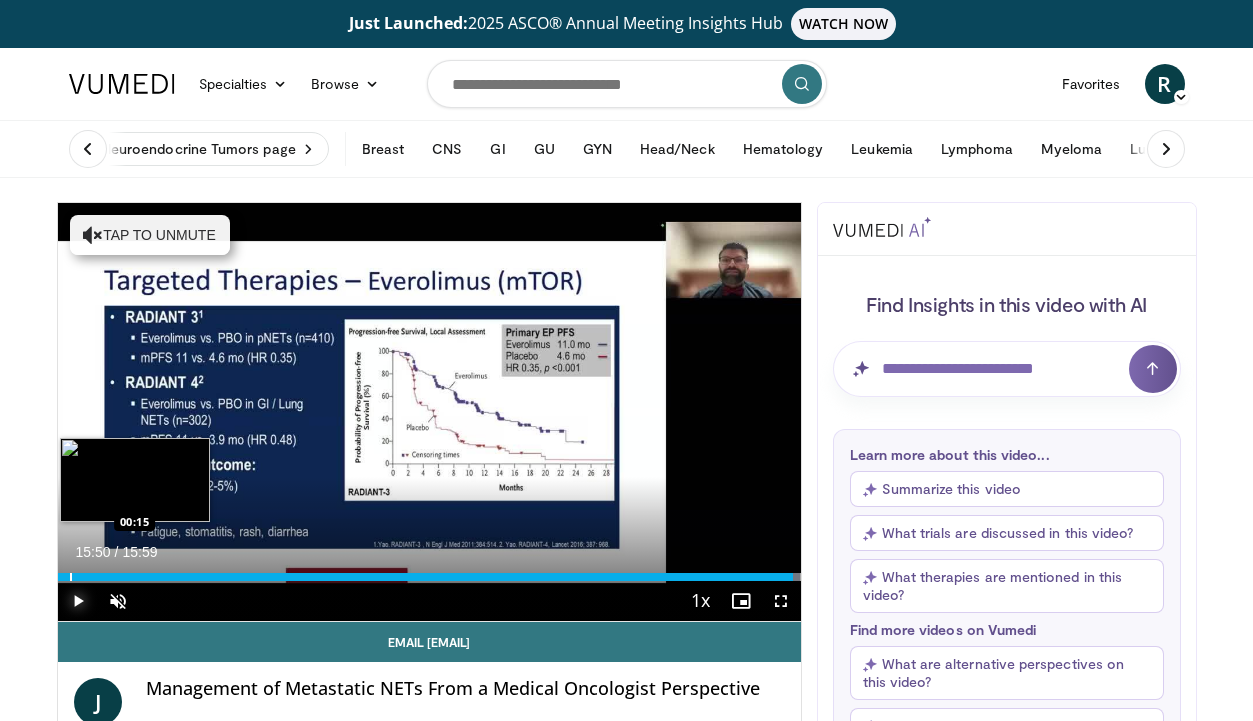 click on "Loaded :  100.00% 15:50 00:15" at bounding box center (429, 571) 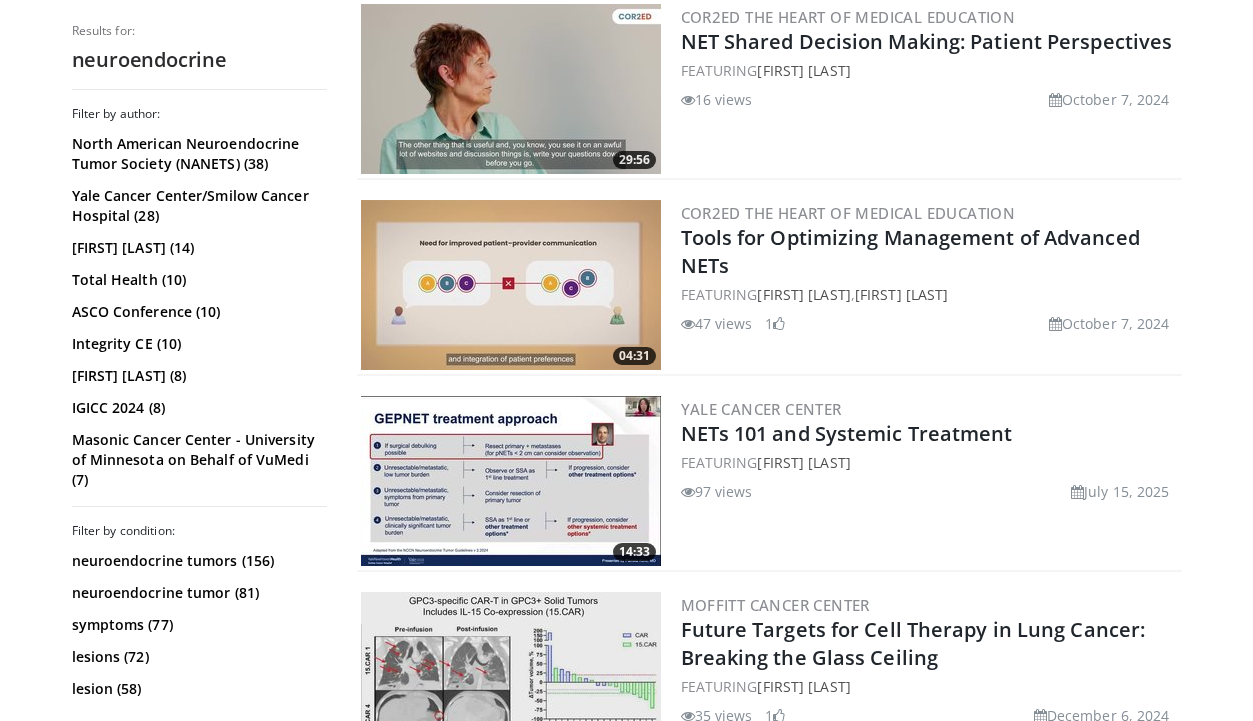 scroll, scrollTop: 2280, scrollLeft: 0, axis: vertical 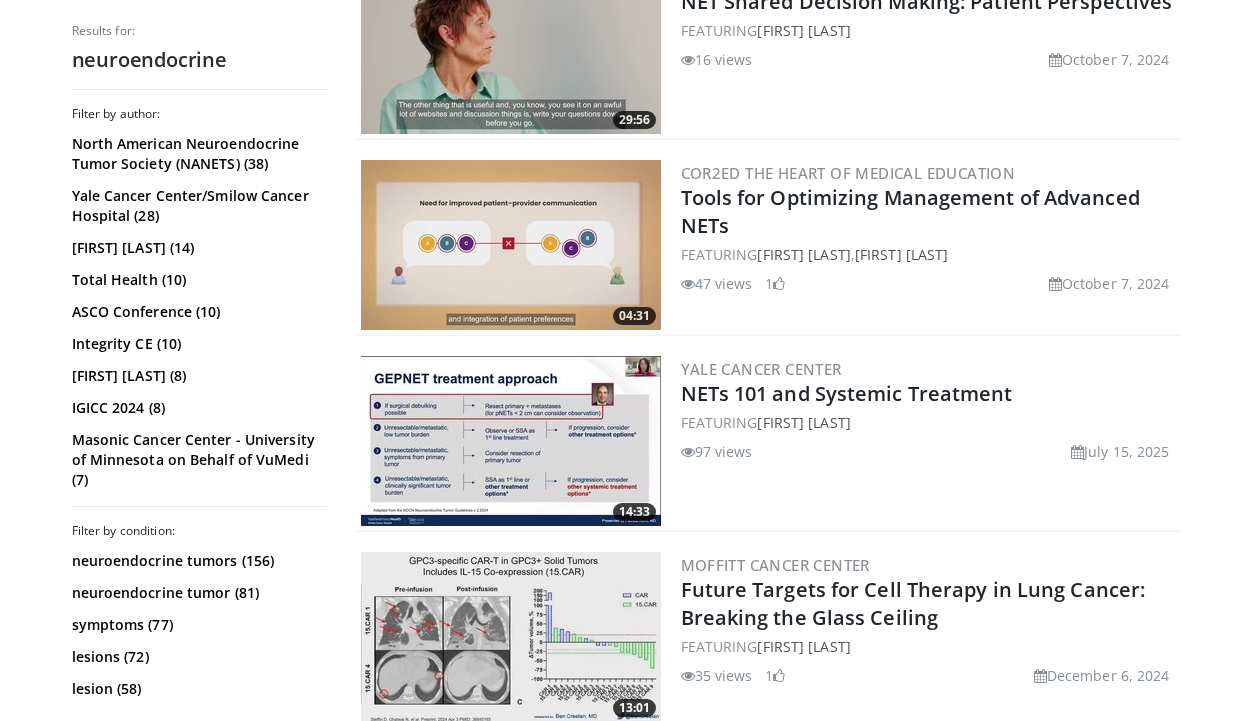 click on "Just Launched:  2025 ASCO® Annual Meeting Insights Hub WATCH NOW
Specialties
Adult & Family Medicine
Allergy, Asthma, Immunology
Anesthesiology
Cardiology
Dental
Dermatology
Endocrinology
Gastroenterology & Hepatology
General Surgery
Hematology & Oncology
Infectious Disease
Nephrology
Neurology
Neurosurgery
Obstetrics & Gynecology
Ophthalmology
Oral Maxillofacial
Orthopaedics
Otolaryngology
Pediatrics
Plastic Surgery" at bounding box center [626, 544] 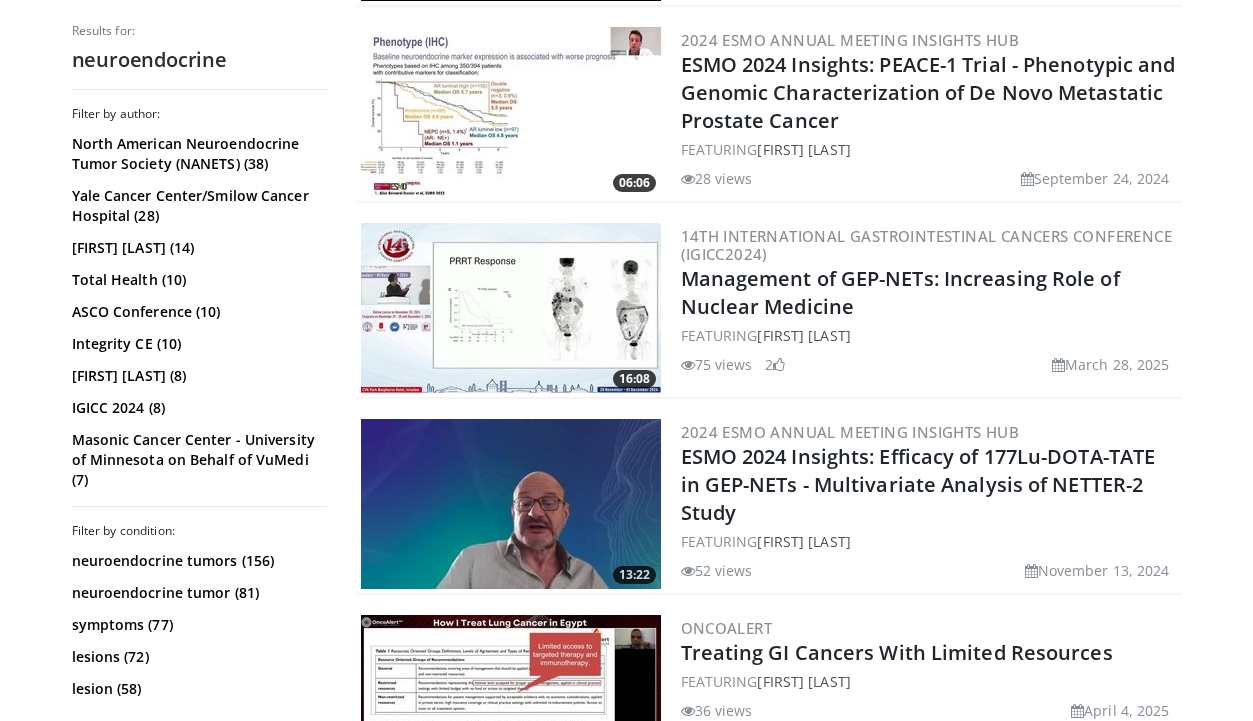 scroll, scrollTop: 3200, scrollLeft: 0, axis: vertical 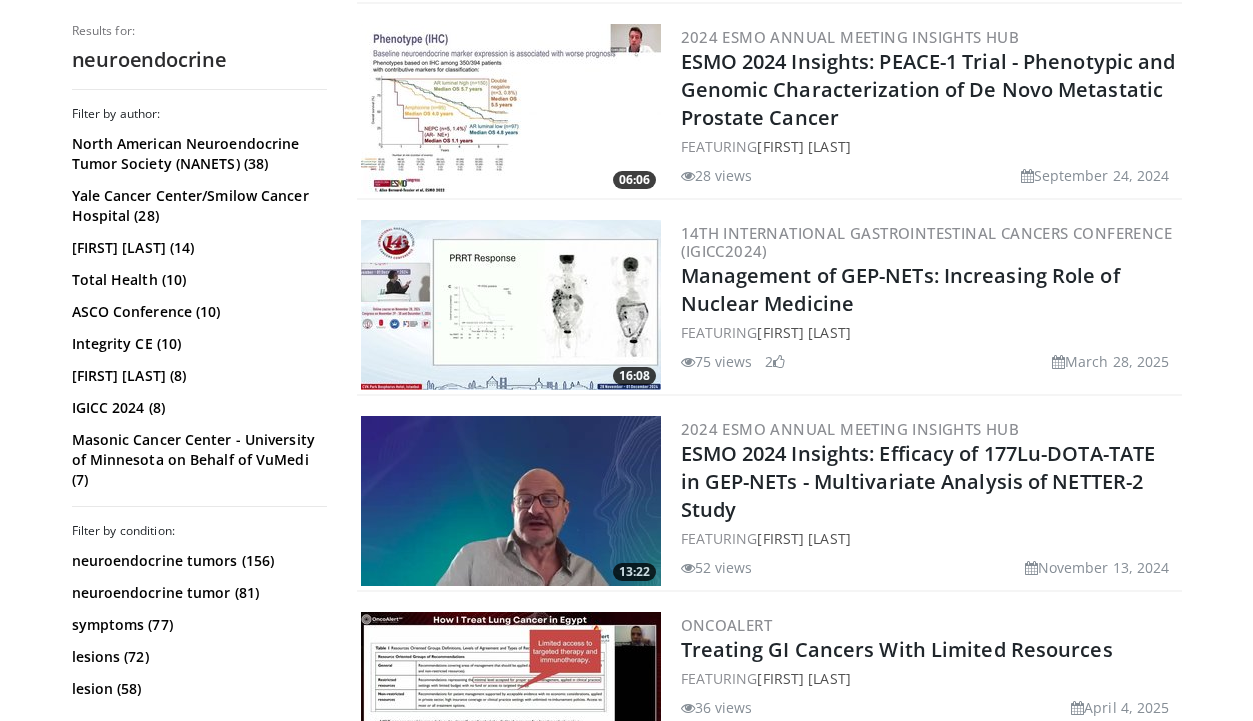 click on "Just Launched:  2025 ASCO® Annual Meeting Insights Hub WATCH NOW
Specialties
Adult & Family Medicine
Allergy, Asthma, Immunology
Anesthesiology
Cardiology
Dental
Dermatology
Endocrinology
Gastroenterology & Hepatology
General Surgery
Hematology & Oncology
Infectious Disease
Nephrology
Neurology
Neurosurgery
Obstetrics & Gynecology
Ophthalmology
Oral Maxillofacial
Orthopaedics
Otolaryngology
Pediatrics
Plastic Surgery" at bounding box center [626, -376] 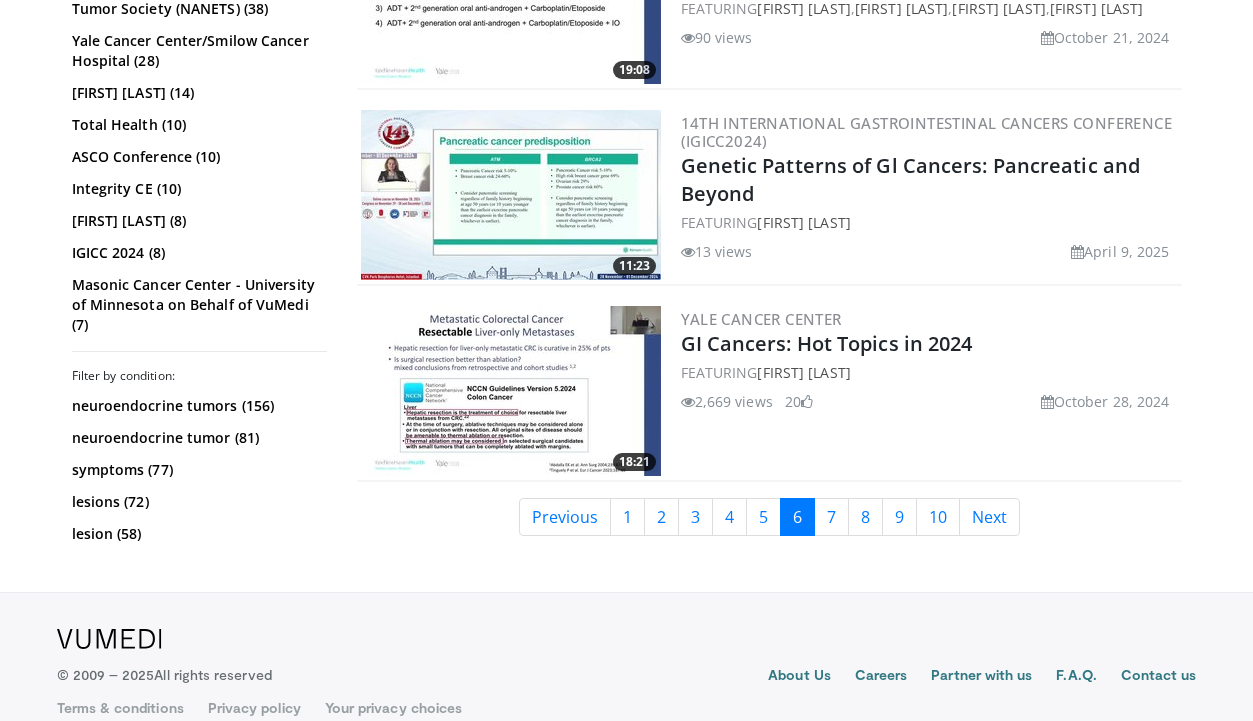 scroll, scrollTop: 4927, scrollLeft: 0, axis: vertical 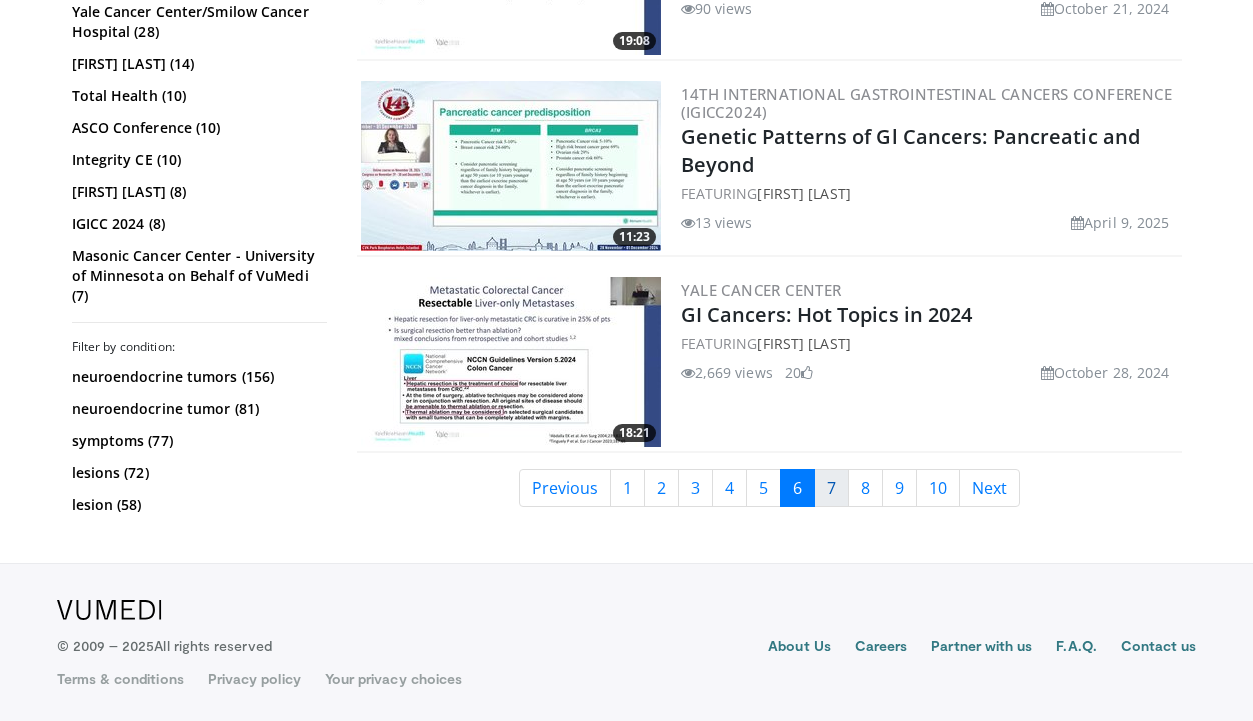 click on "7" at bounding box center (831, 488) 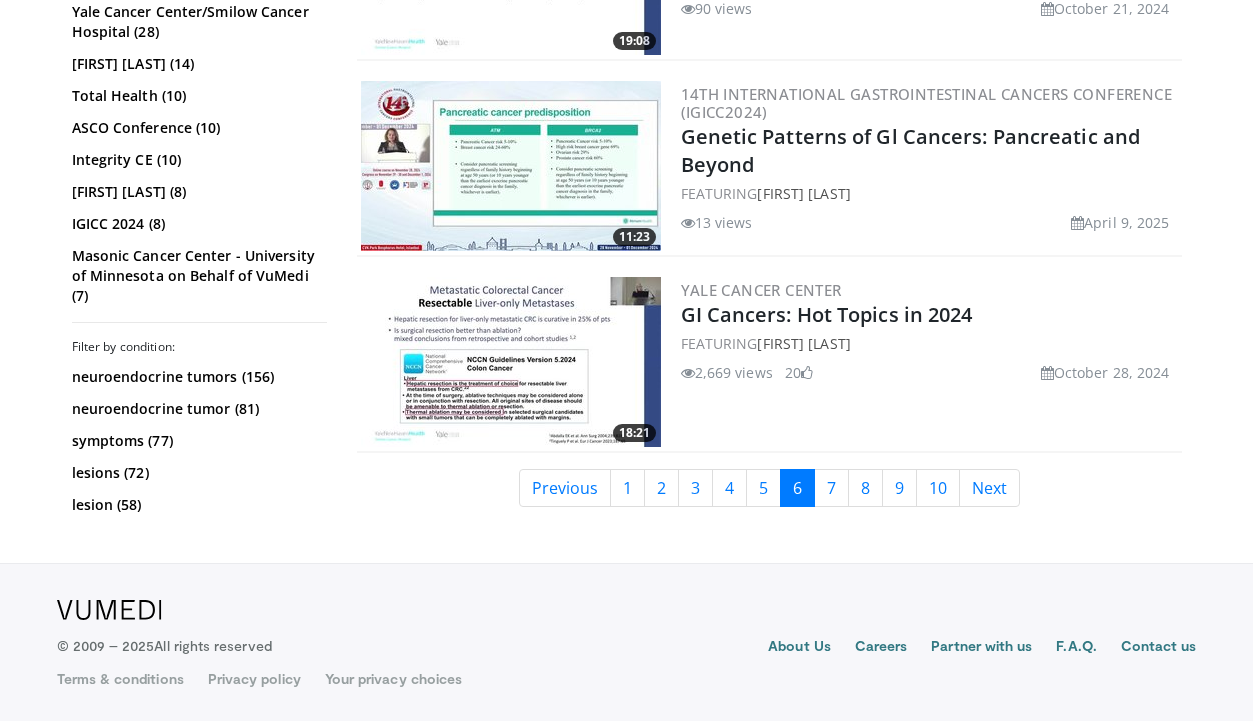 click on "08:44
Johnson & Johnson
Management and Proactive Care of Adverse Events Associated with Locally Advanced or Metastatic EGFR+ NSCLC Treatment
FEATURING
Joshua K. Sabari
,
Alexander Spira
689 views
May 21, 2024
2
18:11
Incyte
Appropriate Management of RPED (Retinal Pigment Epithelial Detachment)- A Patient Case
FEATURING
1" at bounding box center [769, -2067] 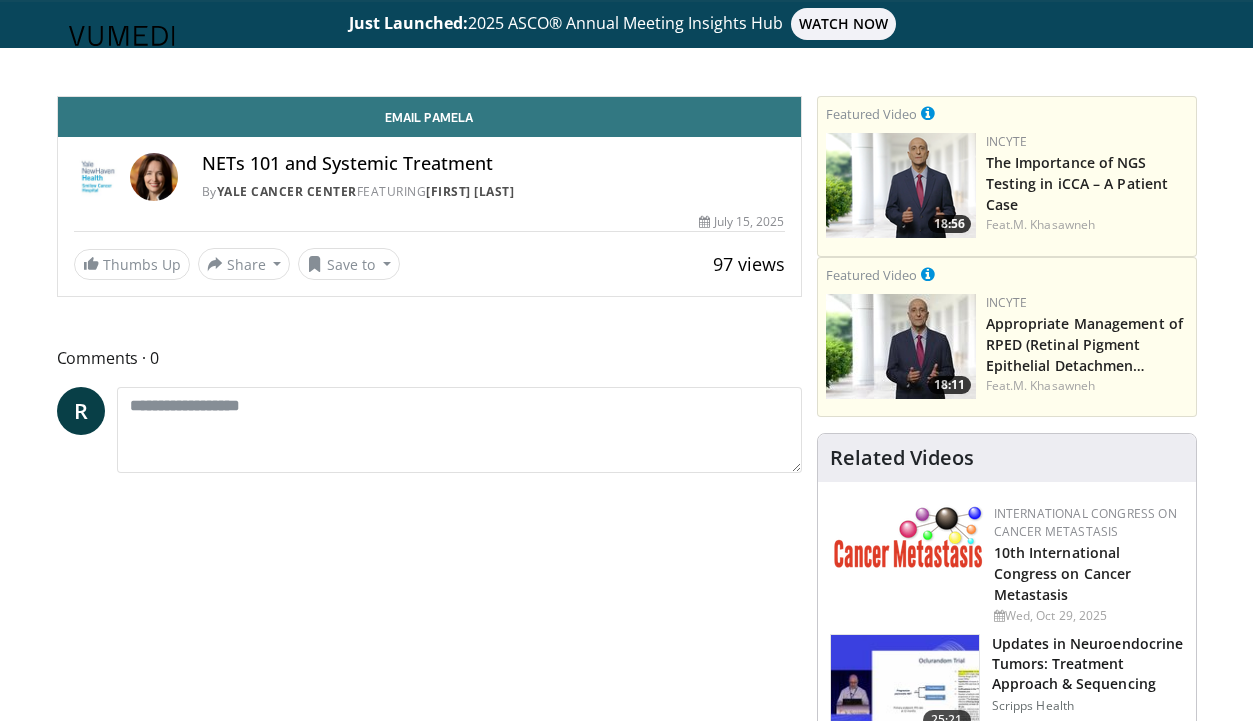 scroll, scrollTop: 0, scrollLeft: 0, axis: both 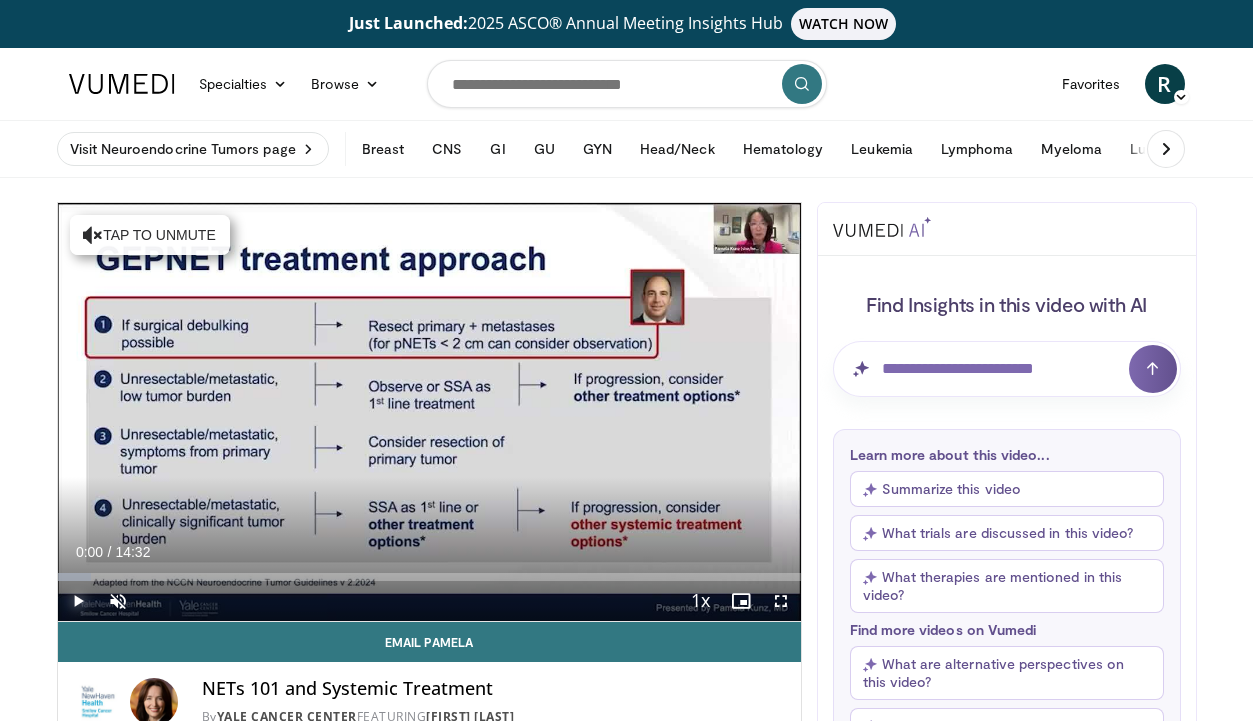 click at bounding box center [78, 601] 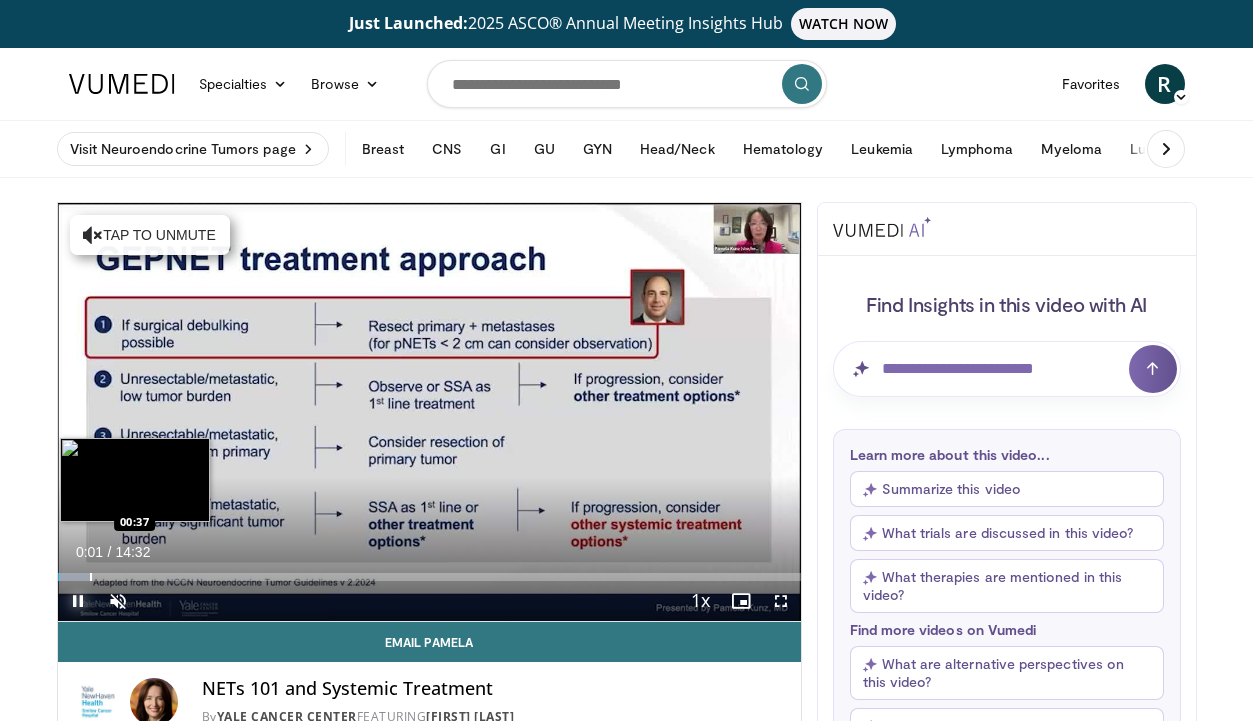 click at bounding box center (91, 577) 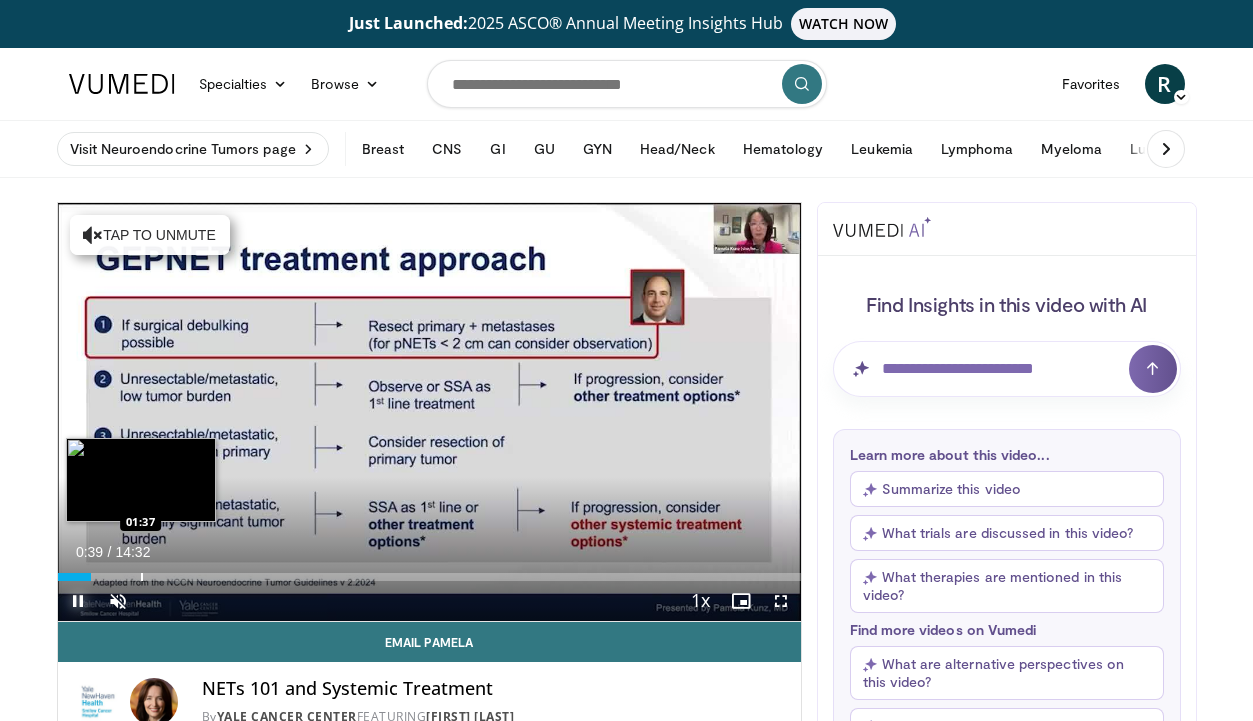 click at bounding box center (142, 577) 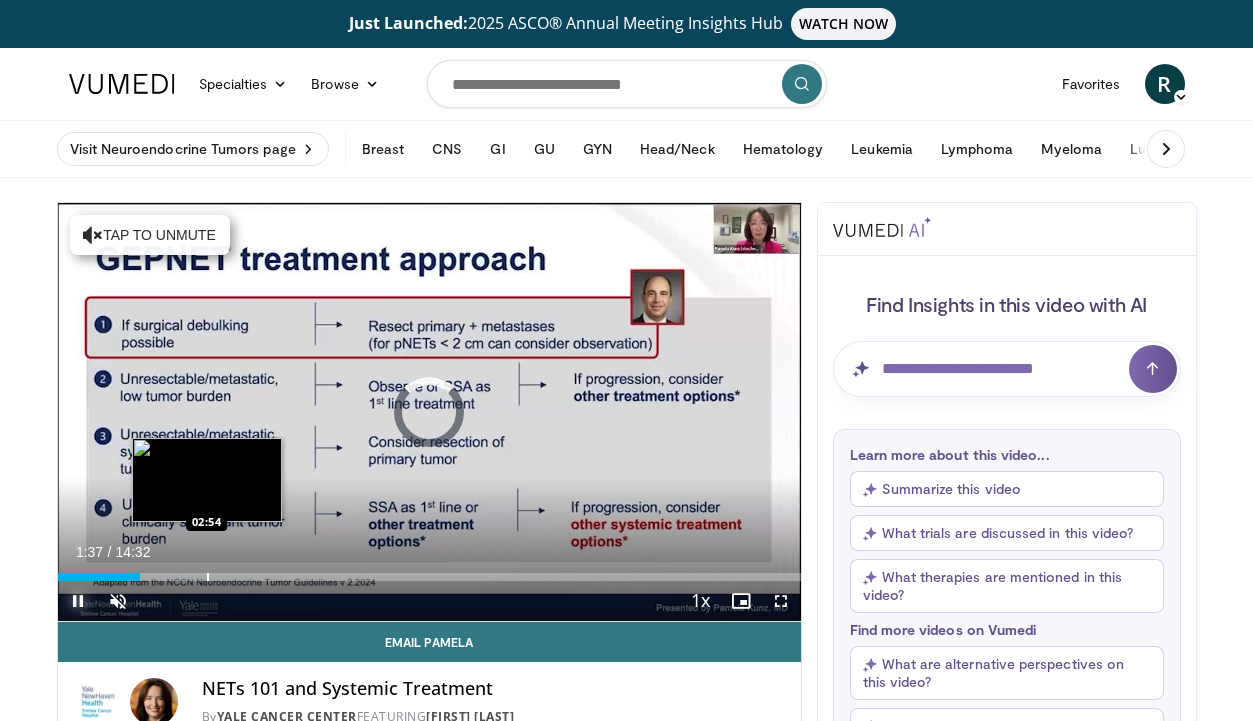 click at bounding box center (208, 577) 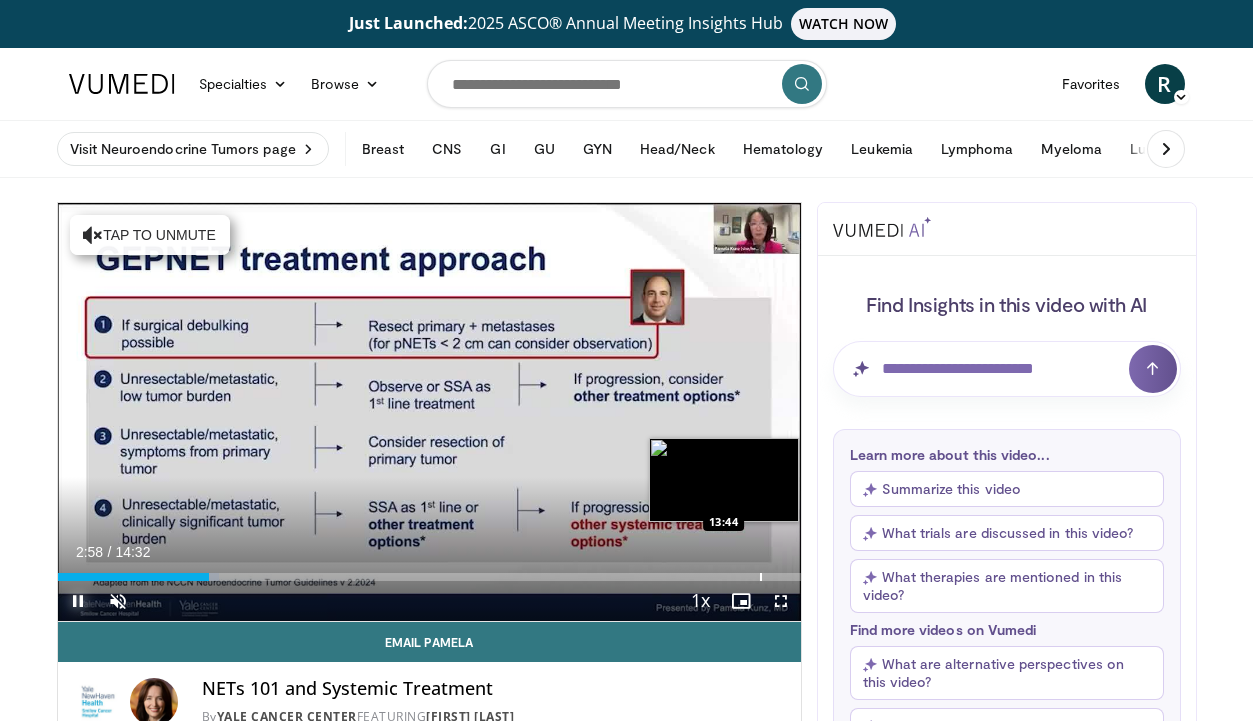 click on "Loaded :  21.78% 02:58 13:44" at bounding box center [429, 571] 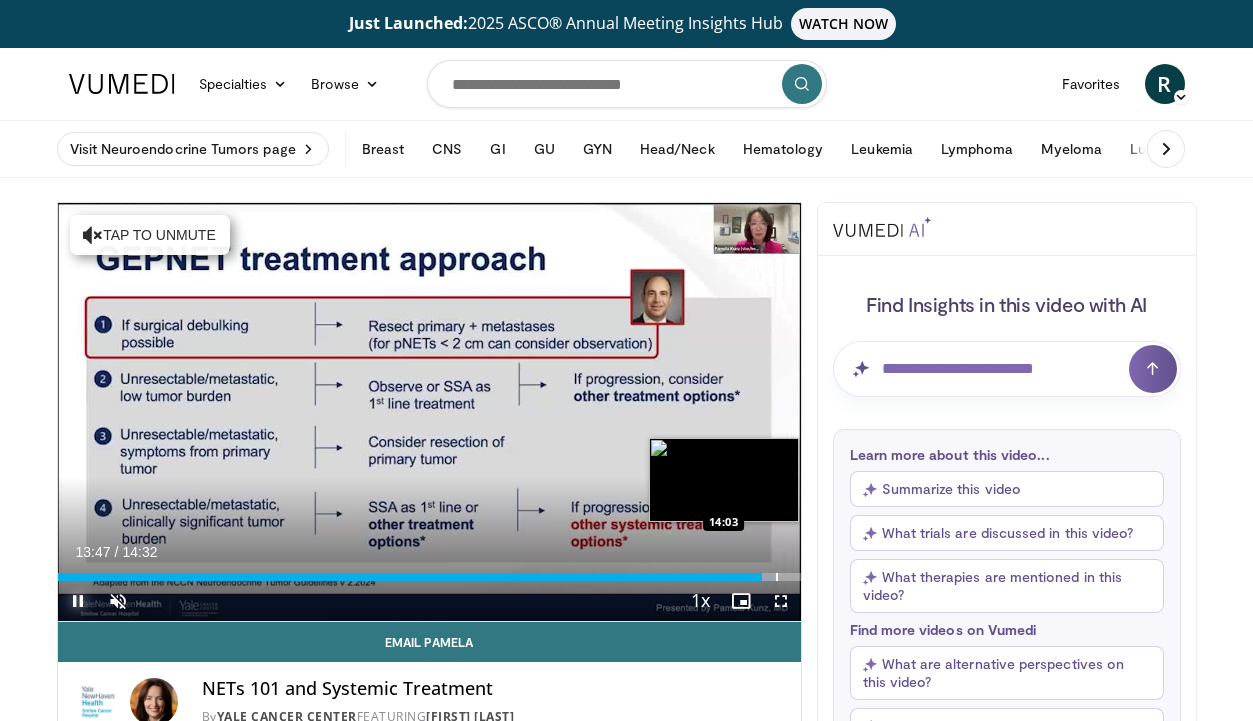 click at bounding box center (777, 577) 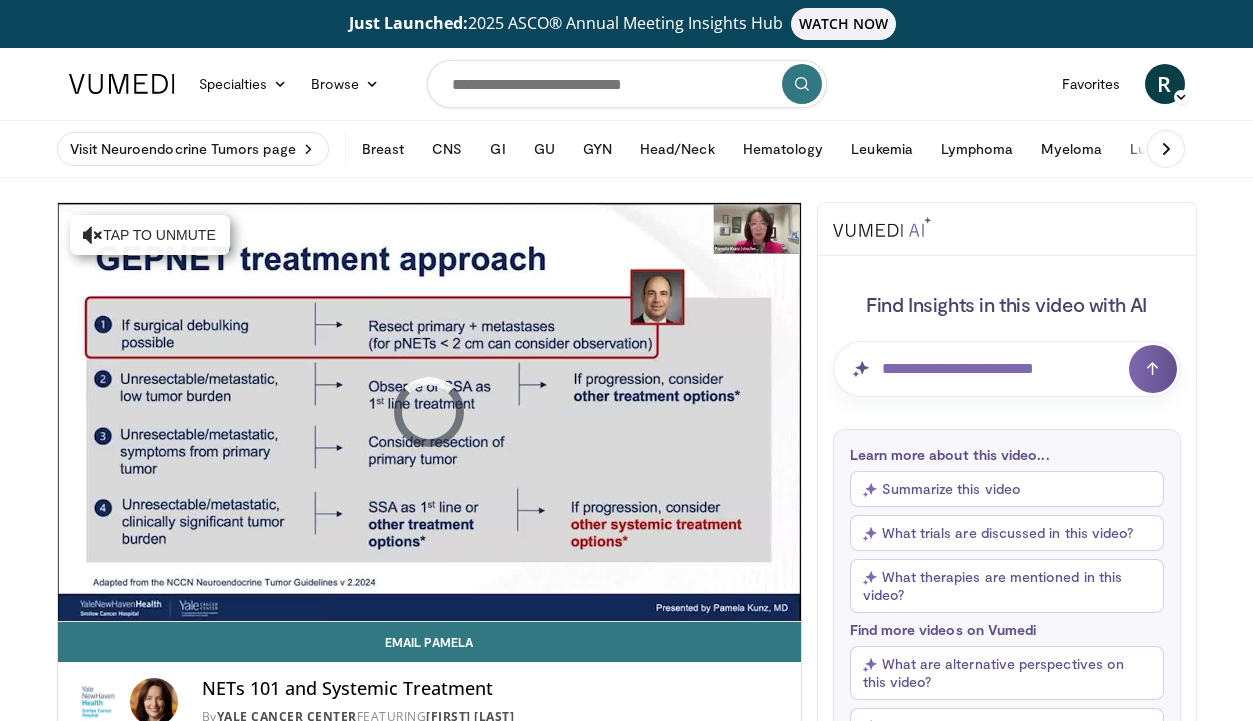 click on "10 seconds
Tap to unmute" at bounding box center [429, 412] 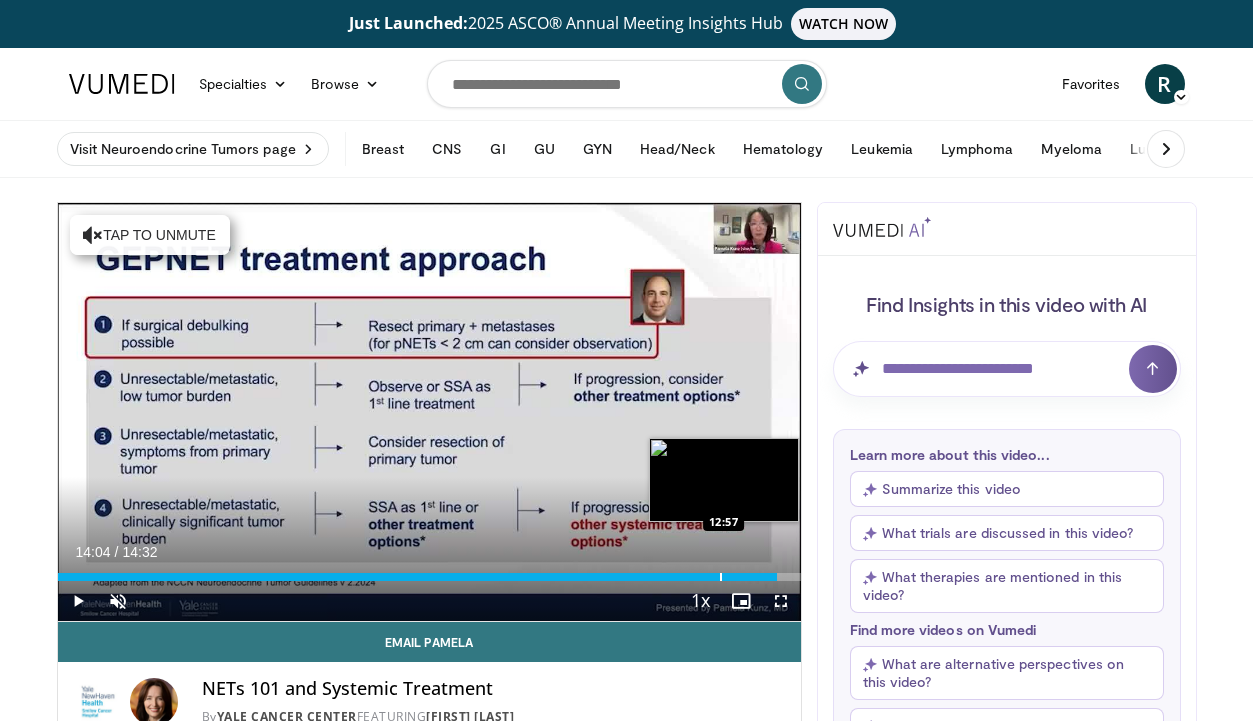 click at bounding box center [721, 577] 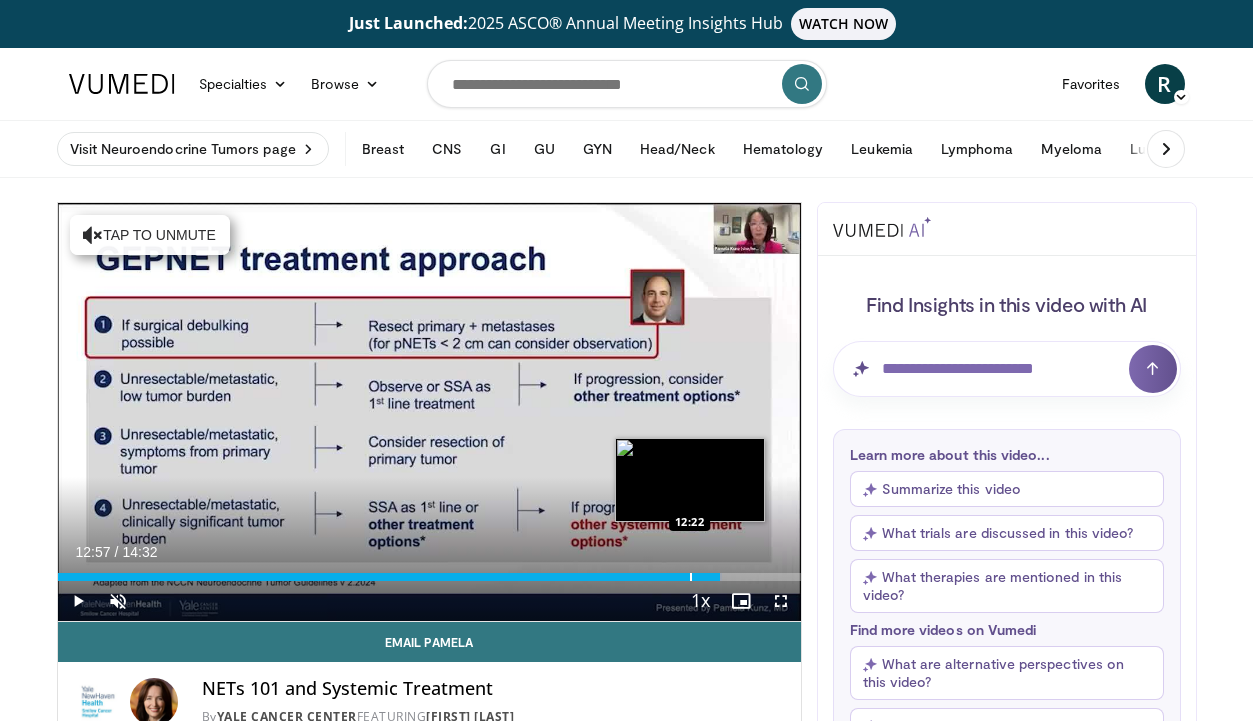 click at bounding box center (691, 577) 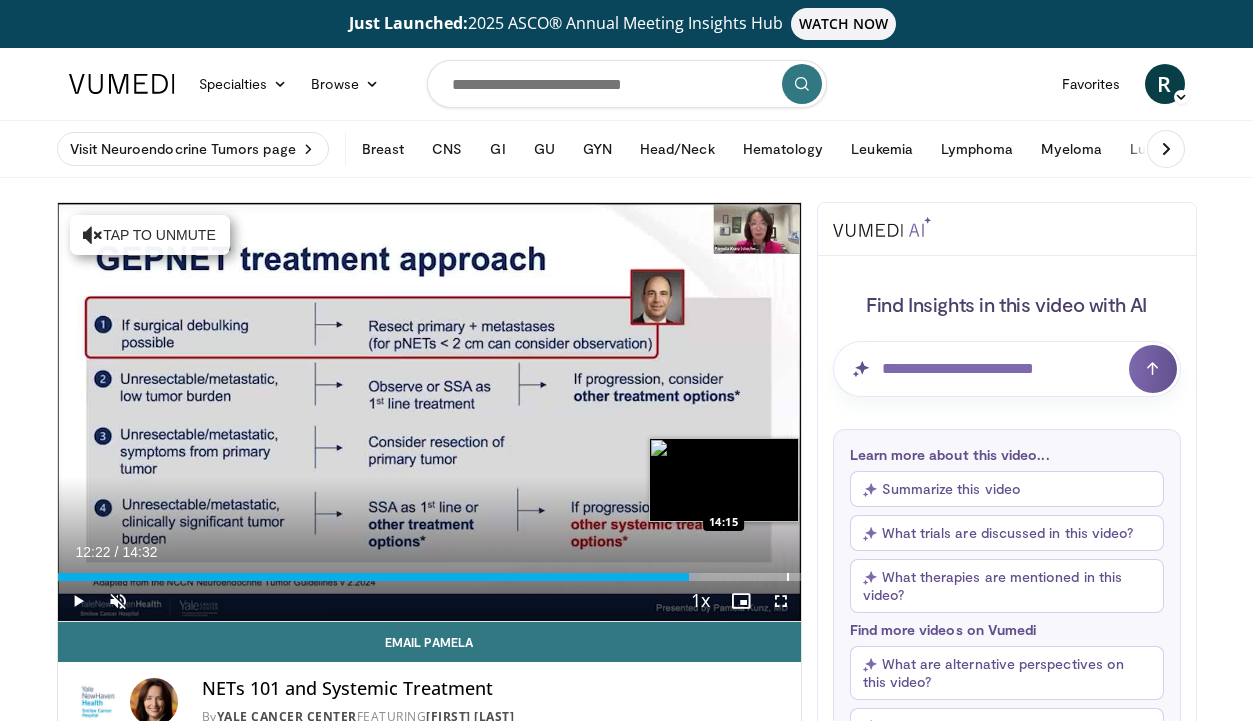 click at bounding box center (788, 577) 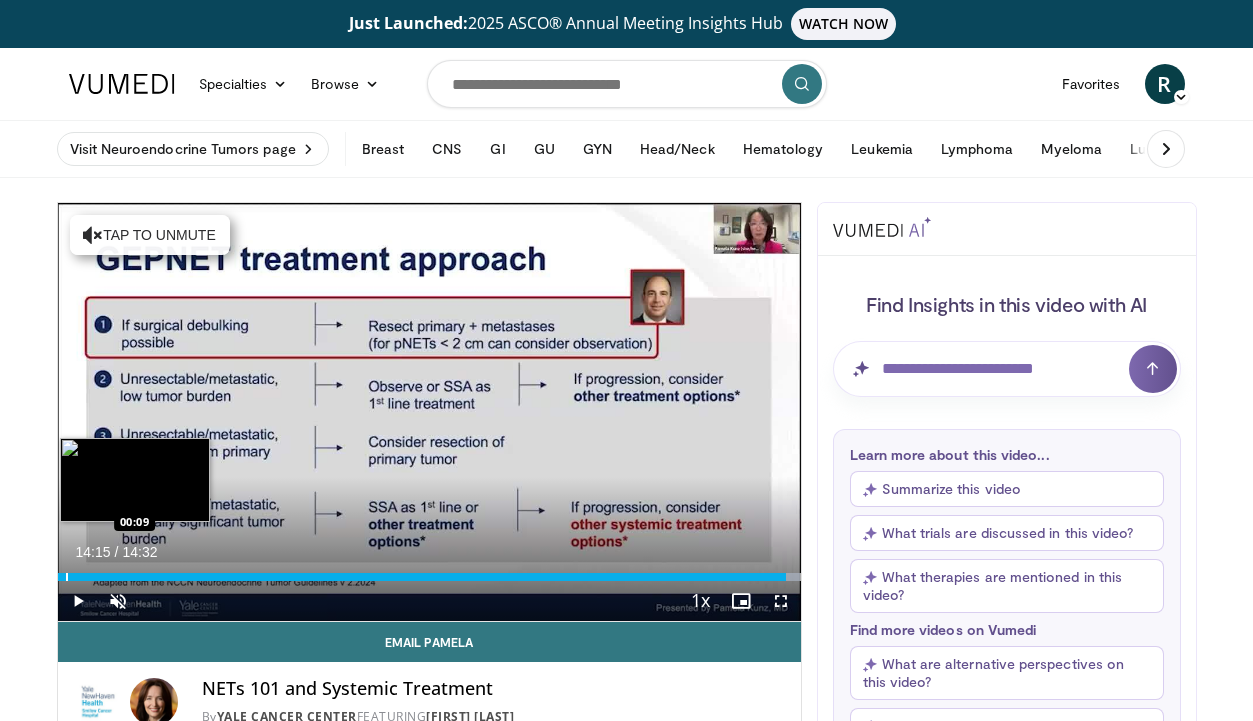 click at bounding box center (67, 577) 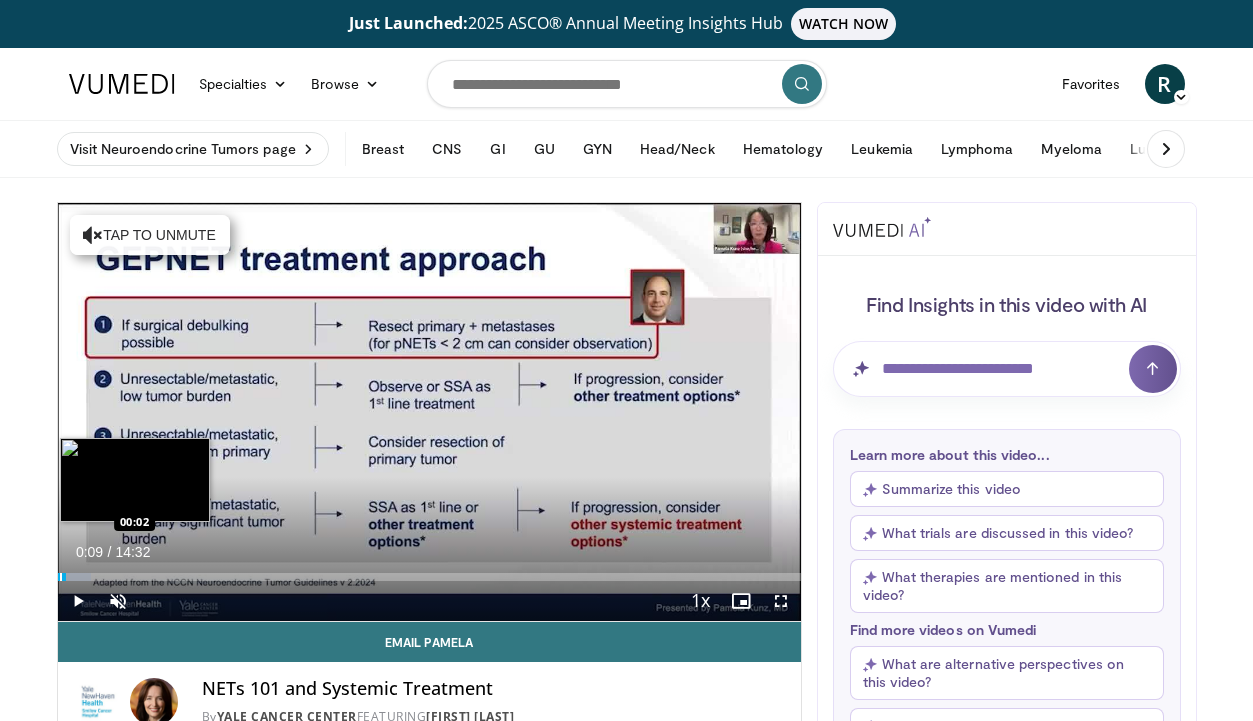 click at bounding box center (61, 577) 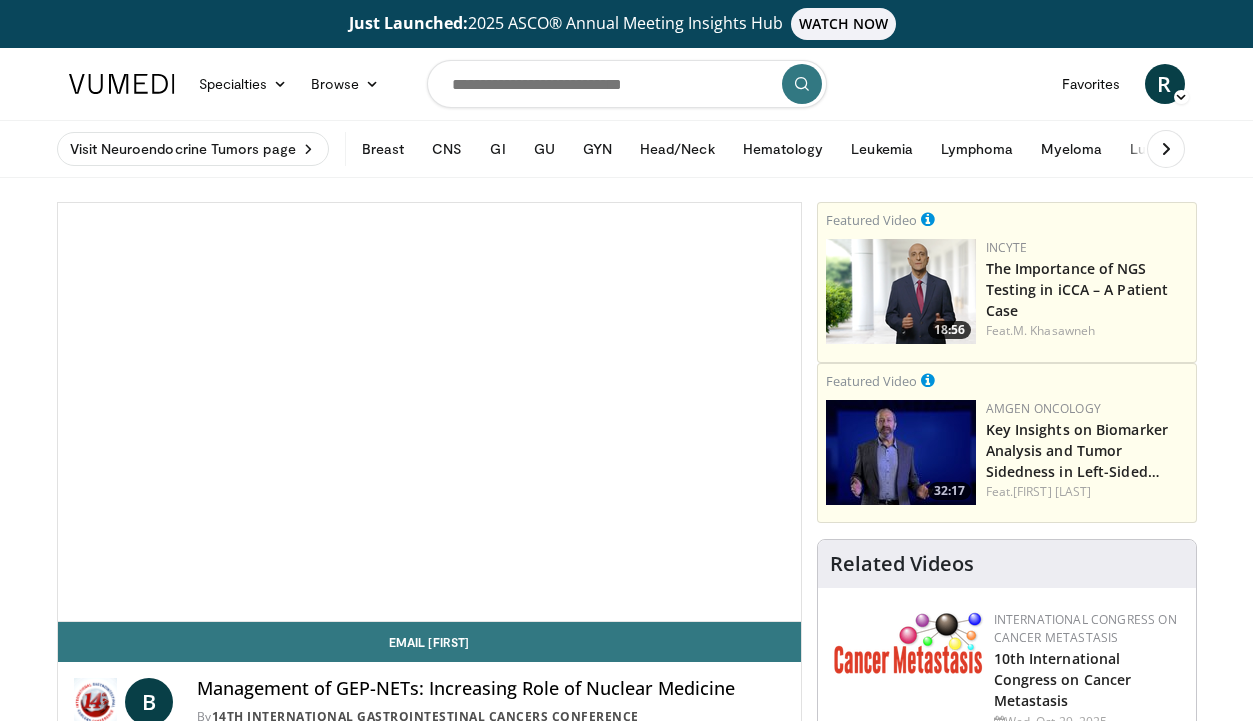 scroll, scrollTop: 0, scrollLeft: 0, axis: both 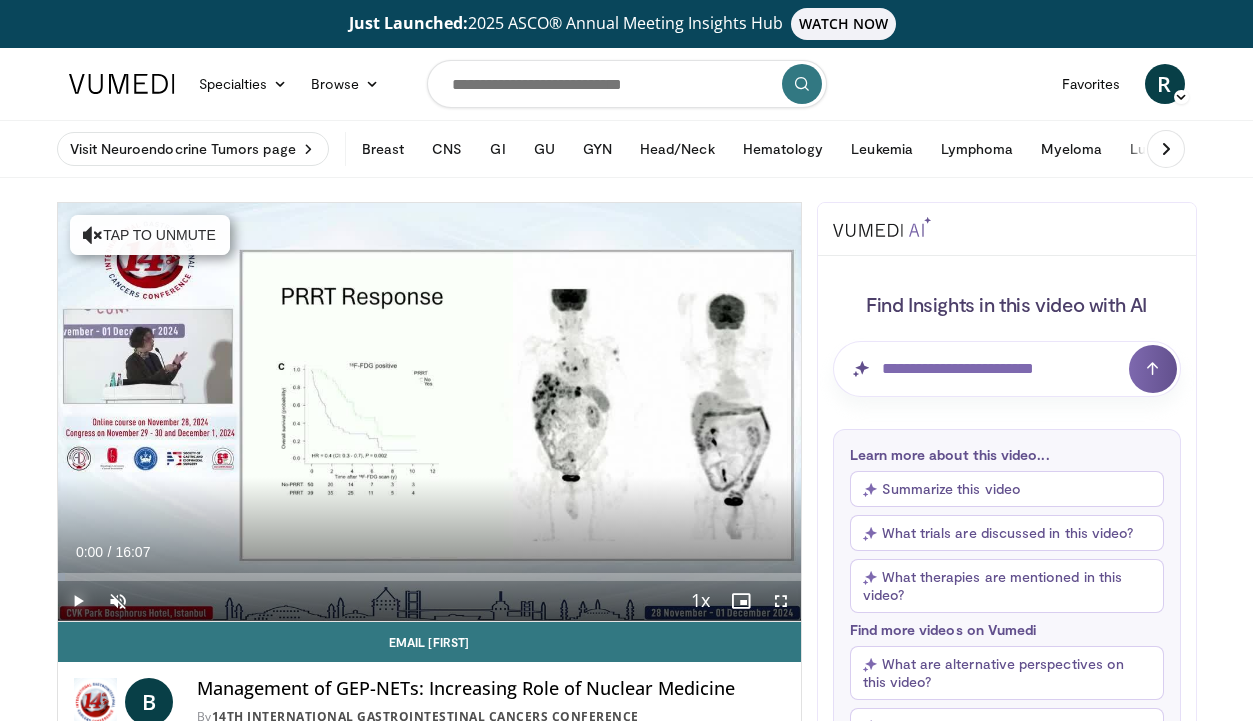 click at bounding box center (78, 601) 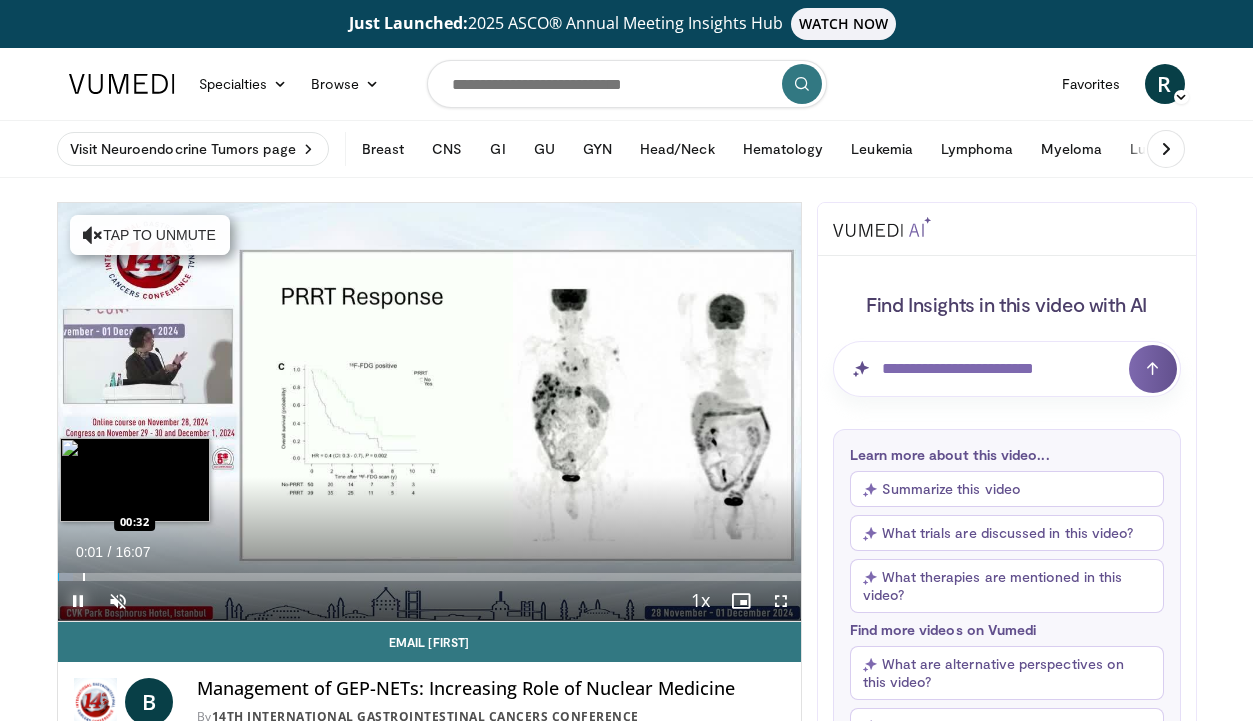 click at bounding box center (84, 577) 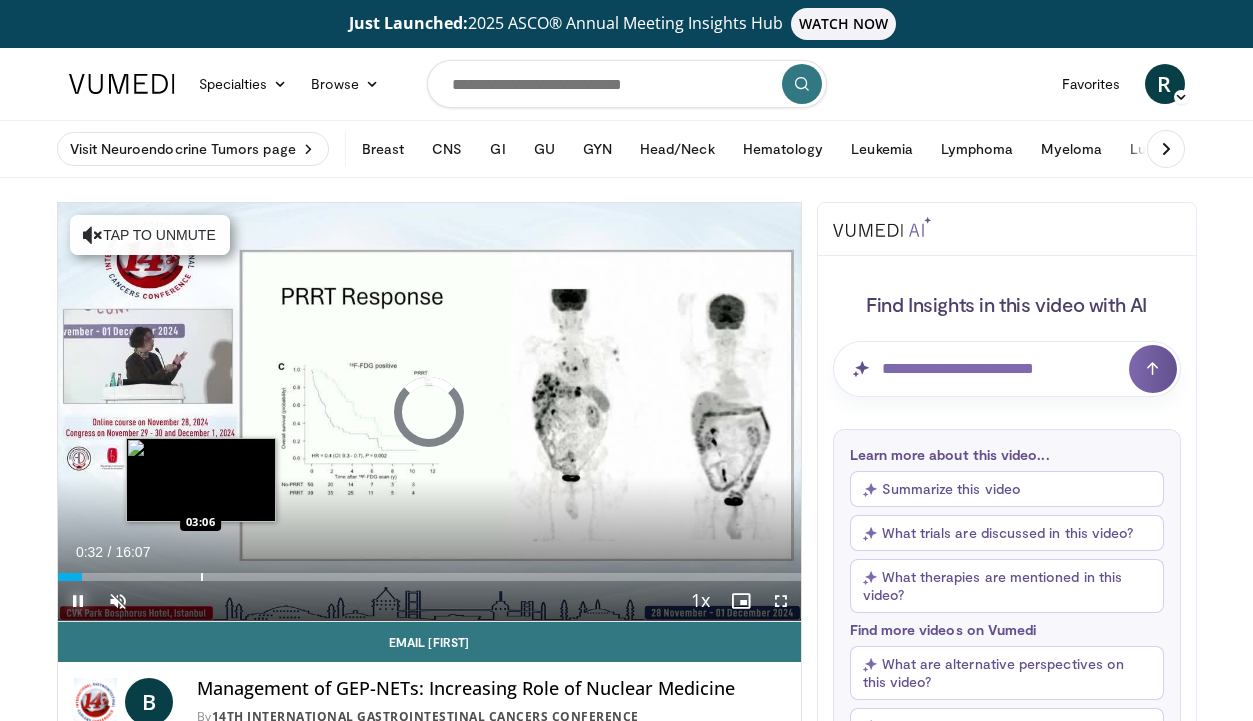 click at bounding box center [202, 577] 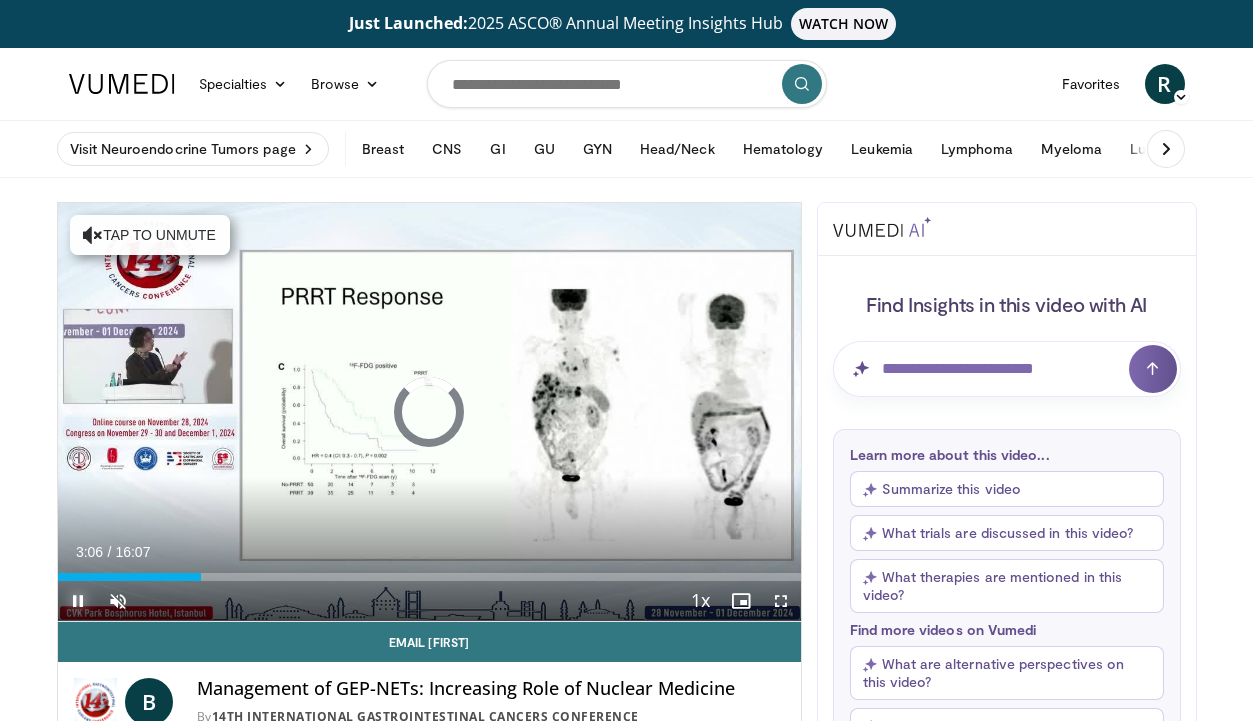 click at bounding box center (78, 601) 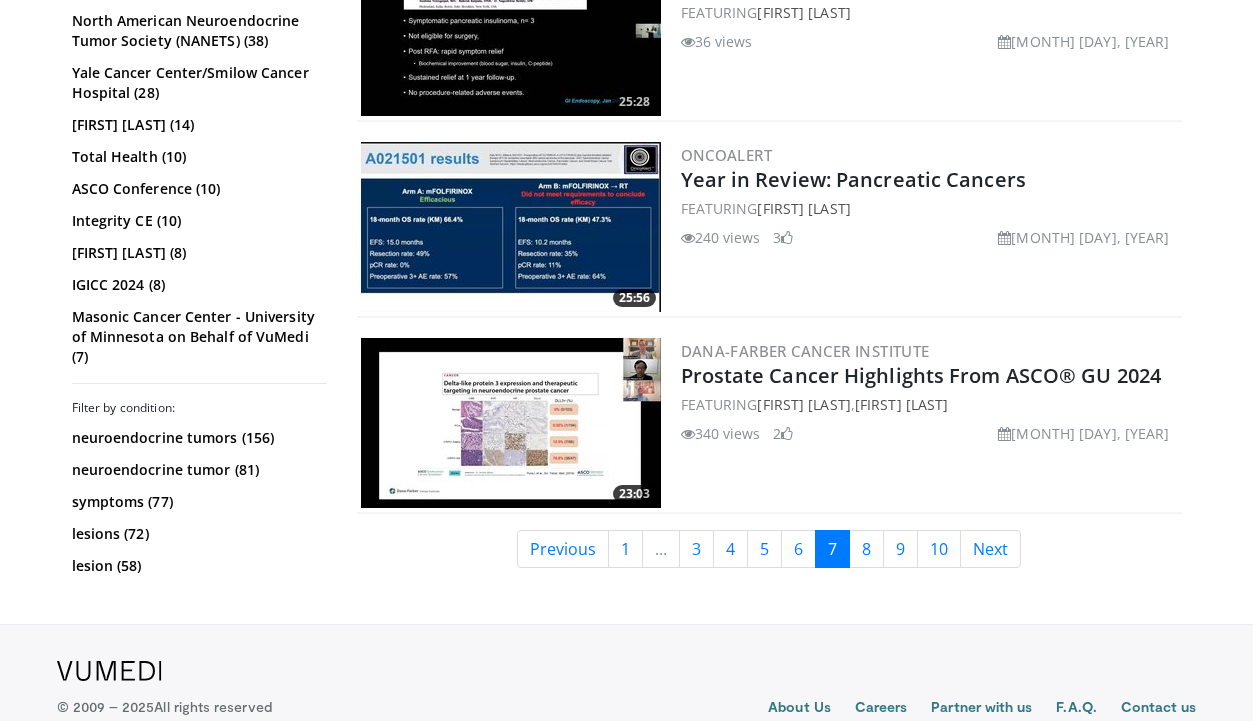 scroll, scrollTop: 5093, scrollLeft: 0, axis: vertical 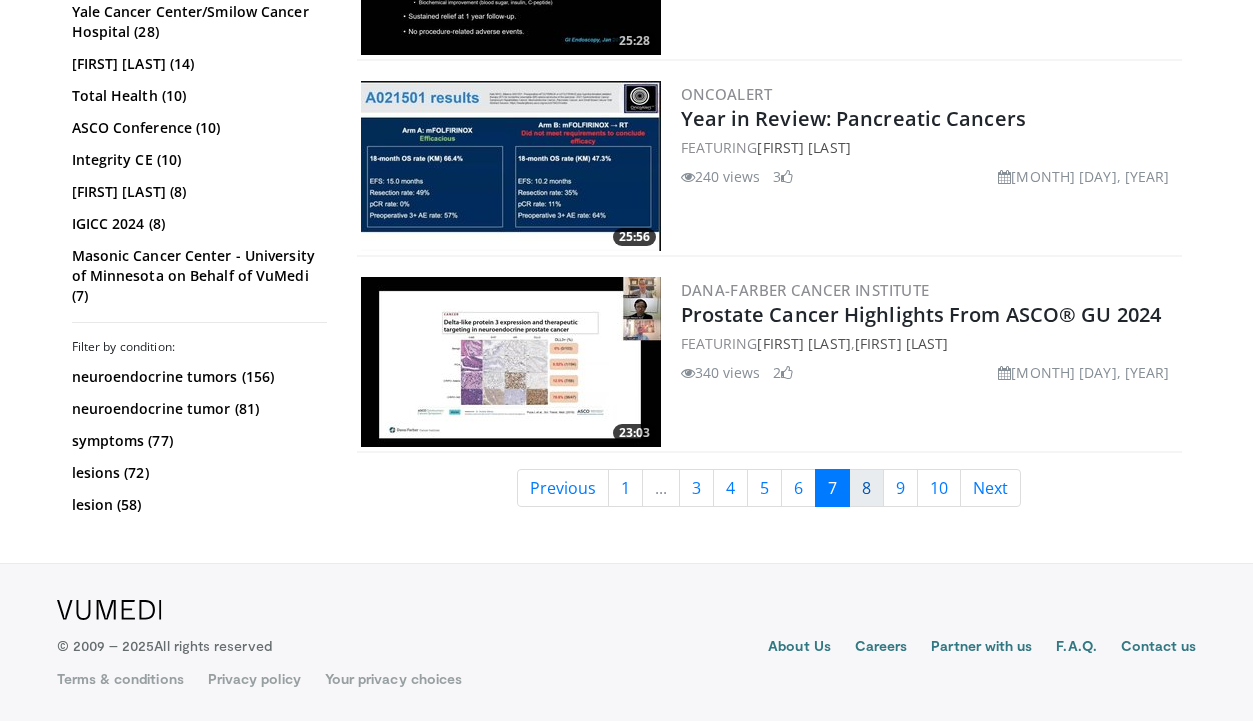 click on "8" at bounding box center [866, 488] 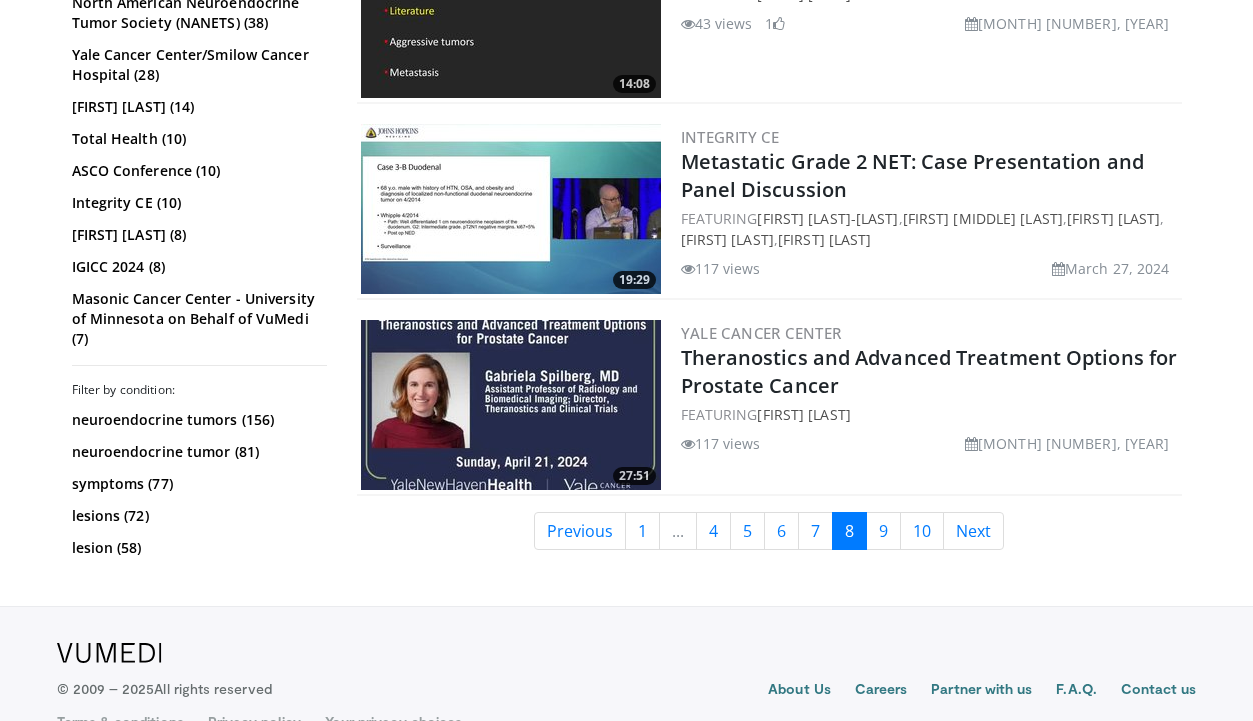scroll, scrollTop: 4741, scrollLeft: 0, axis: vertical 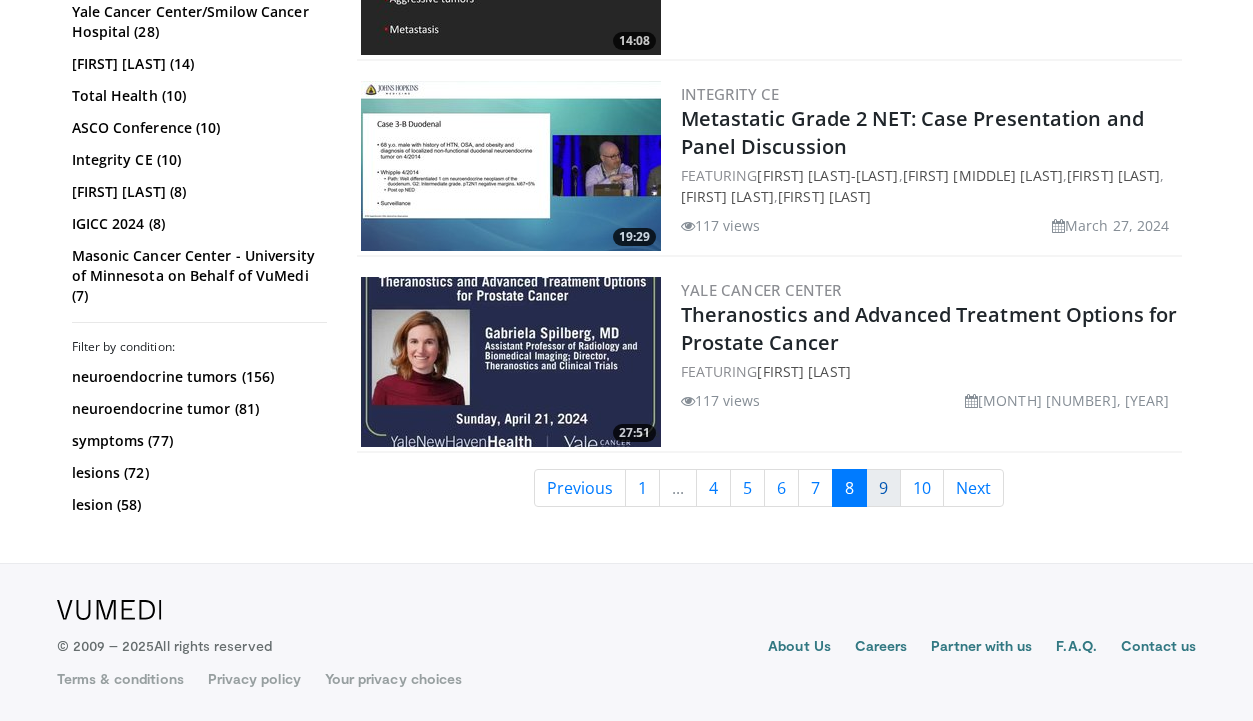 click on "9" at bounding box center [883, 488] 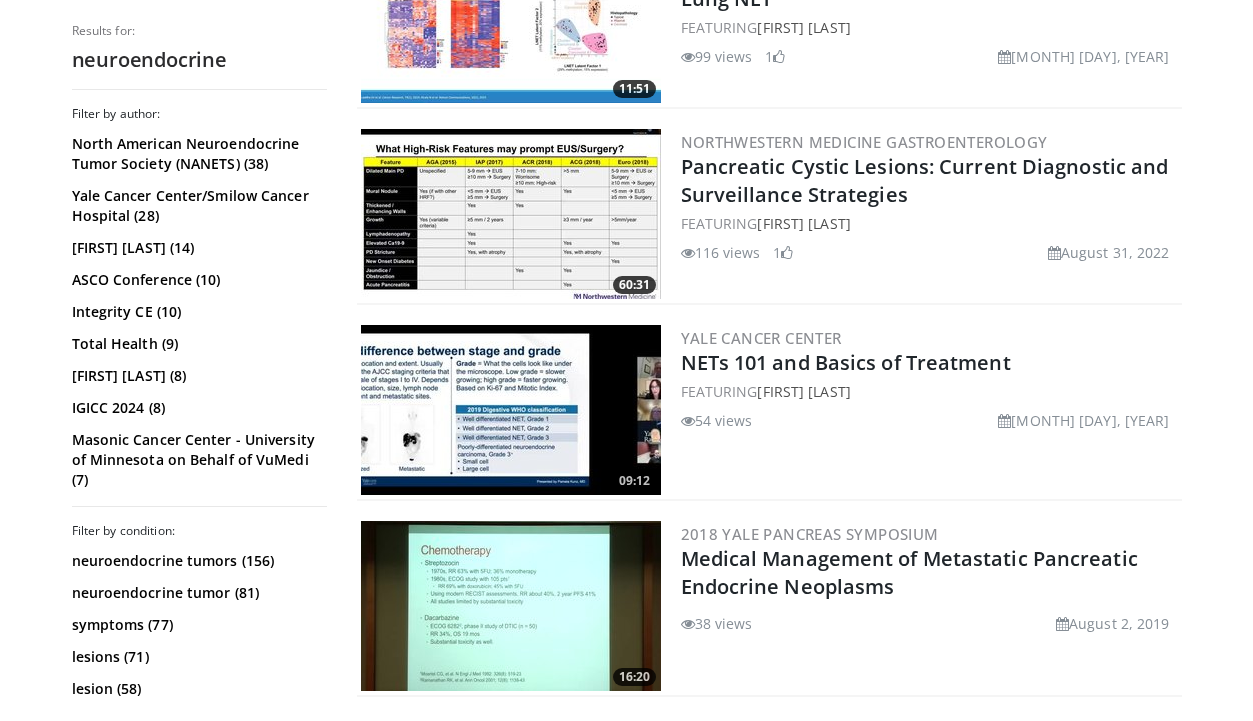 scroll, scrollTop: 4480, scrollLeft: 0, axis: vertical 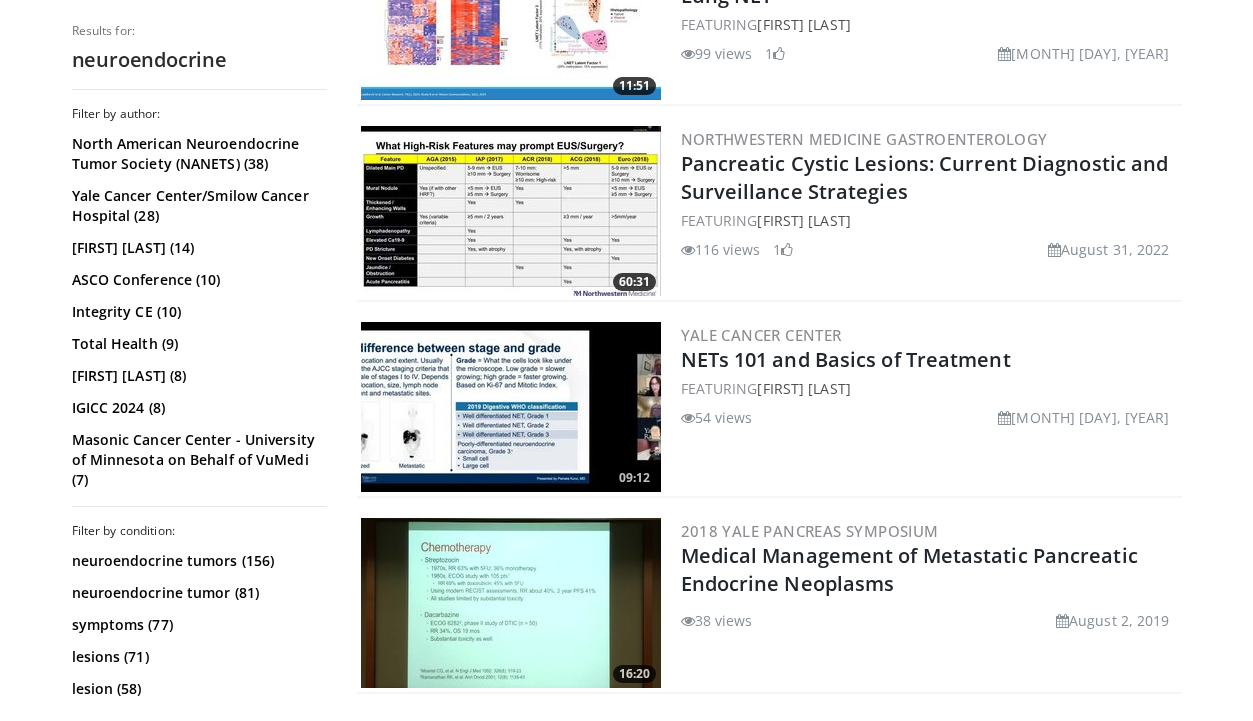 click on "Just Launched:  2025 ASCO® Annual Meeting Insights Hub WATCH NOW
Specialties
Adult & Family Medicine
Allergy, Asthma, Immunology
Anesthesiology
Cardiology
Dental
Dermatology
Endocrinology
Gastroenterology & Hepatology
General Surgery
Hematology & Oncology
Infectious Disease
Nephrology
Neurology
Neurosurgery
Obstetrics & Gynecology
Ophthalmology
Oral Maxillofacial
Orthopaedics
Otolaryngology
Pediatrics
Plastic Surgery" at bounding box center (626, -1557) 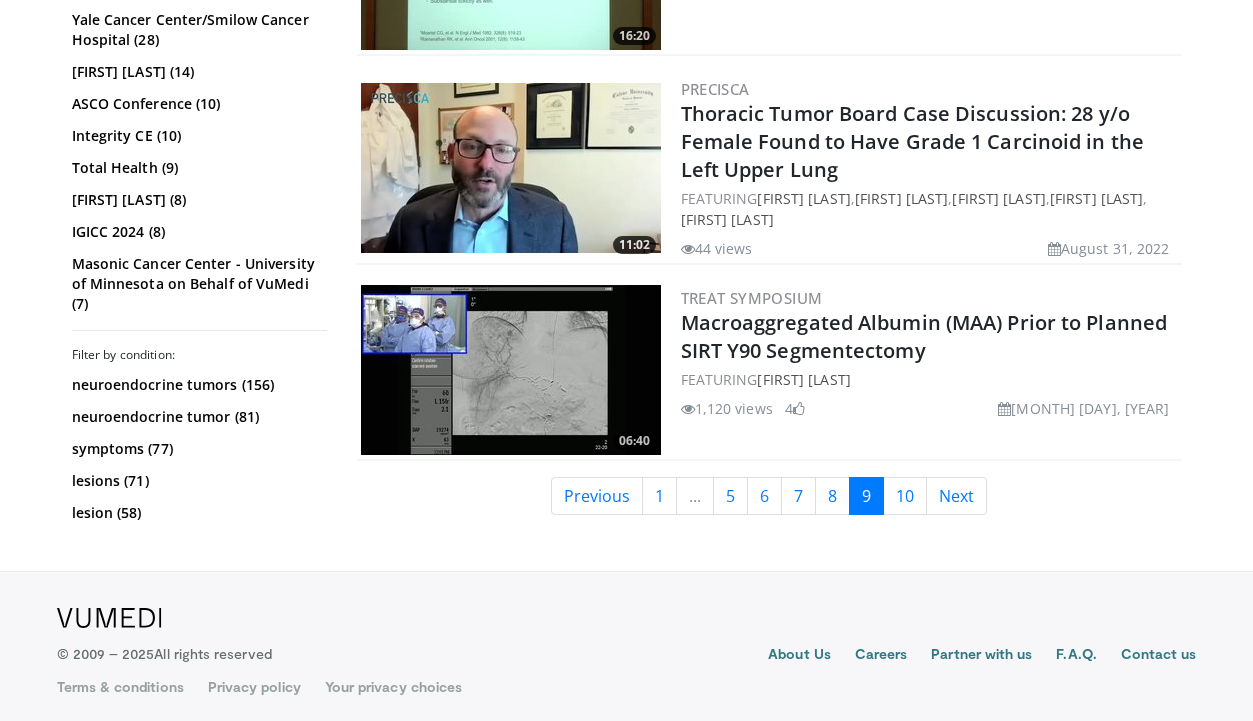 scroll, scrollTop: 5126, scrollLeft: 0, axis: vertical 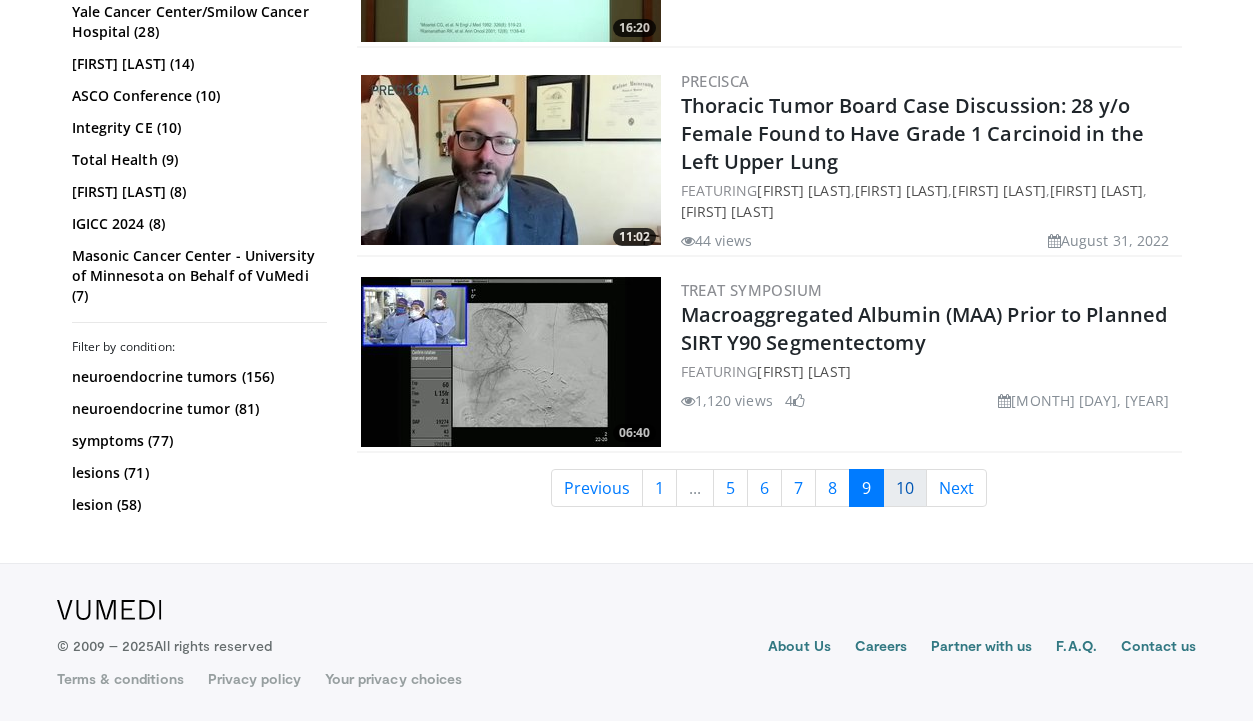 click on "10" at bounding box center [905, 488] 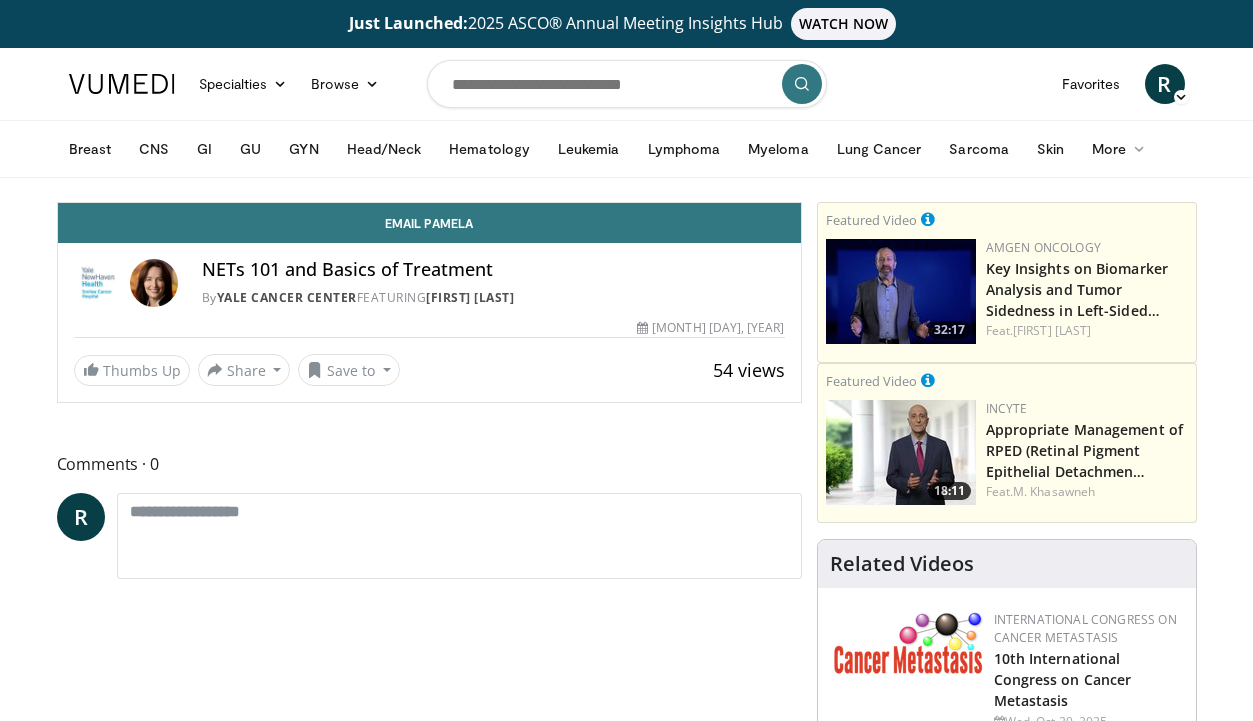 scroll, scrollTop: 0, scrollLeft: 0, axis: both 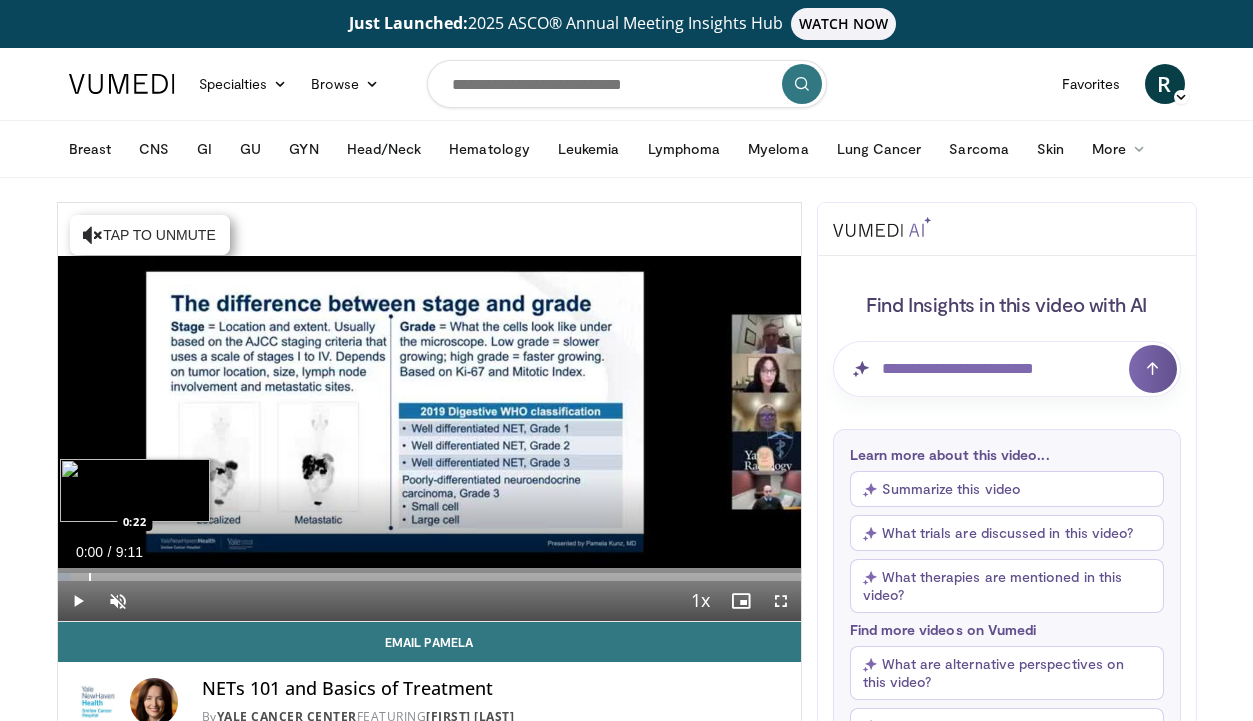 click on "Loaded :  1.80% 0:00 0:22" at bounding box center (429, 571) 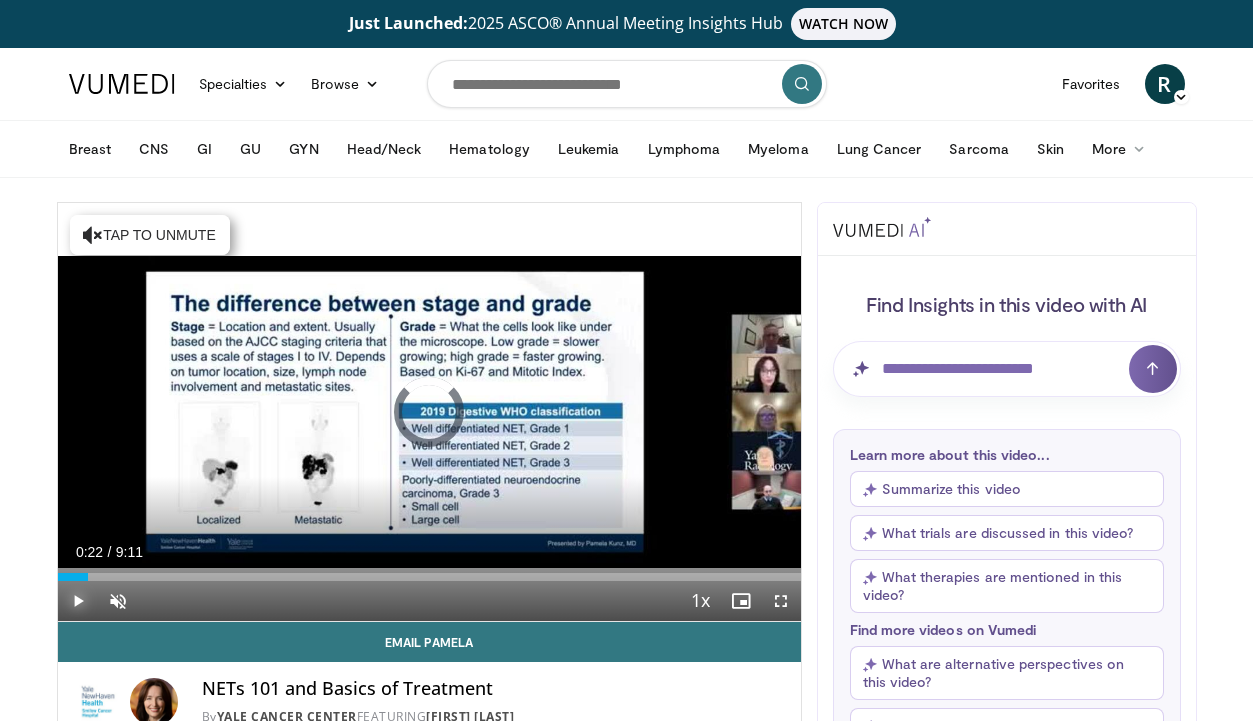 click at bounding box center (78, 601) 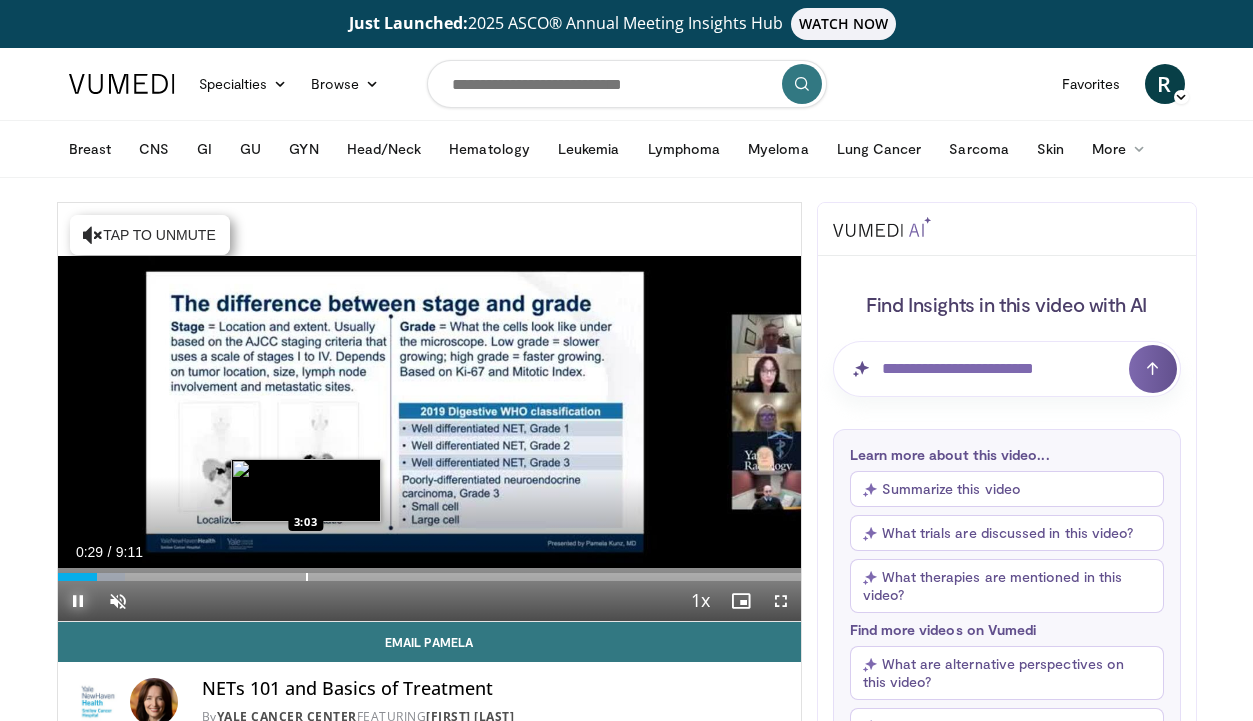 click on "Loaded :  9.07% 0:29 3:03" at bounding box center [429, 571] 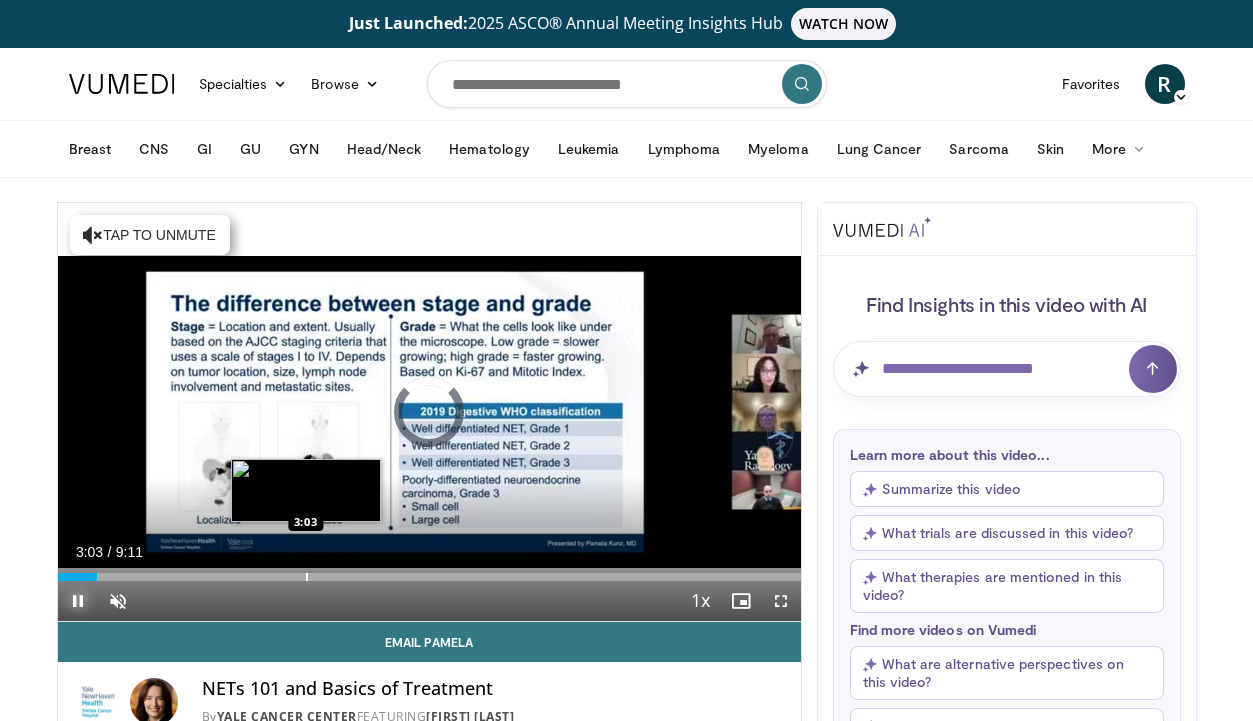 click at bounding box center [307, 577] 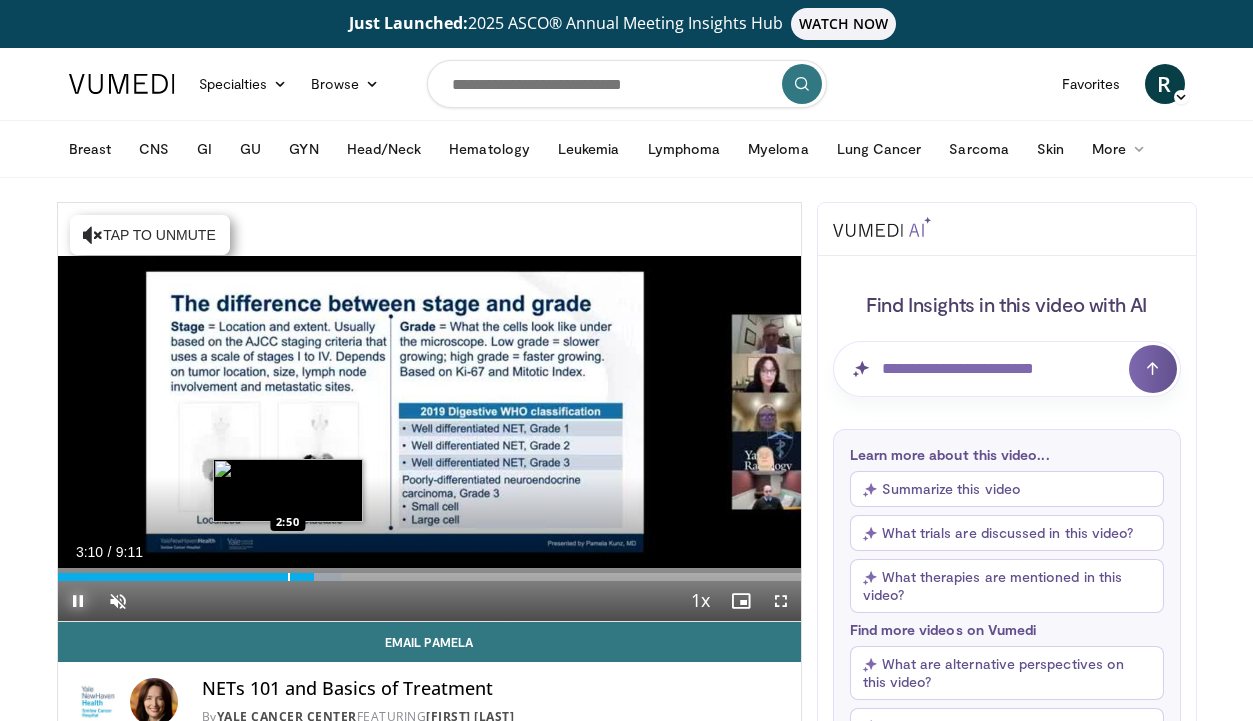 click at bounding box center (289, 577) 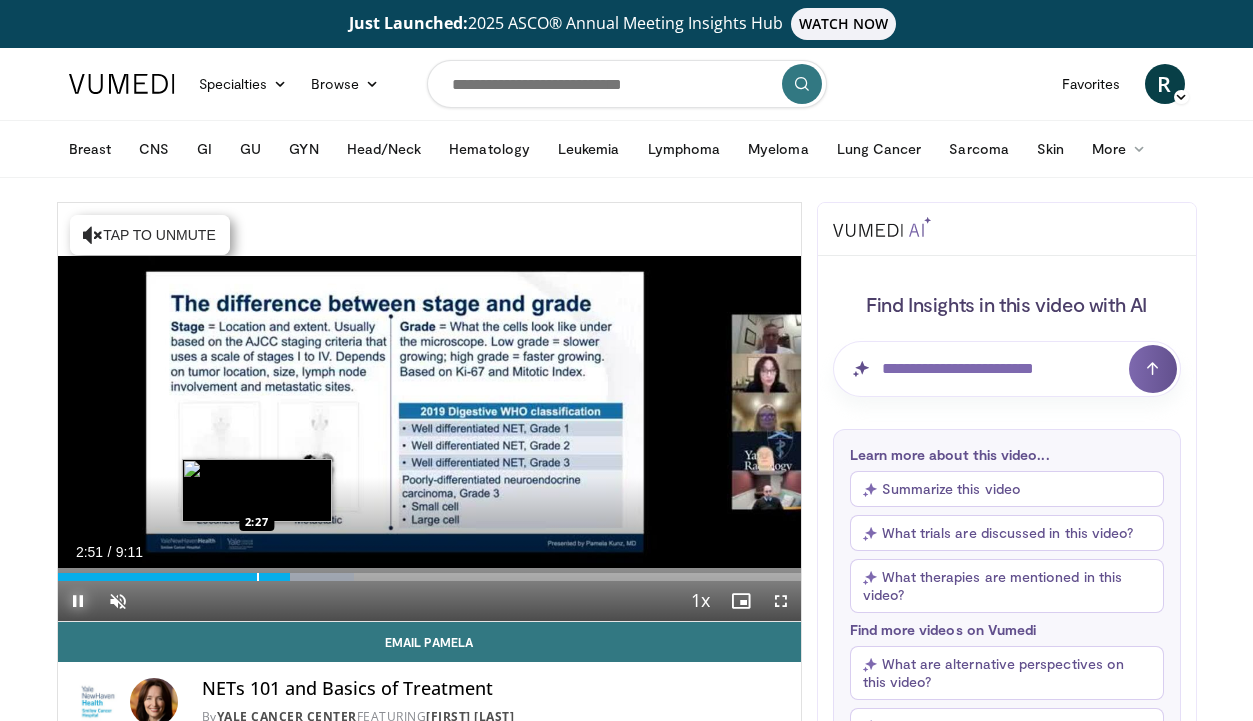 click on "2:52" at bounding box center [174, 577] 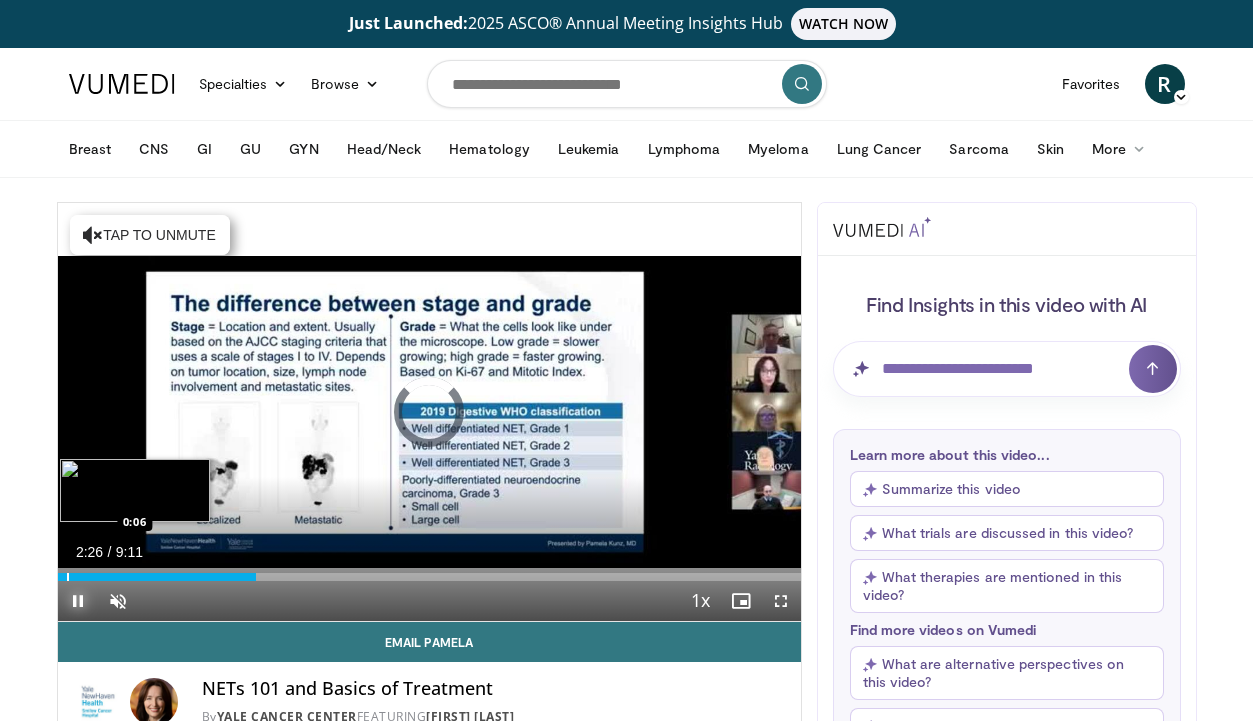 click on "Loaded :  0.00% 2:26 0:06" at bounding box center (429, 571) 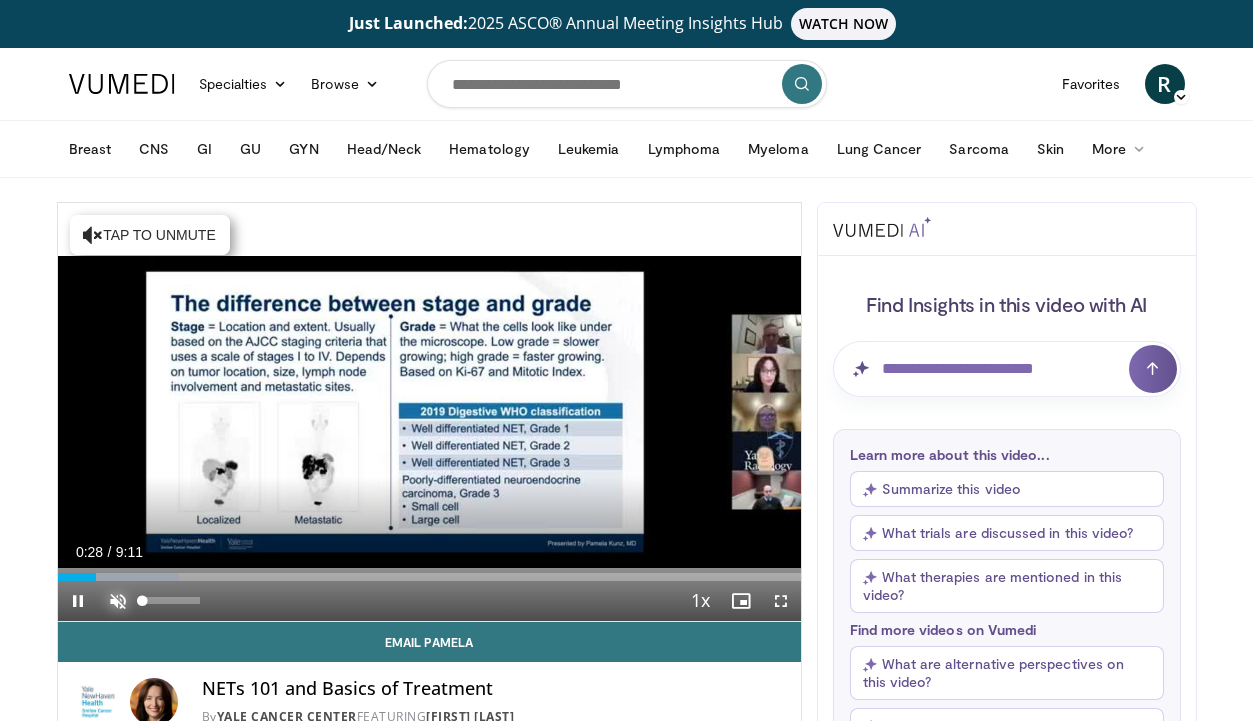 click at bounding box center [118, 601] 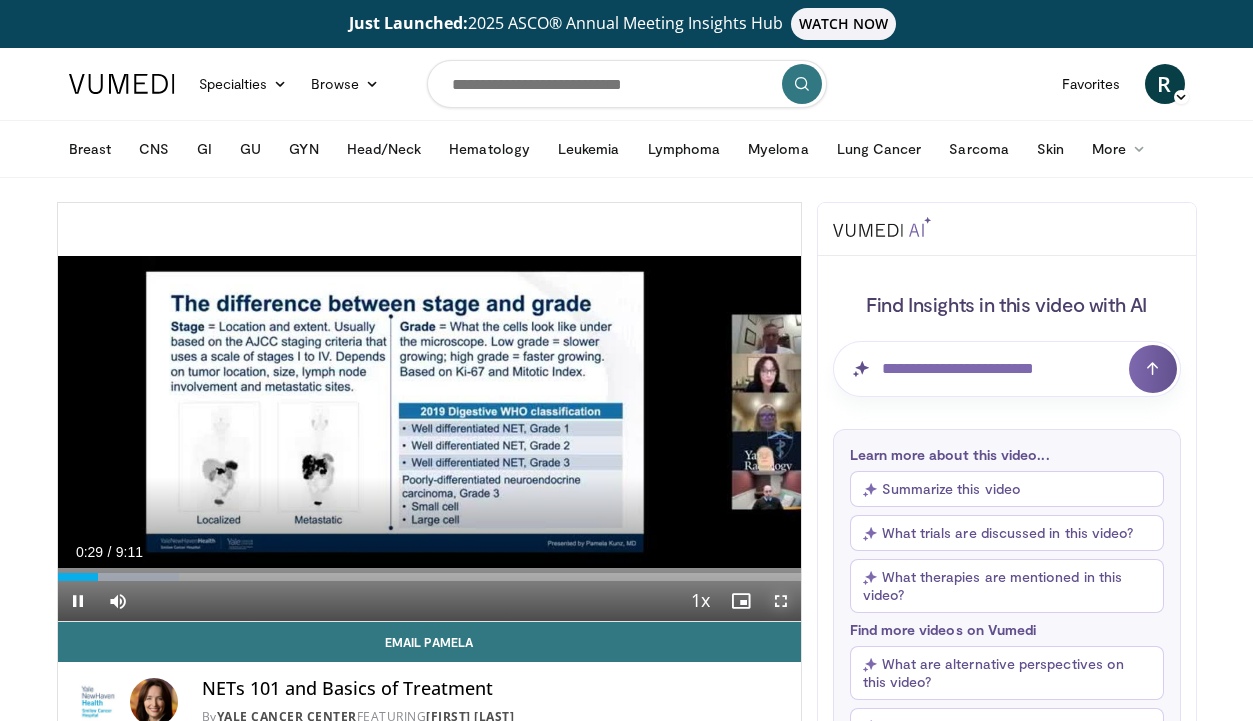 click at bounding box center (781, 601) 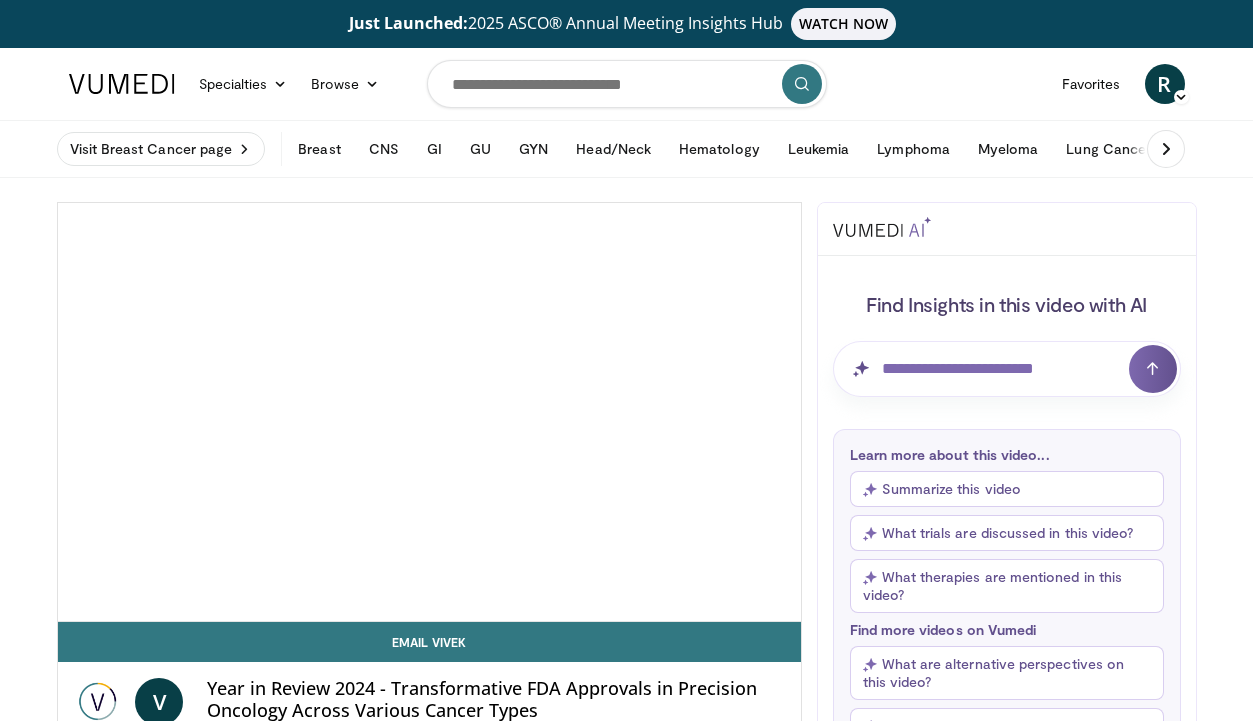 scroll, scrollTop: 0, scrollLeft: 0, axis: both 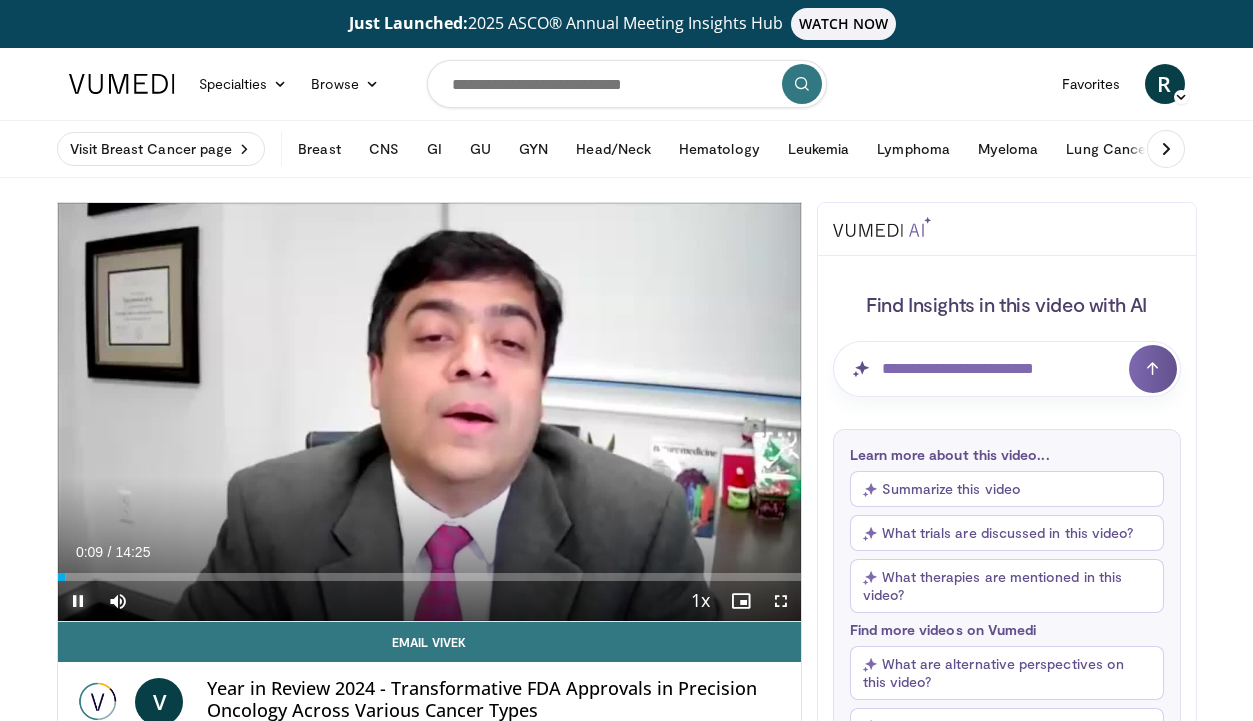 click at bounding box center (78, 601) 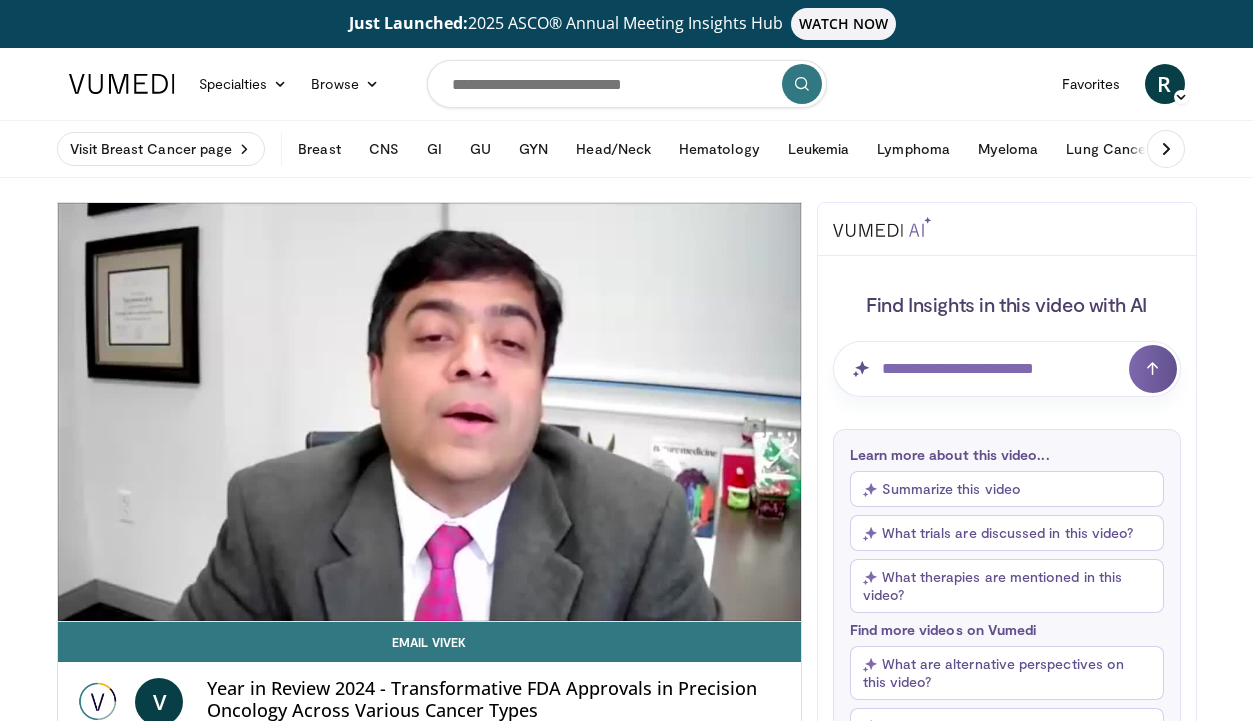 click on "Find Insights in this video with AI
Learn more about this video...
Summarize this video
What trials are discussed in this video?
What therapies are mentioned in this video?
Find more videos on Vumedi
What are alternative perspectives on this video?
What are the key practice updates for this disease?" at bounding box center (1007, 504) 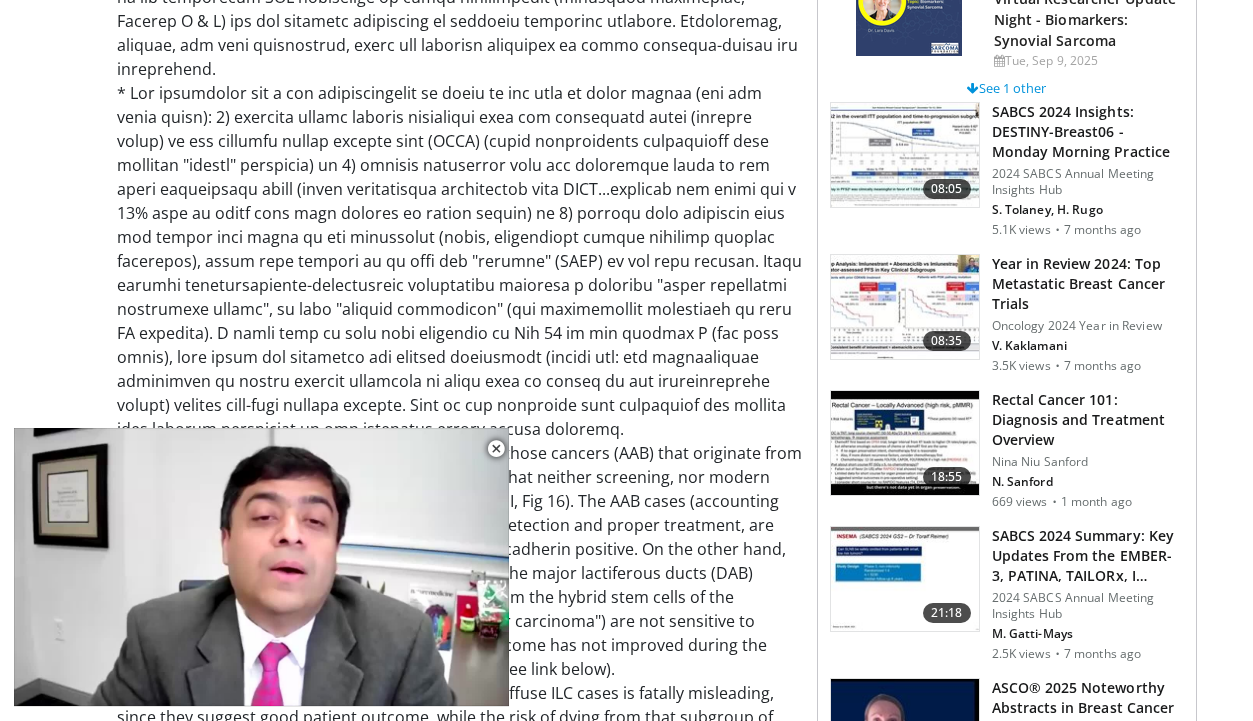scroll, scrollTop: 1520, scrollLeft: 0, axis: vertical 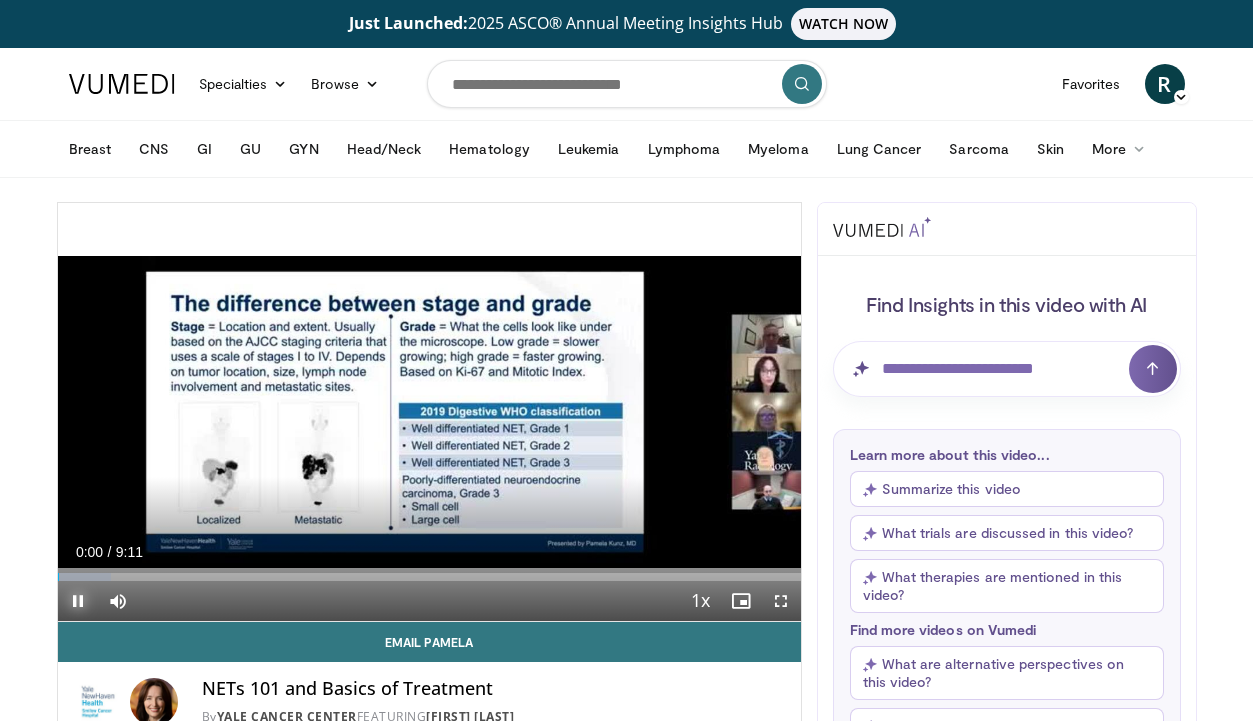 click at bounding box center [78, 601] 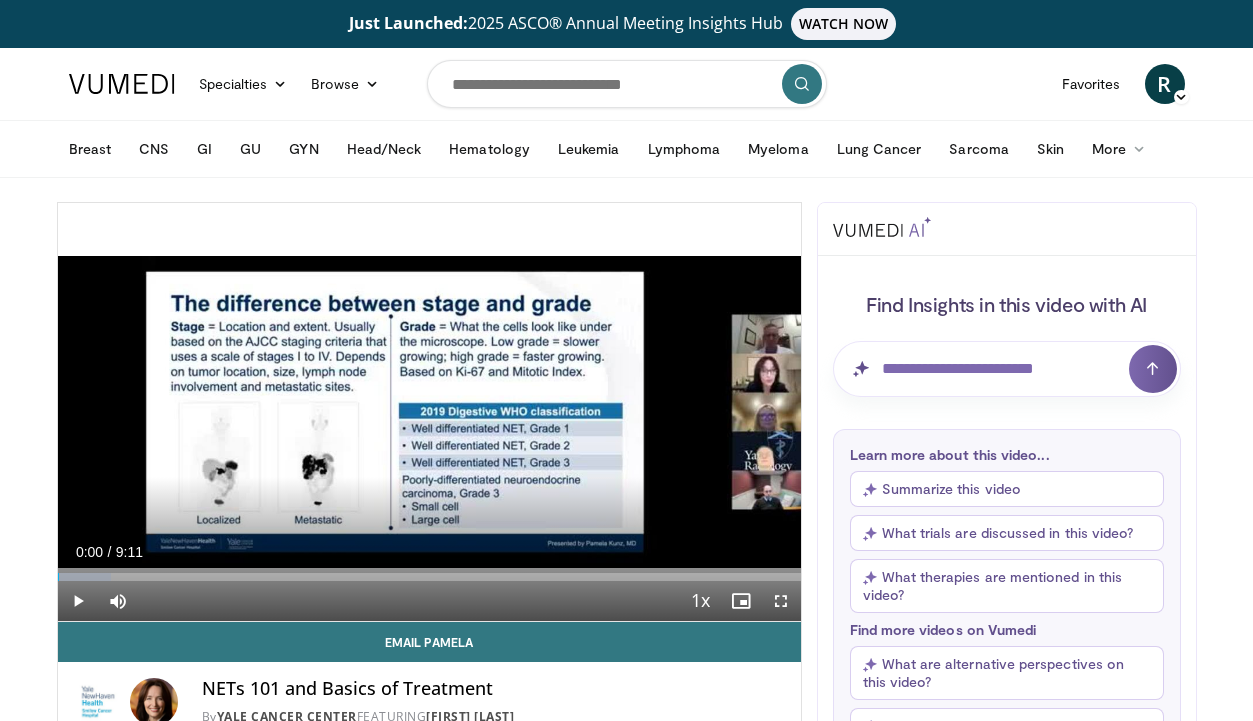 click on "Find Insights in this video with AI
Learn more about this video...
Summarize this video
What trials are discussed in this video?
What therapies are mentioned in this video?
Find more videos on Vumedi
What are alternative perspectives on this video?
What are the key practice updates for this disease?
What are related management topics?" at bounding box center (1007, 547) 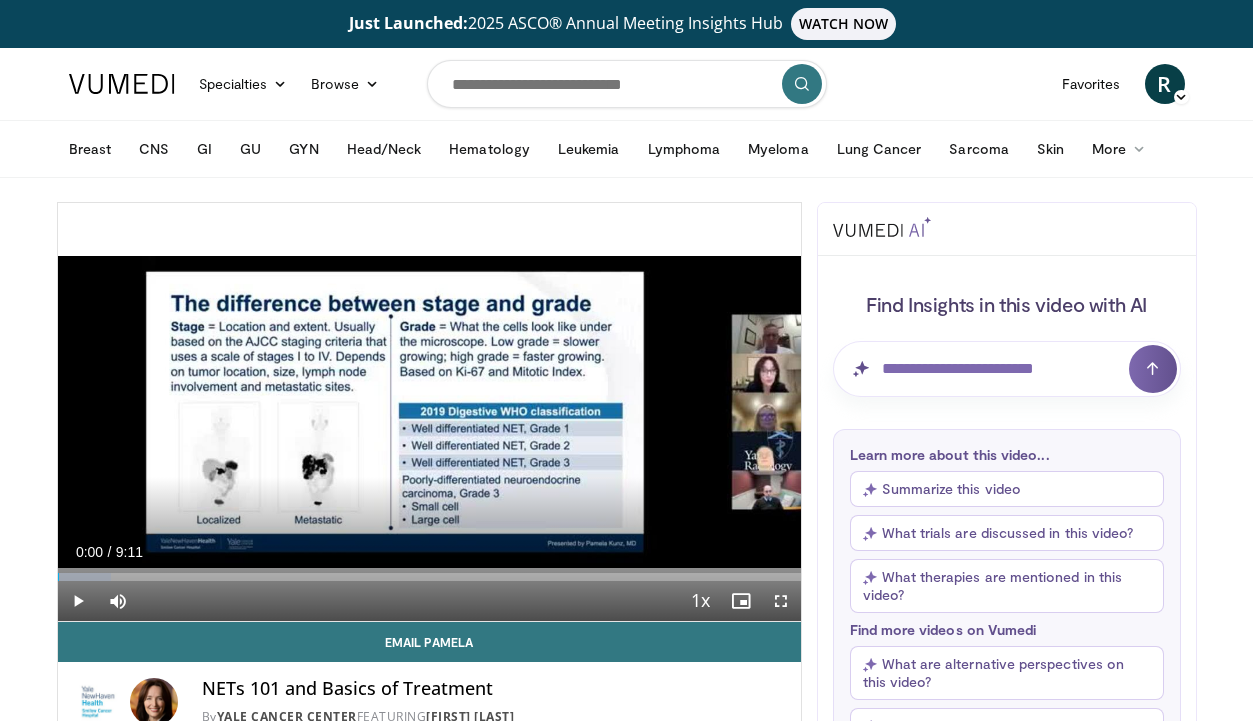 scroll, scrollTop: 32, scrollLeft: 0, axis: vertical 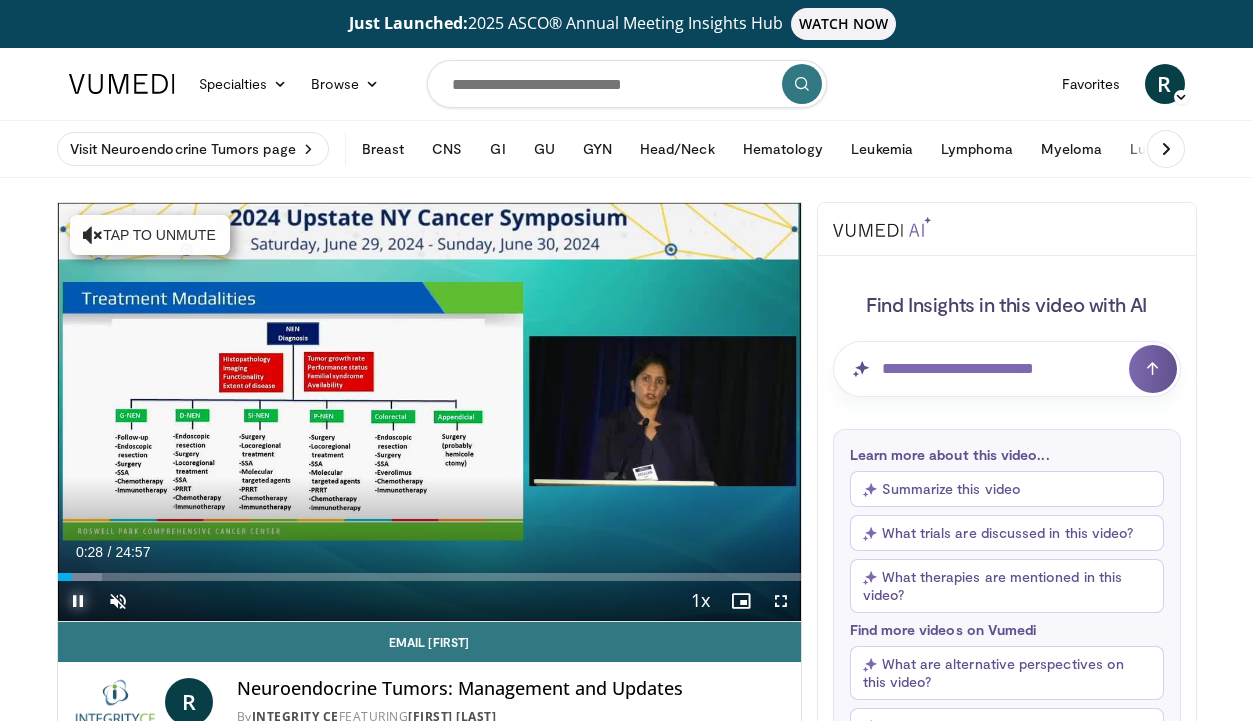 click 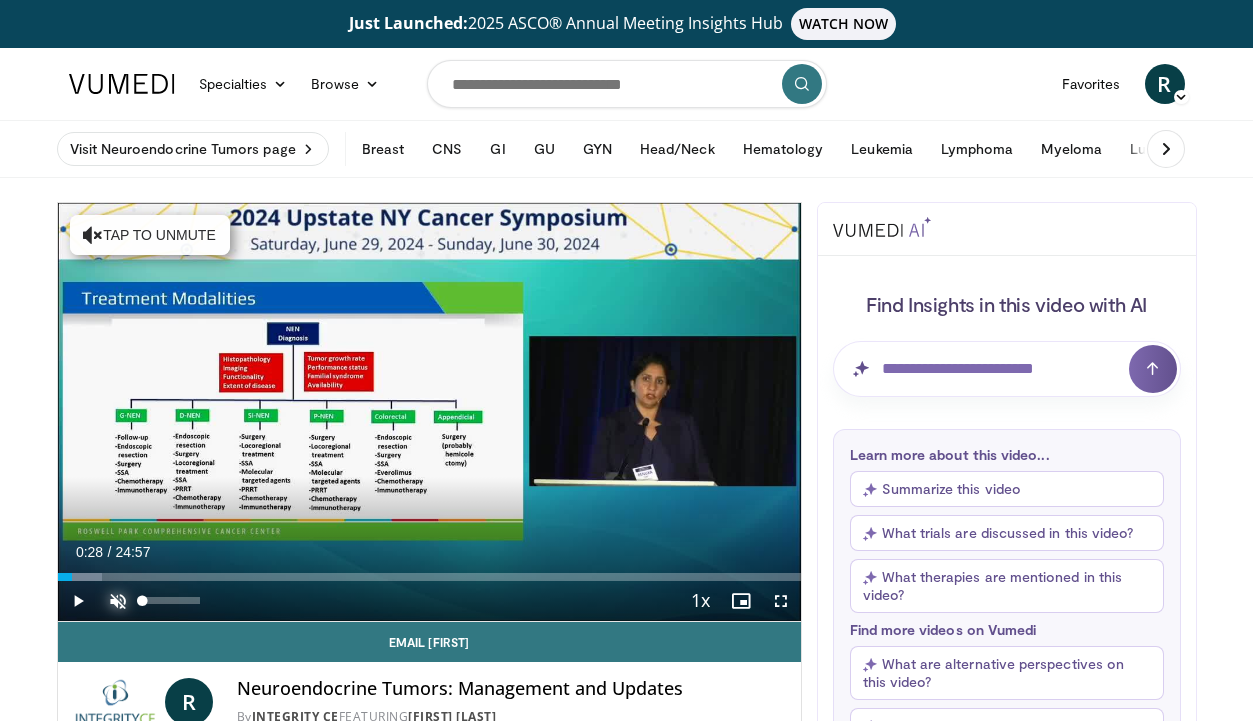 click 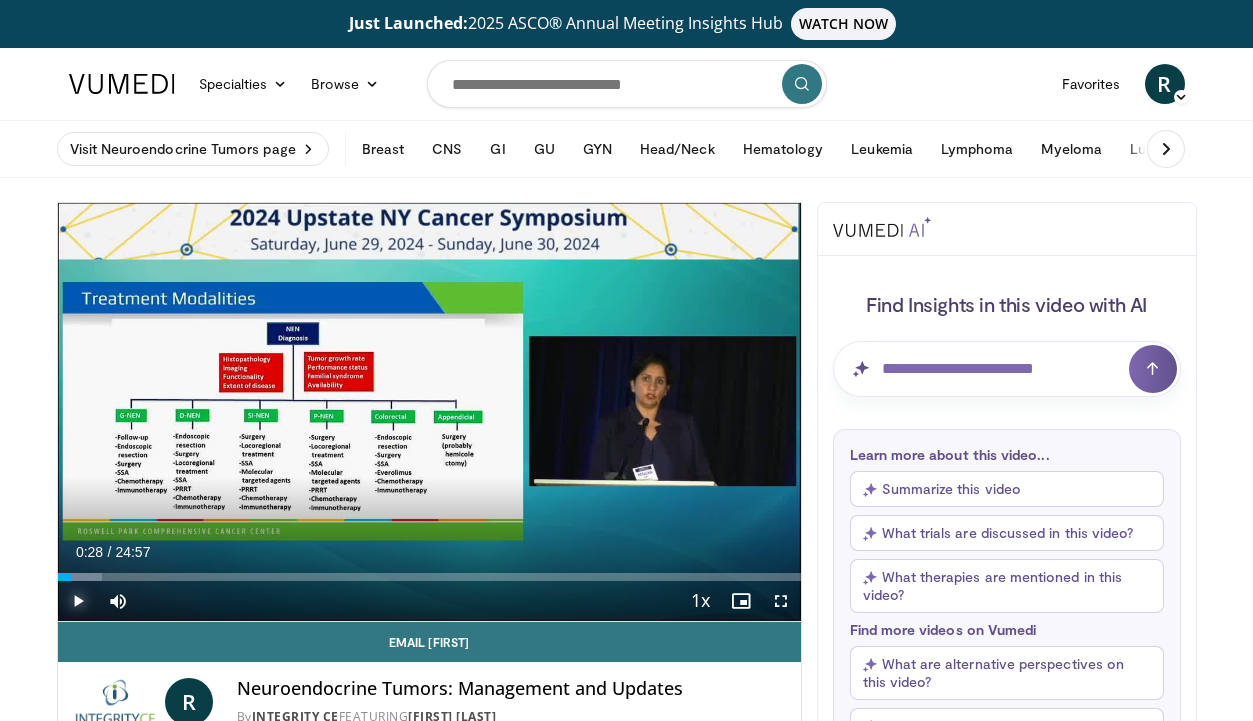 click 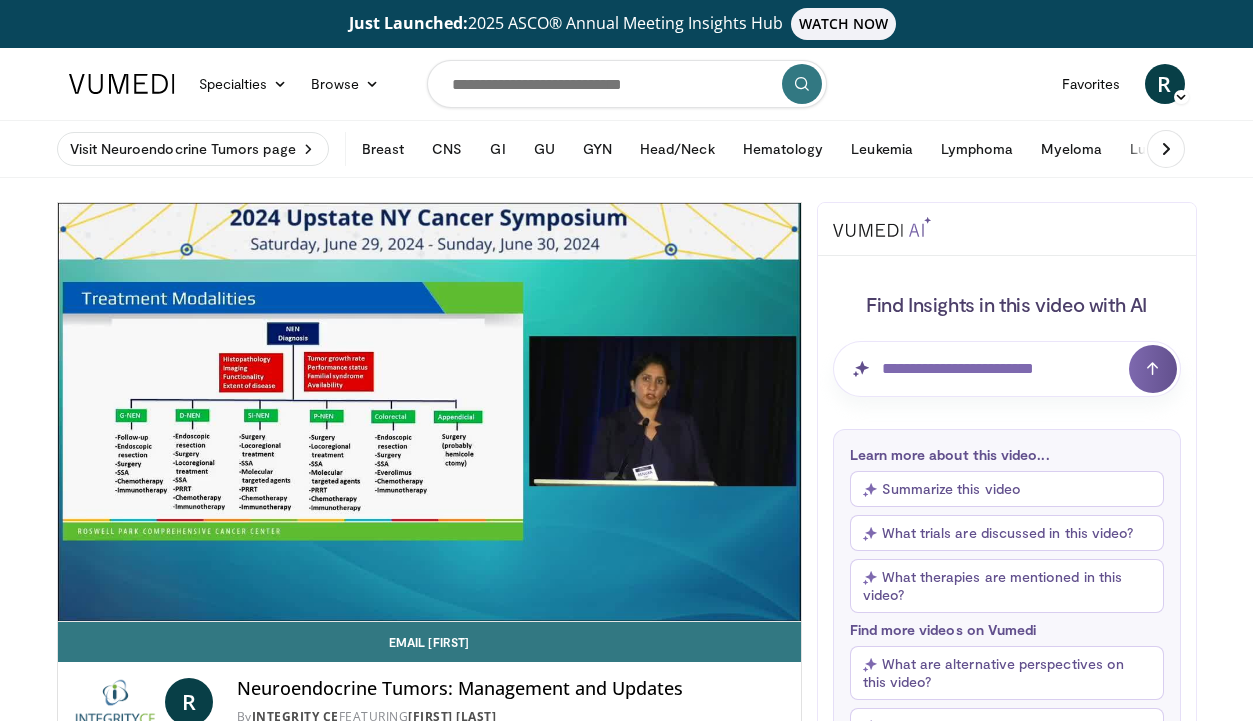 click on "10 seconds
Tap to unmute" 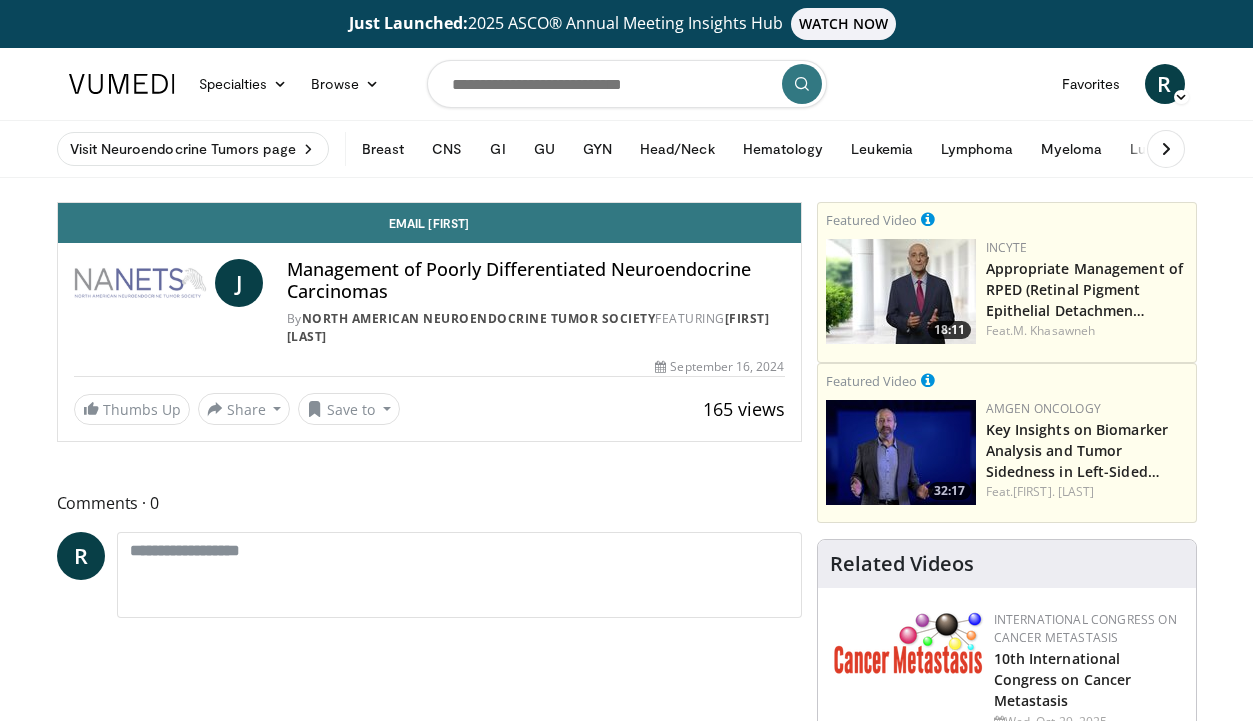 scroll, scrollTop: 0, scrollLeft: 0, axis: both 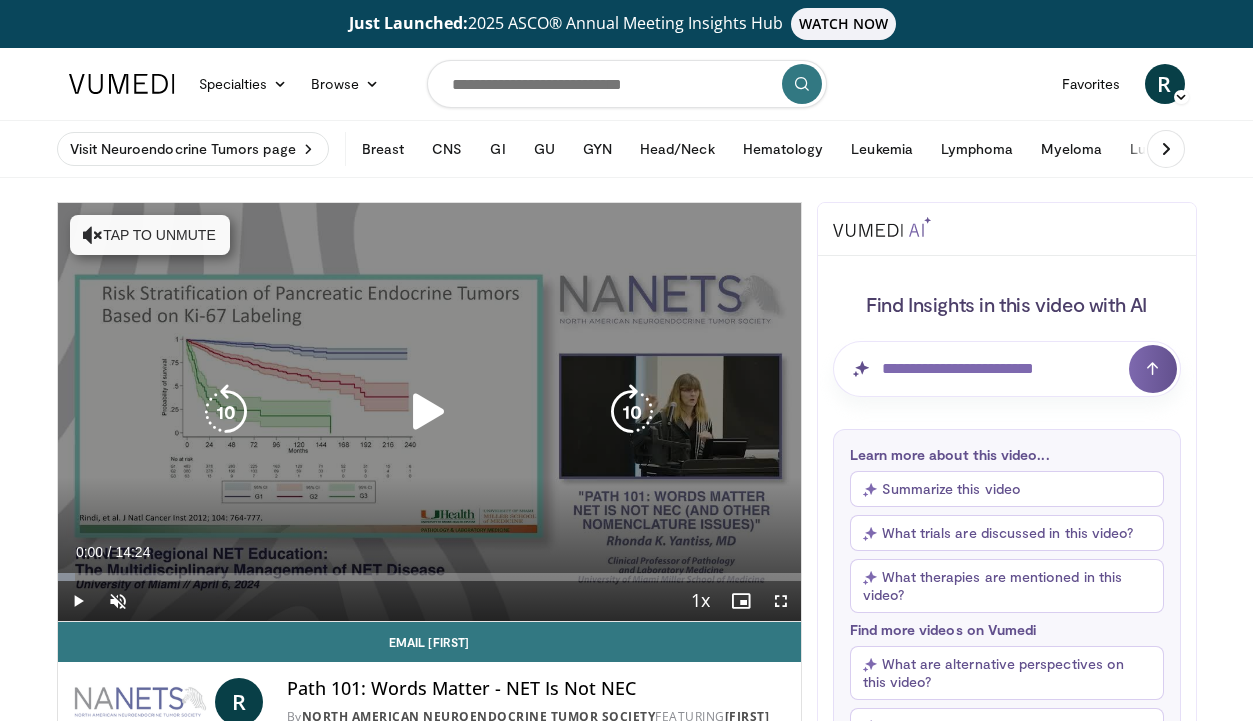 click on "Tap to unmute" at bounding box center (150, 235) 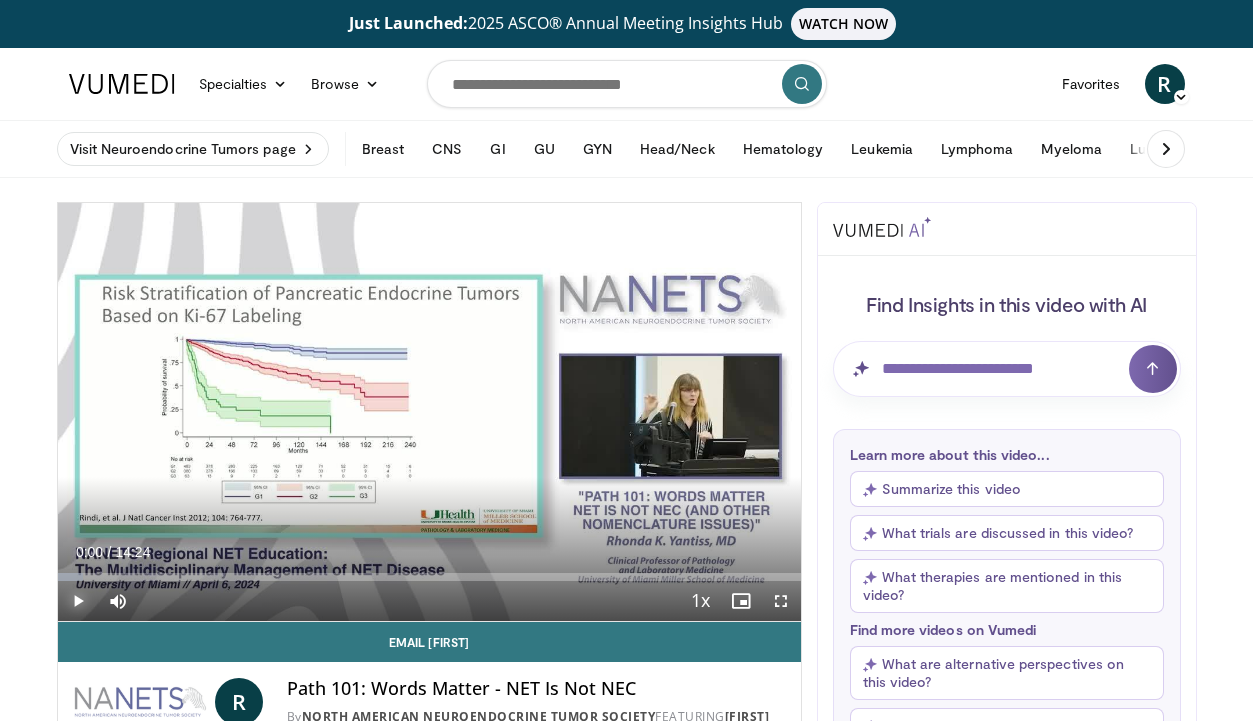 click at bounding box center [78, 601] 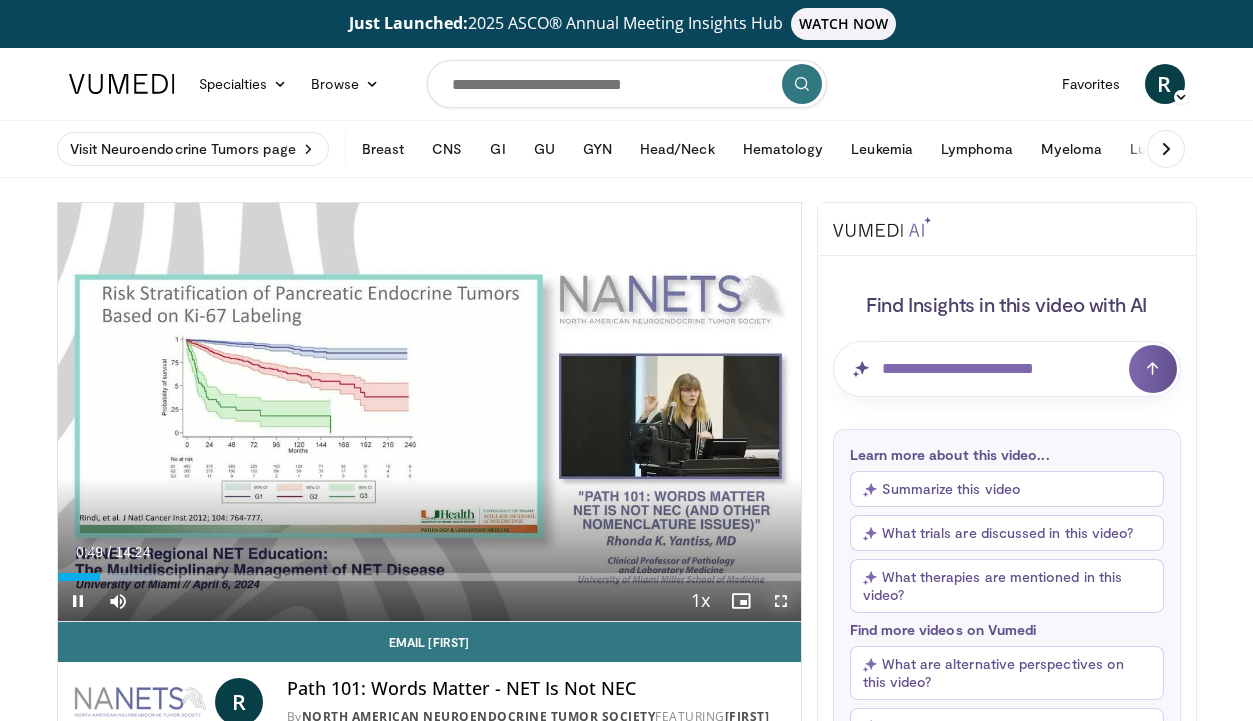 click at bounding box center (781, 601) 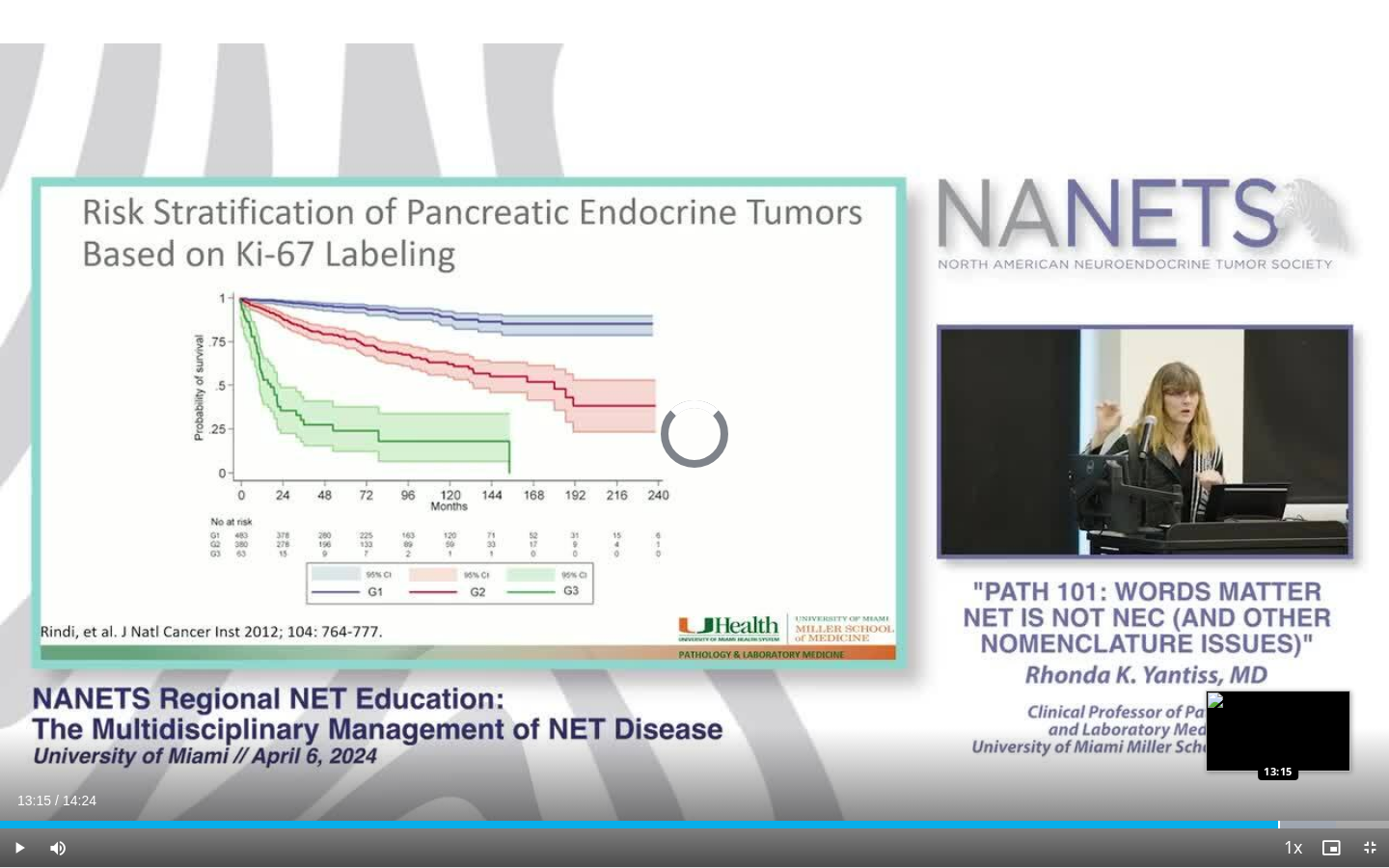 click on "Loaded :  96.16% 12:49 13:15" at bounding box center (694, 819) 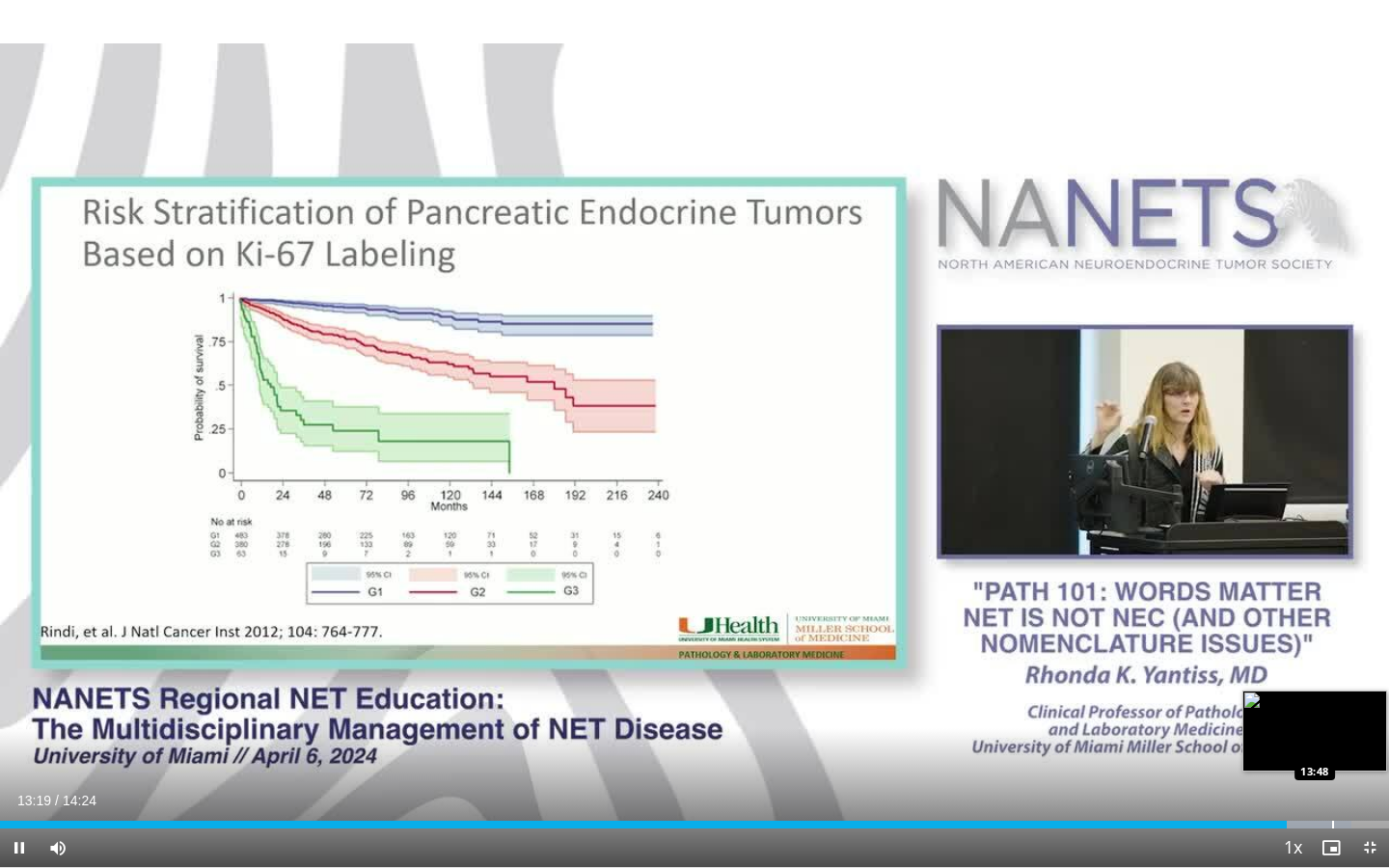 click on "Loaded :  97.32% 13:20 13:48" at bounding box center [694, 819] 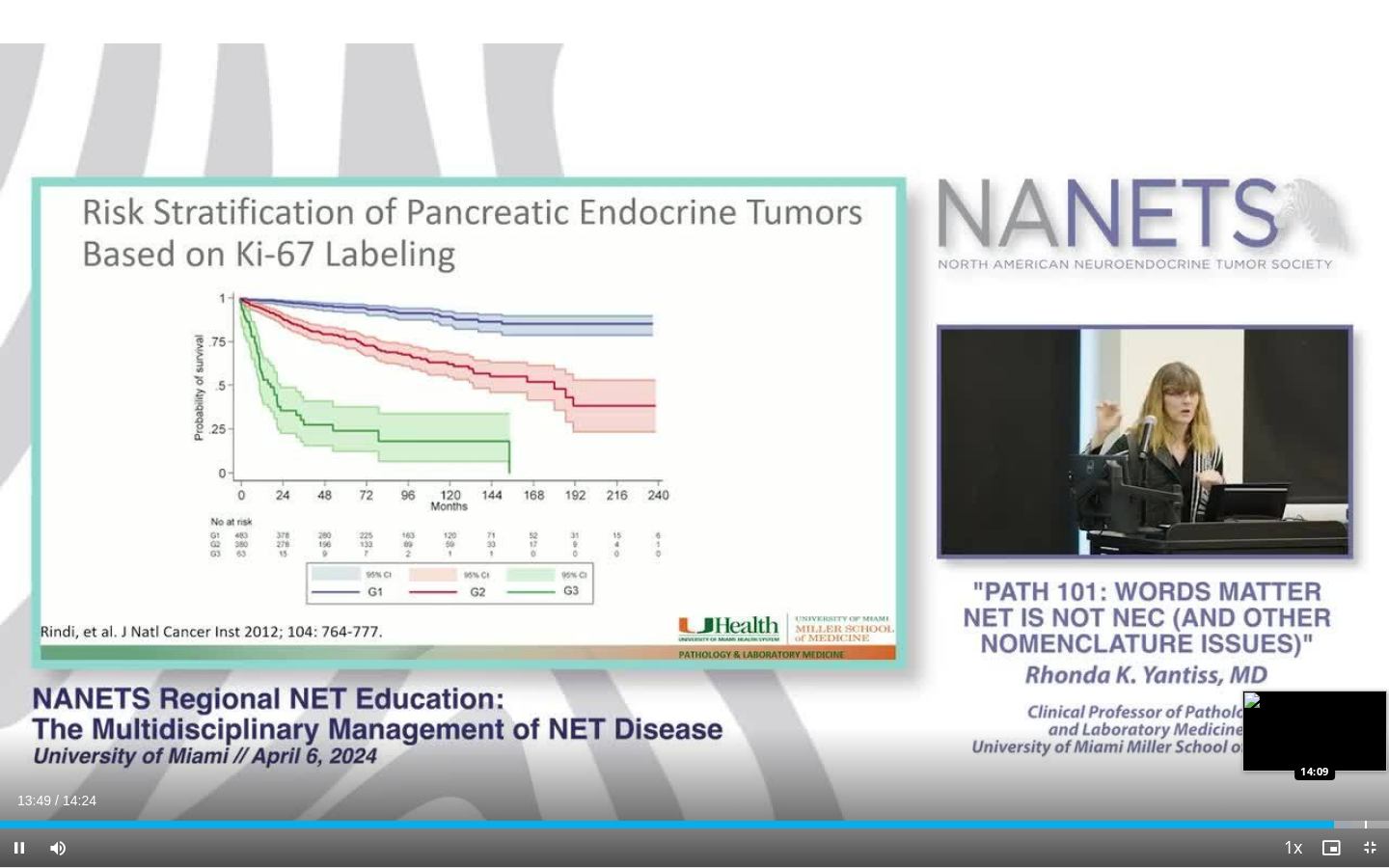 click at bounding box center [1366, 825] 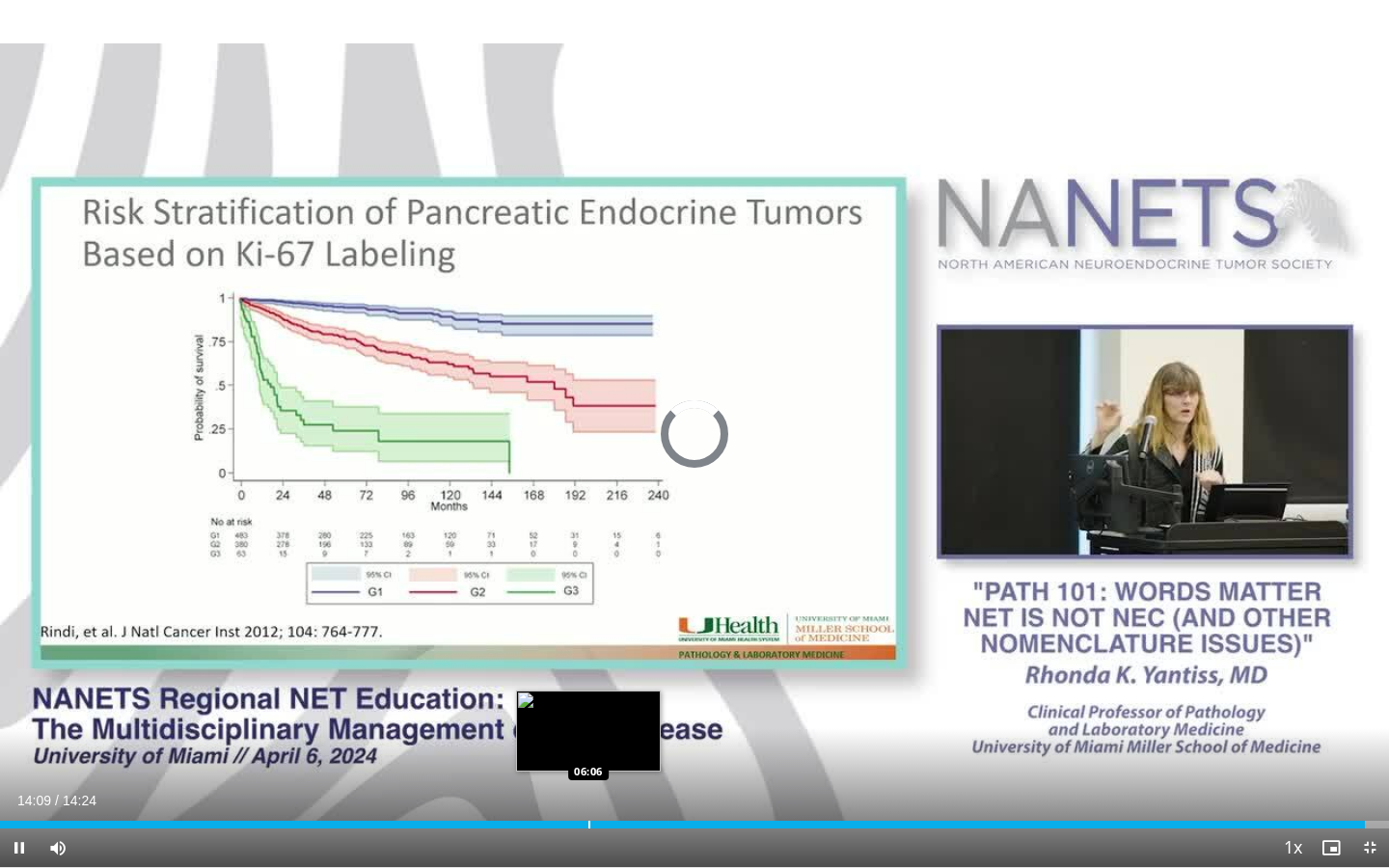 click on "14:09" at bounding box center [682, 825] 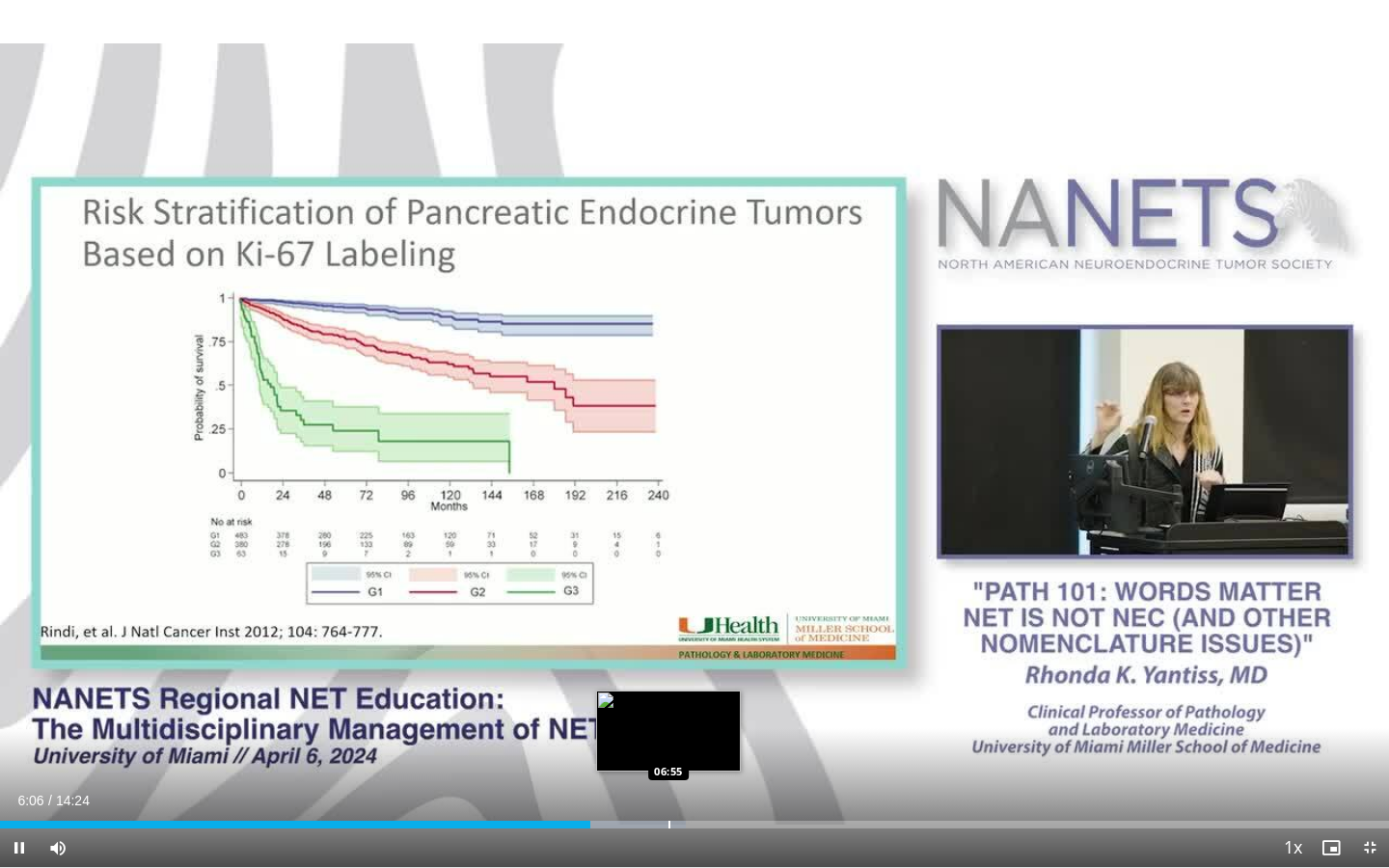 click on "Loaded :  49.36% 06:06 06:55" at bounding box center [694, 819] 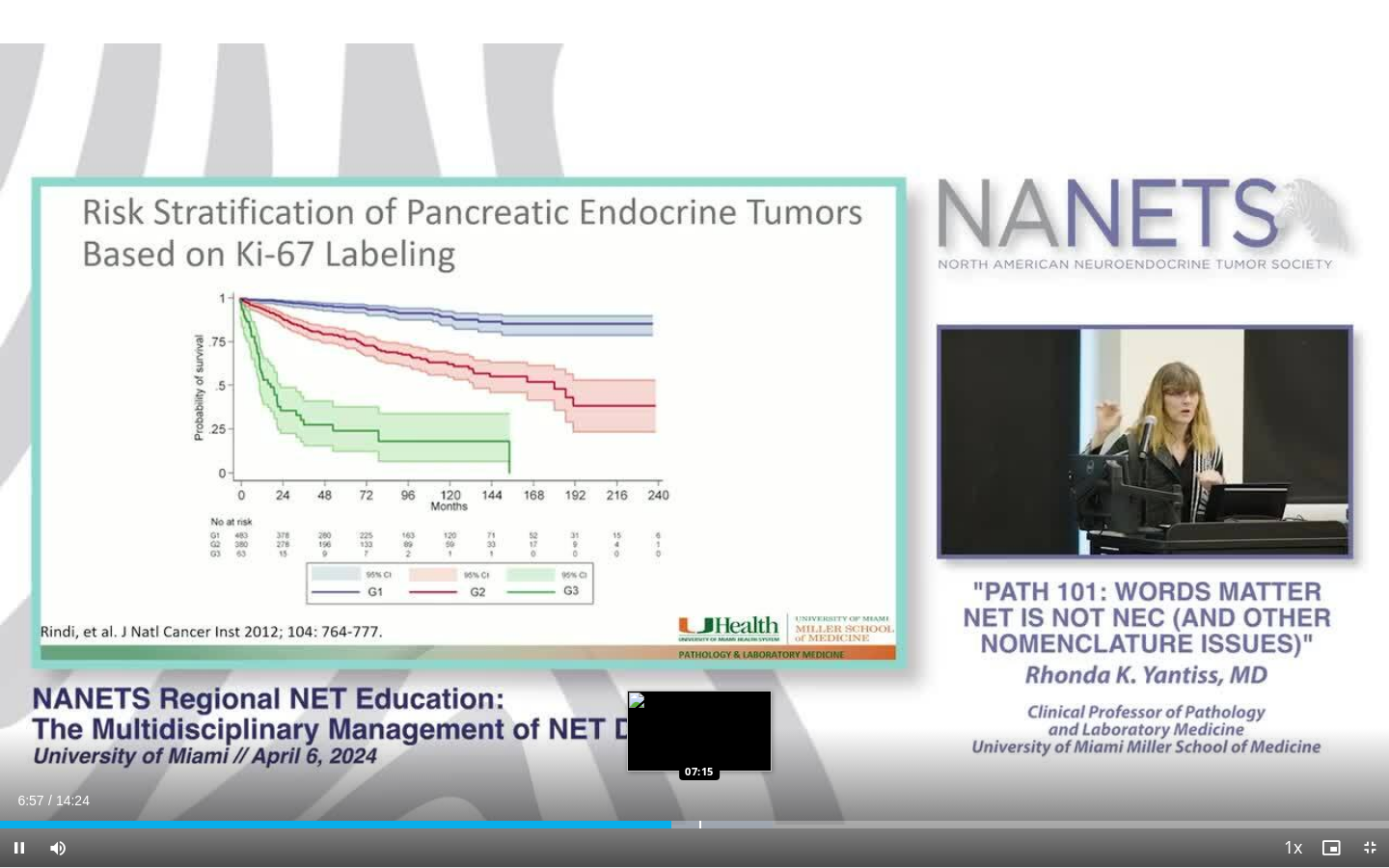 click at bounding box center [700, 825] 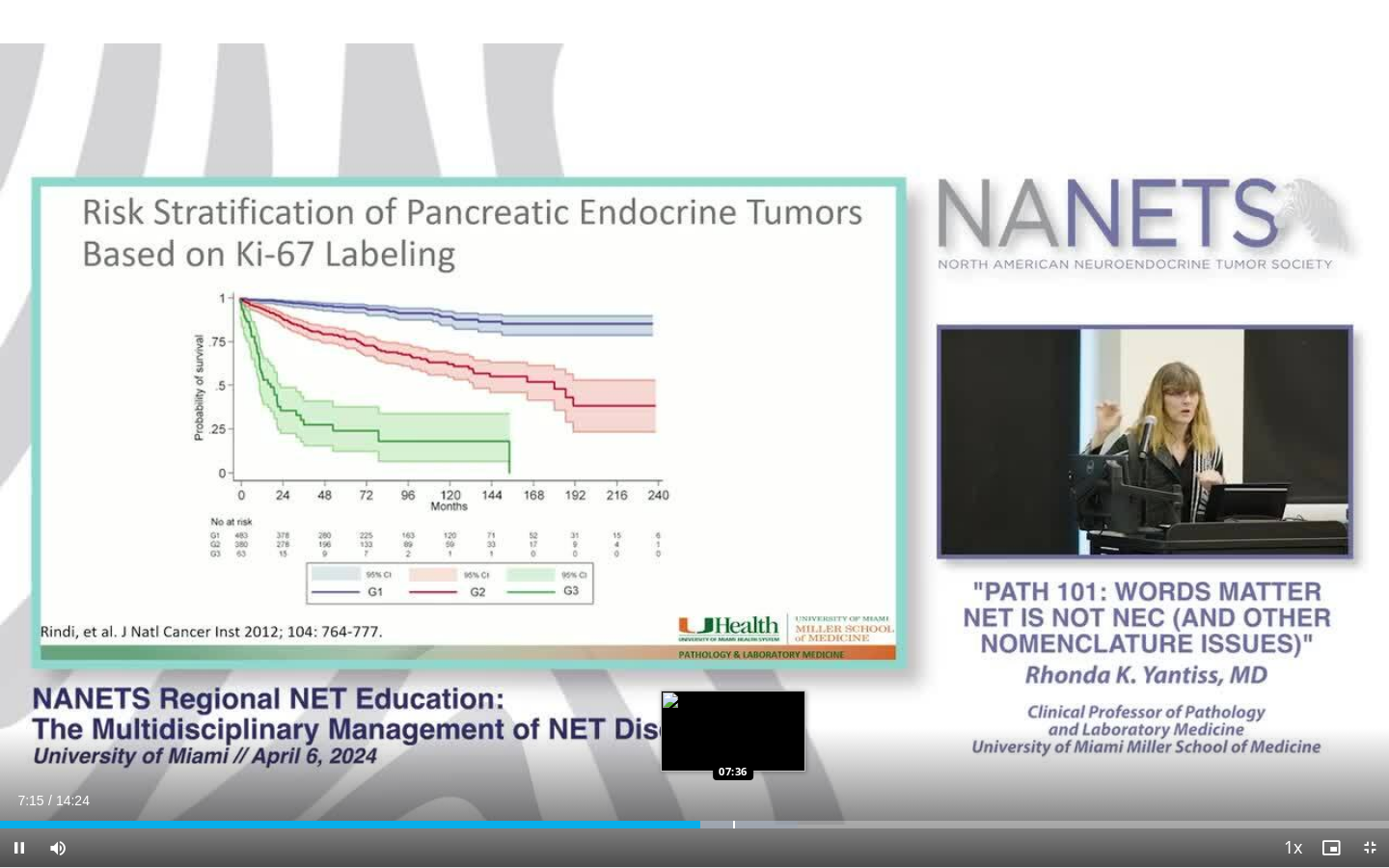 click at bounding box center (734, 825) 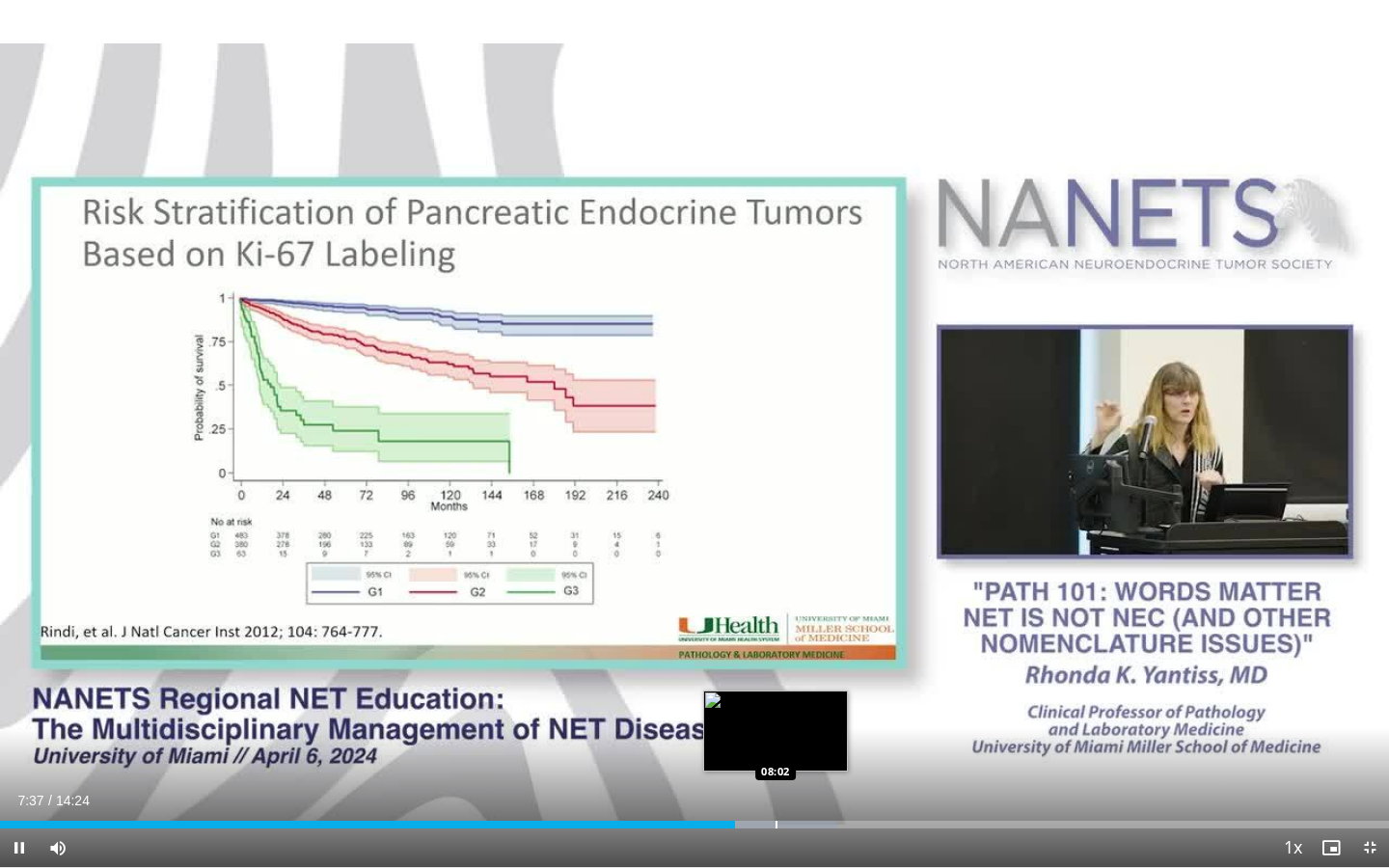 click at bounding box center (776, 825) 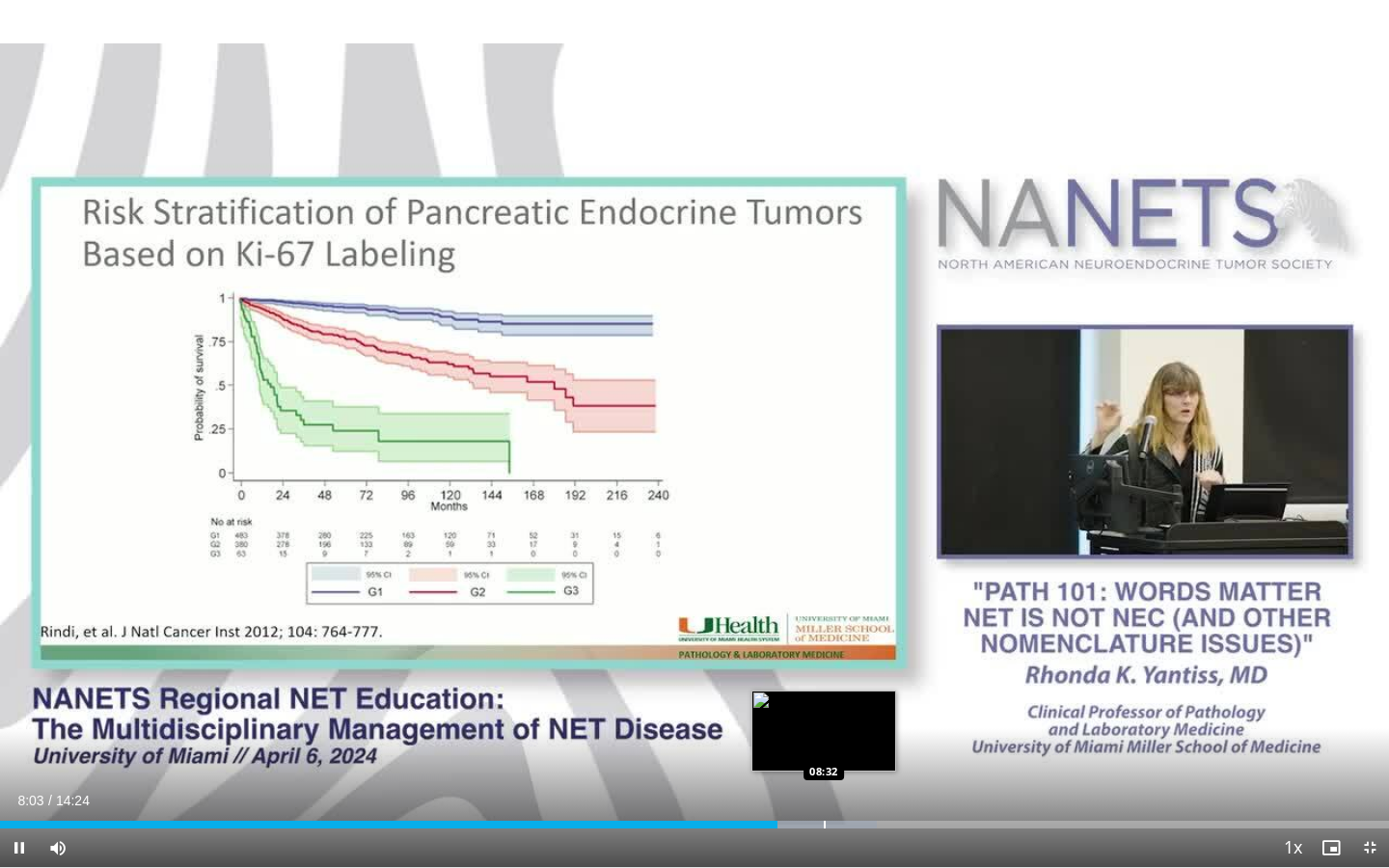click at bounding box center (825, 825) 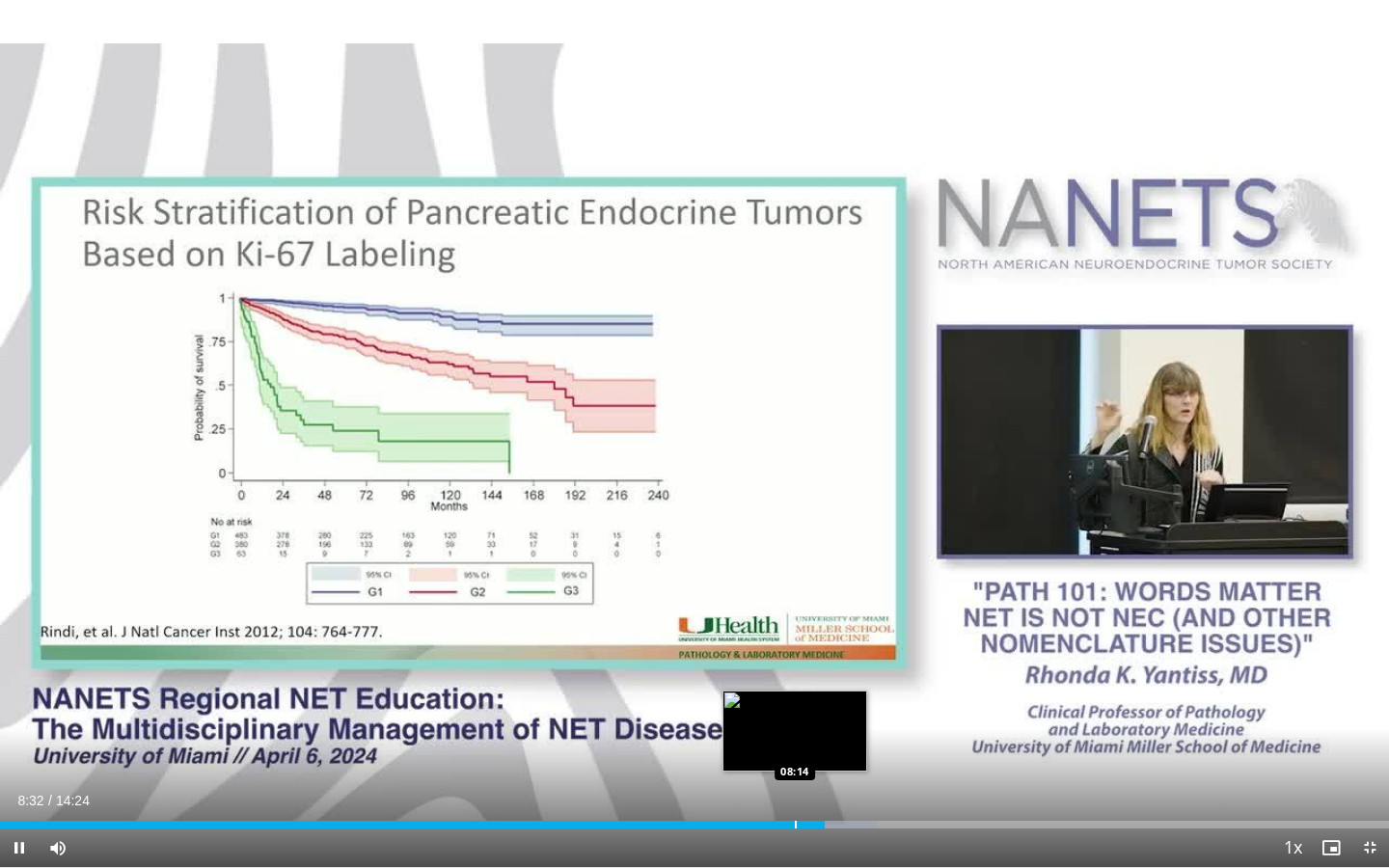 click on "10 seconds
Tap to unmute" at bounding box center (694, 433) 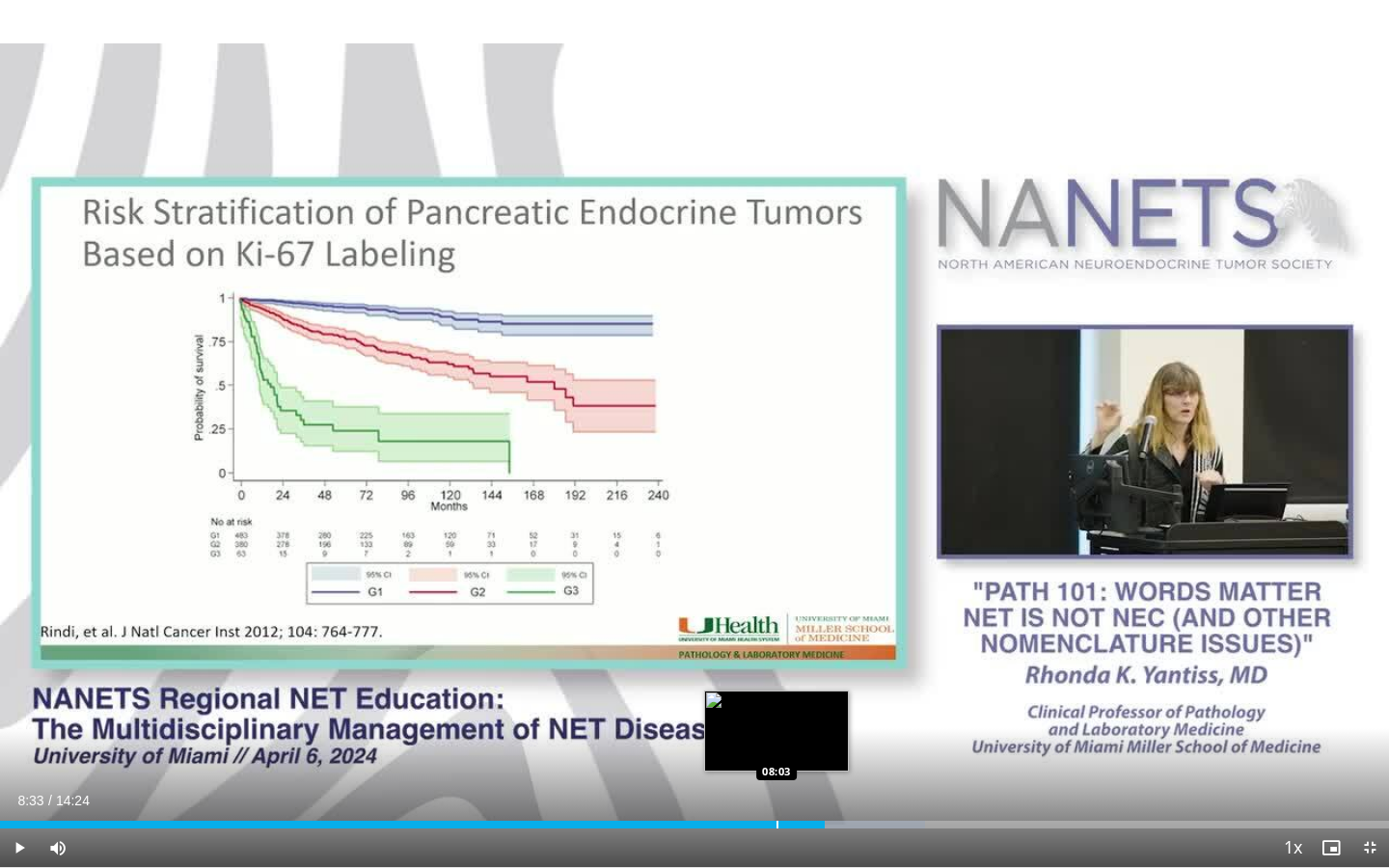 click at bounding box center [777, 825] 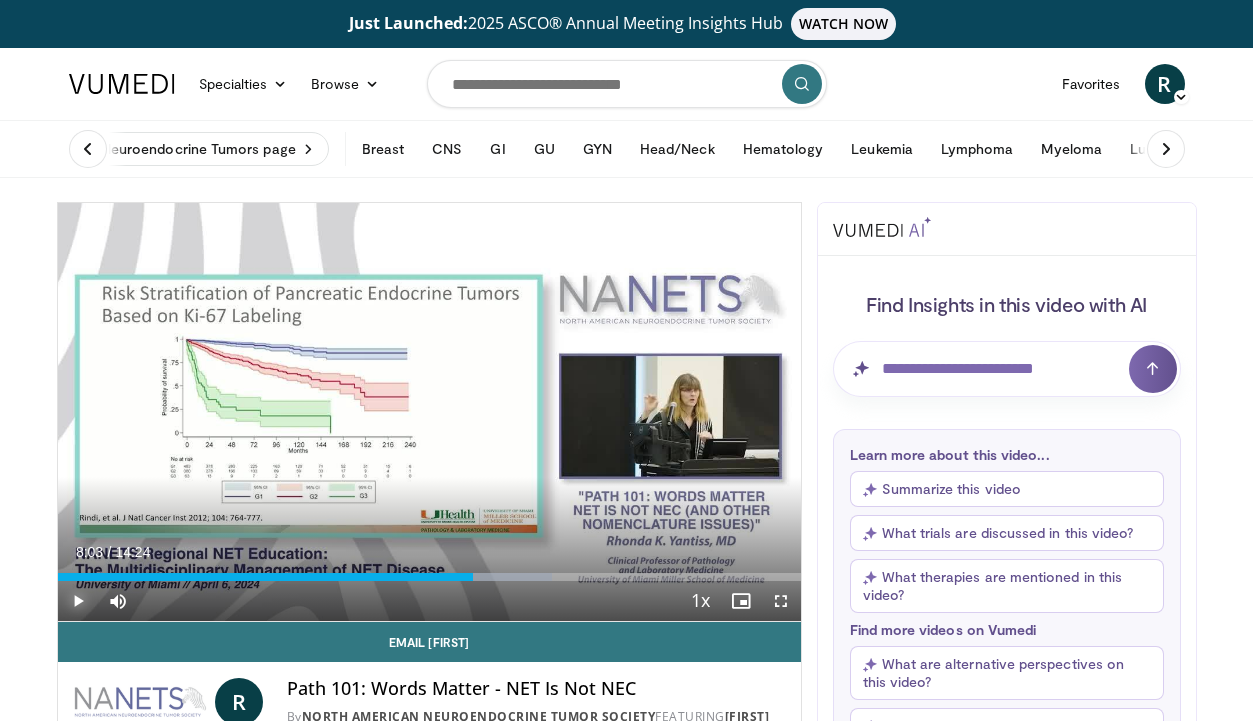click at bounding box center [78, 601] 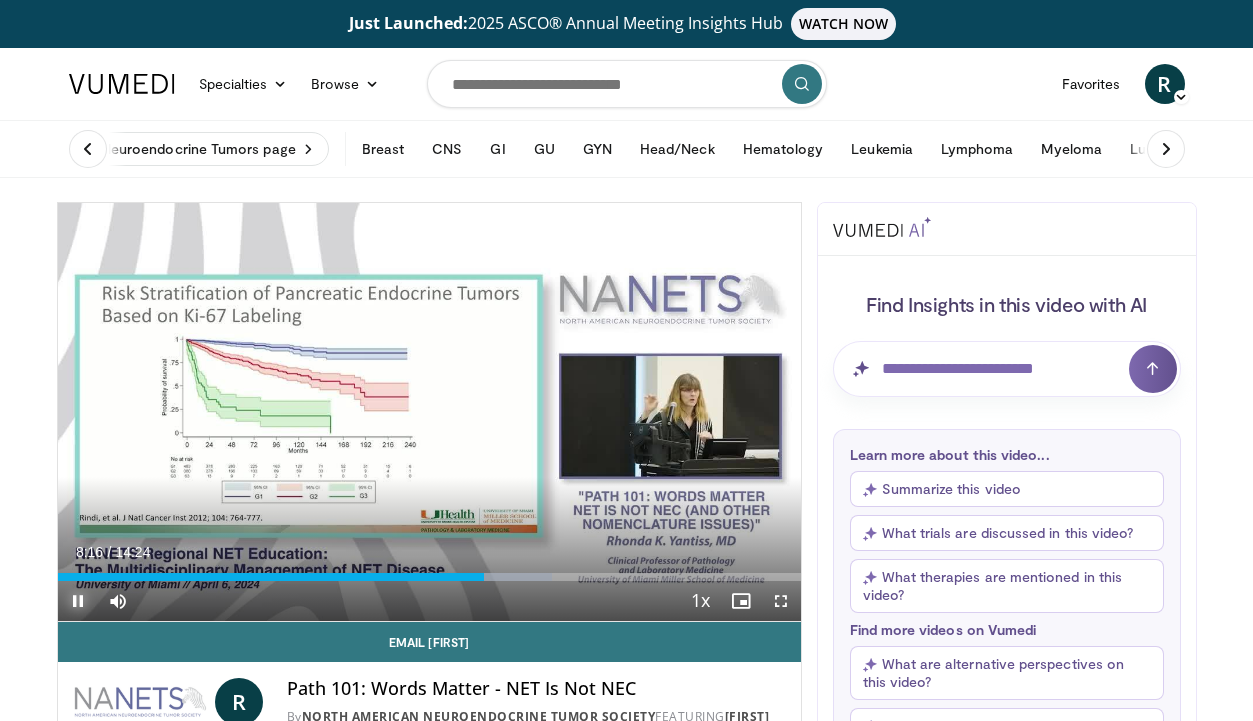 click at bounding box center (78, 601) 